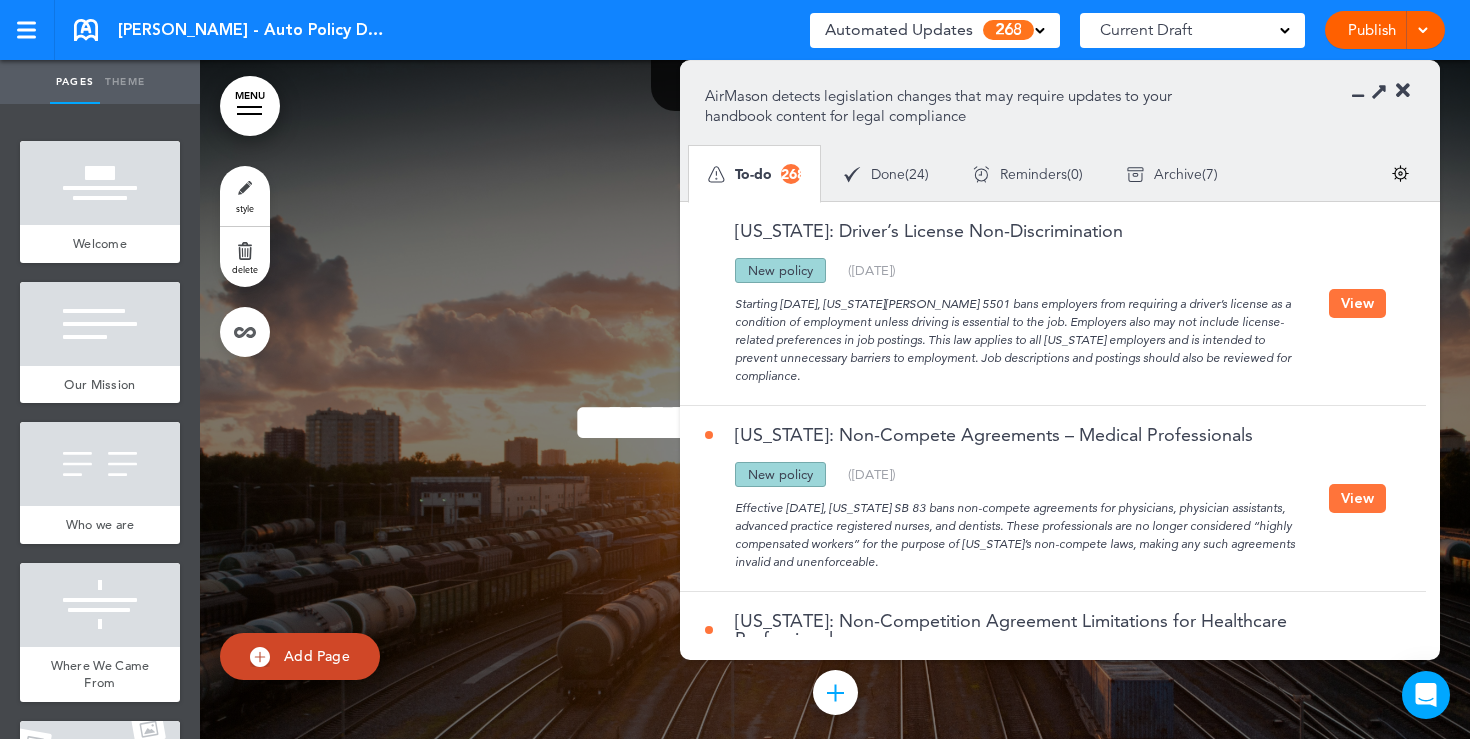 scroll, scrollTop: 0, scrollLeft: 0, axis: both 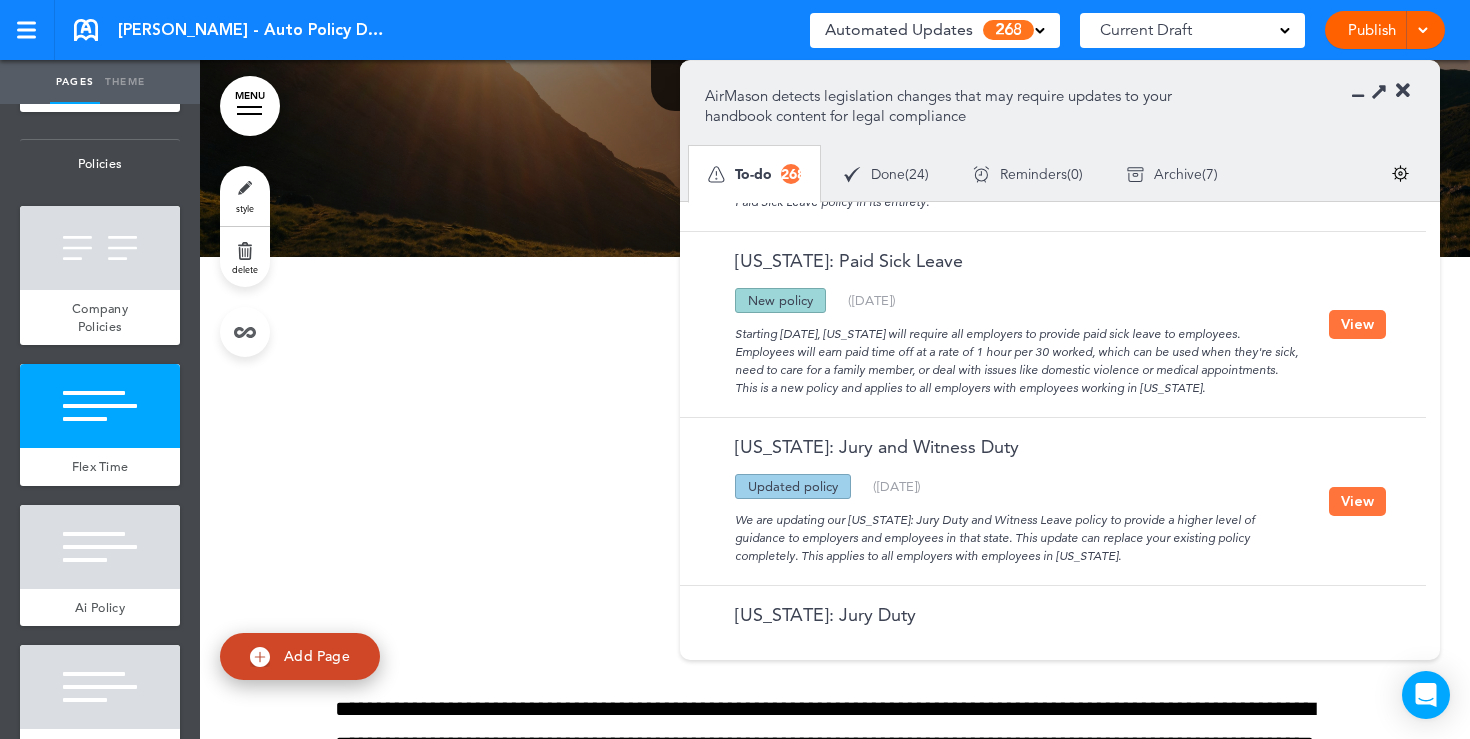 click at bounding box center (1403, 91) 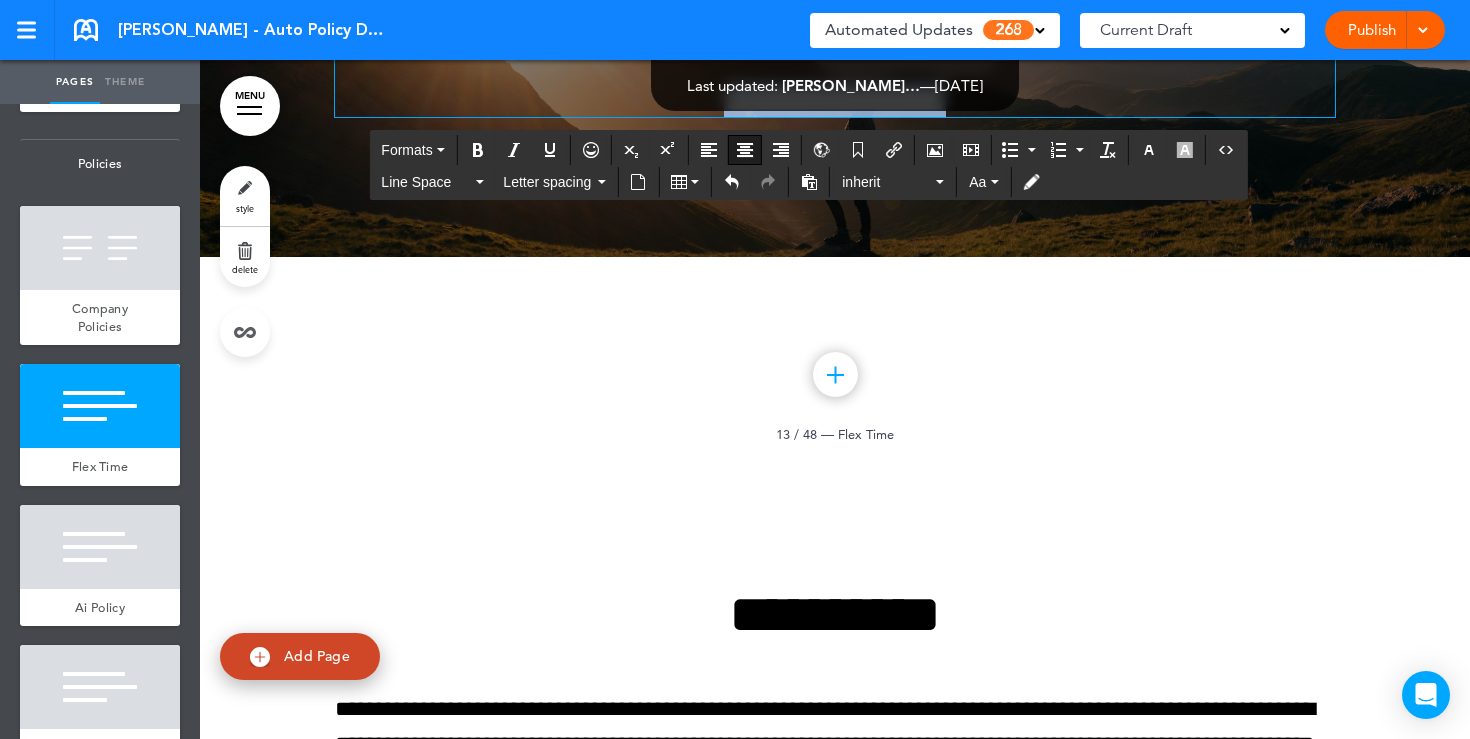 drag, startPoint x: 1041, startPoint y: 495, endPoint x: 659, endPoint y: 489, distance: 382.04712 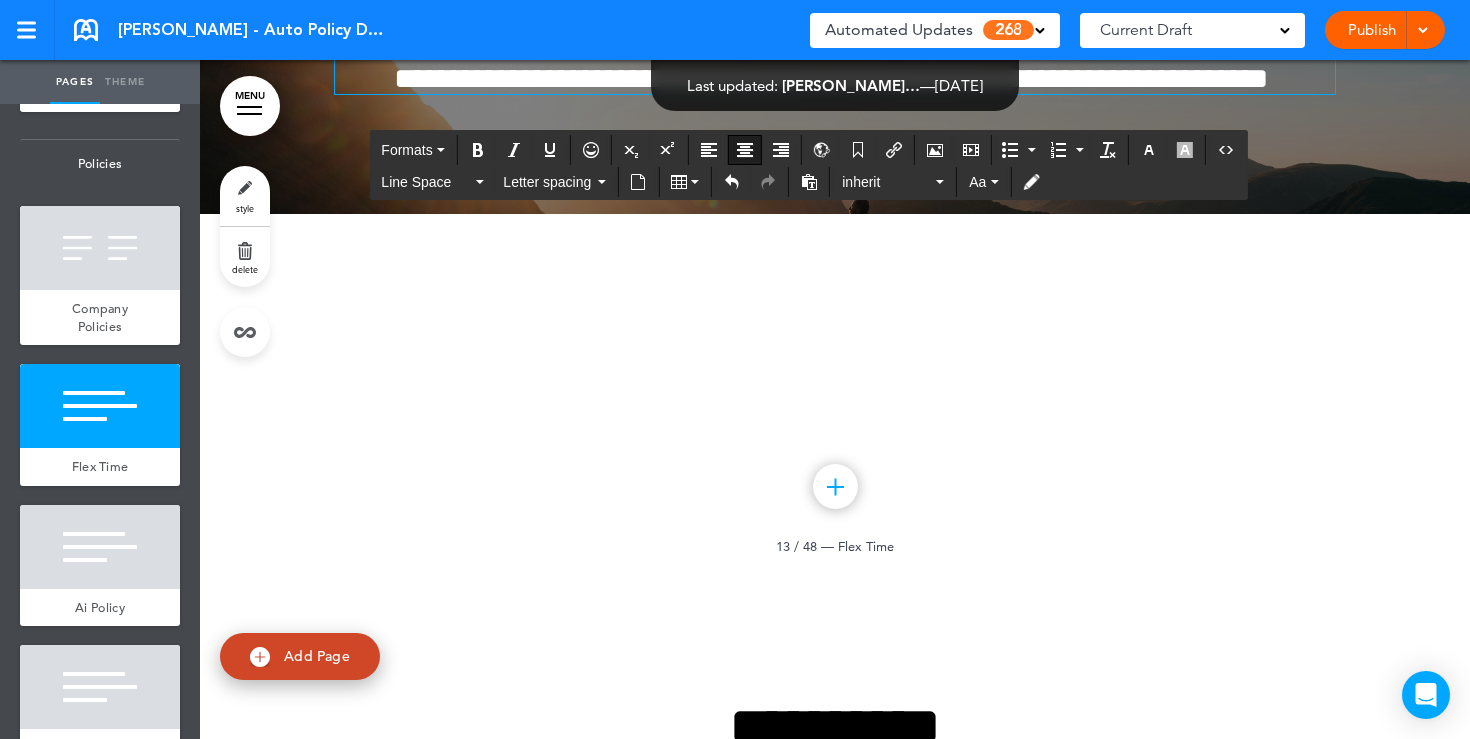 scroll, scrollTop: 13787, scrollLeft: 0, axis: vertical 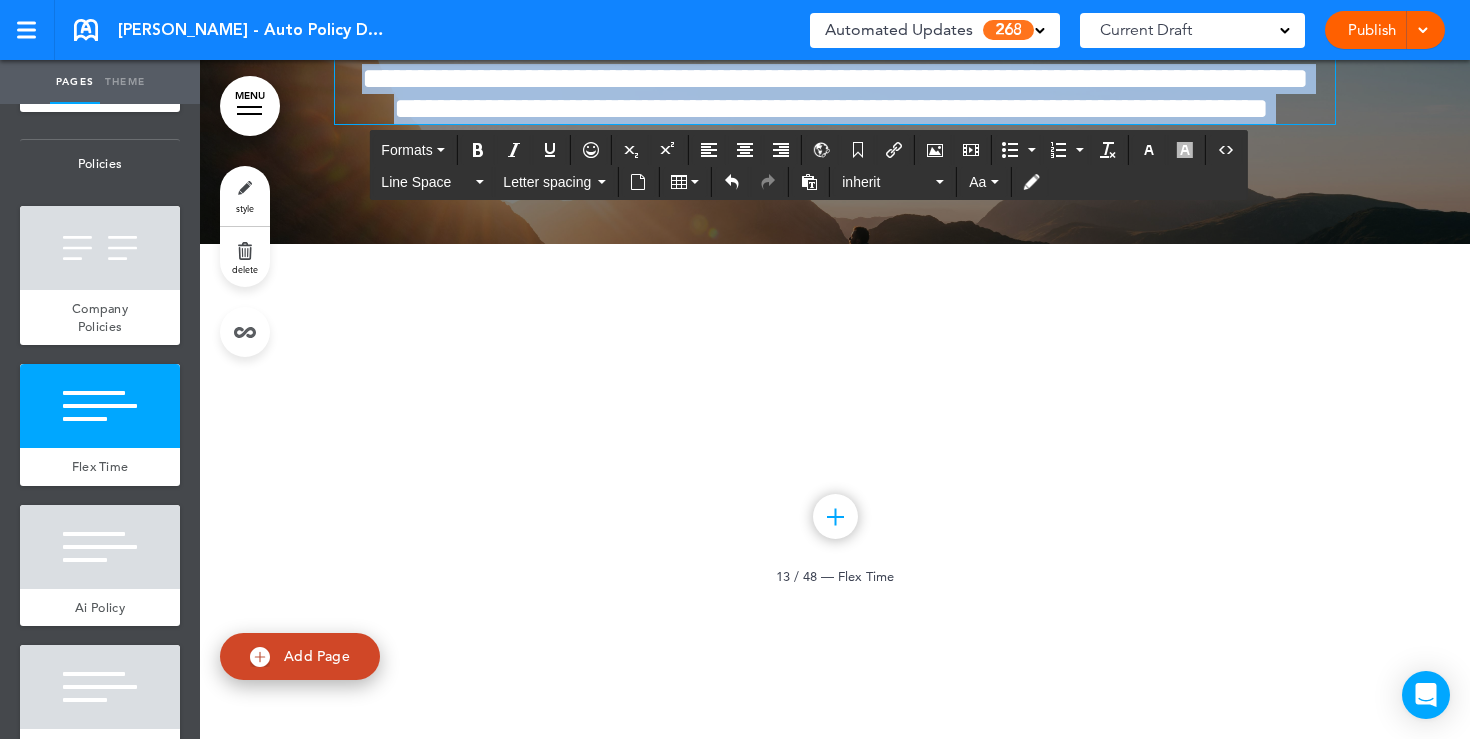 drag, startPoint x: 881, startPoint y: 504, endPoint x: 704, endPoint y: 358, distance: 229.44498 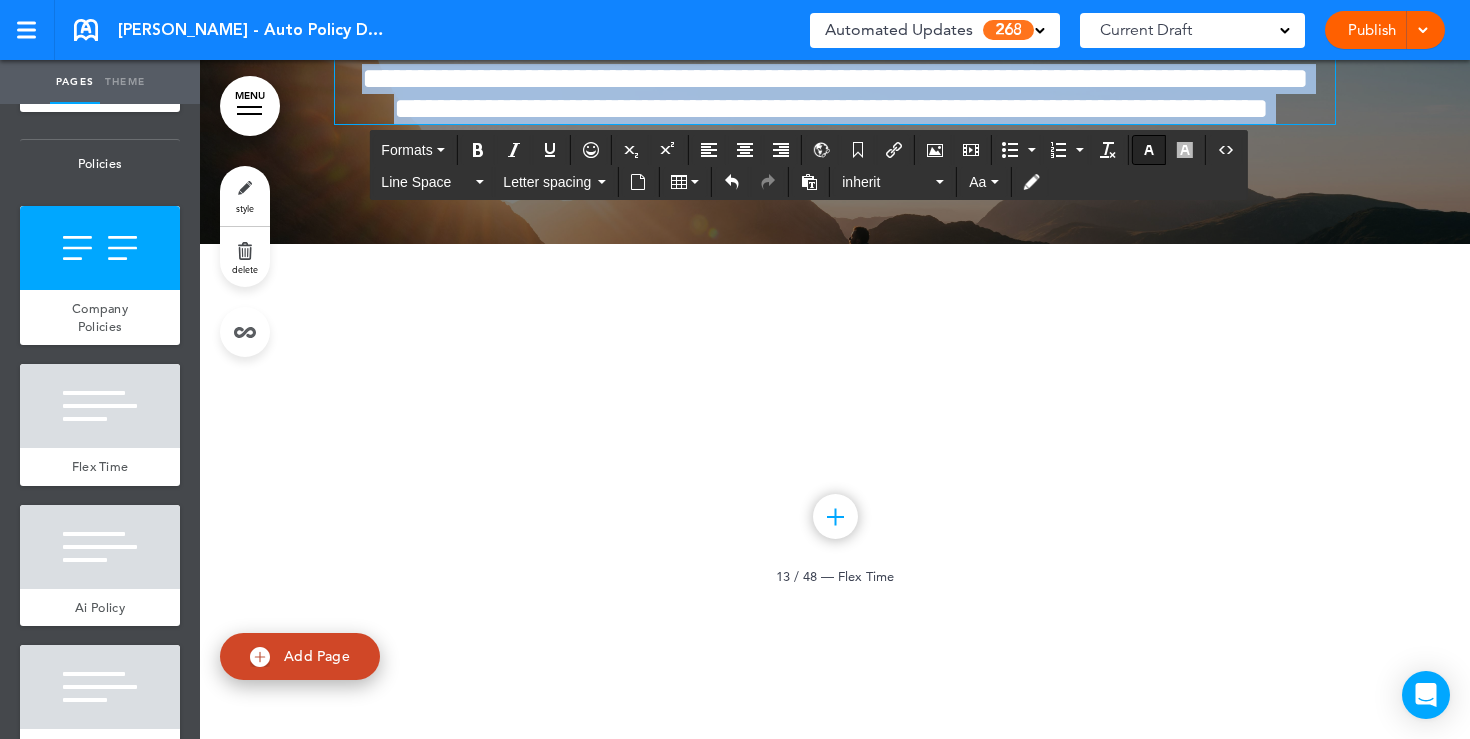 click at bounding box center [1149, 150] 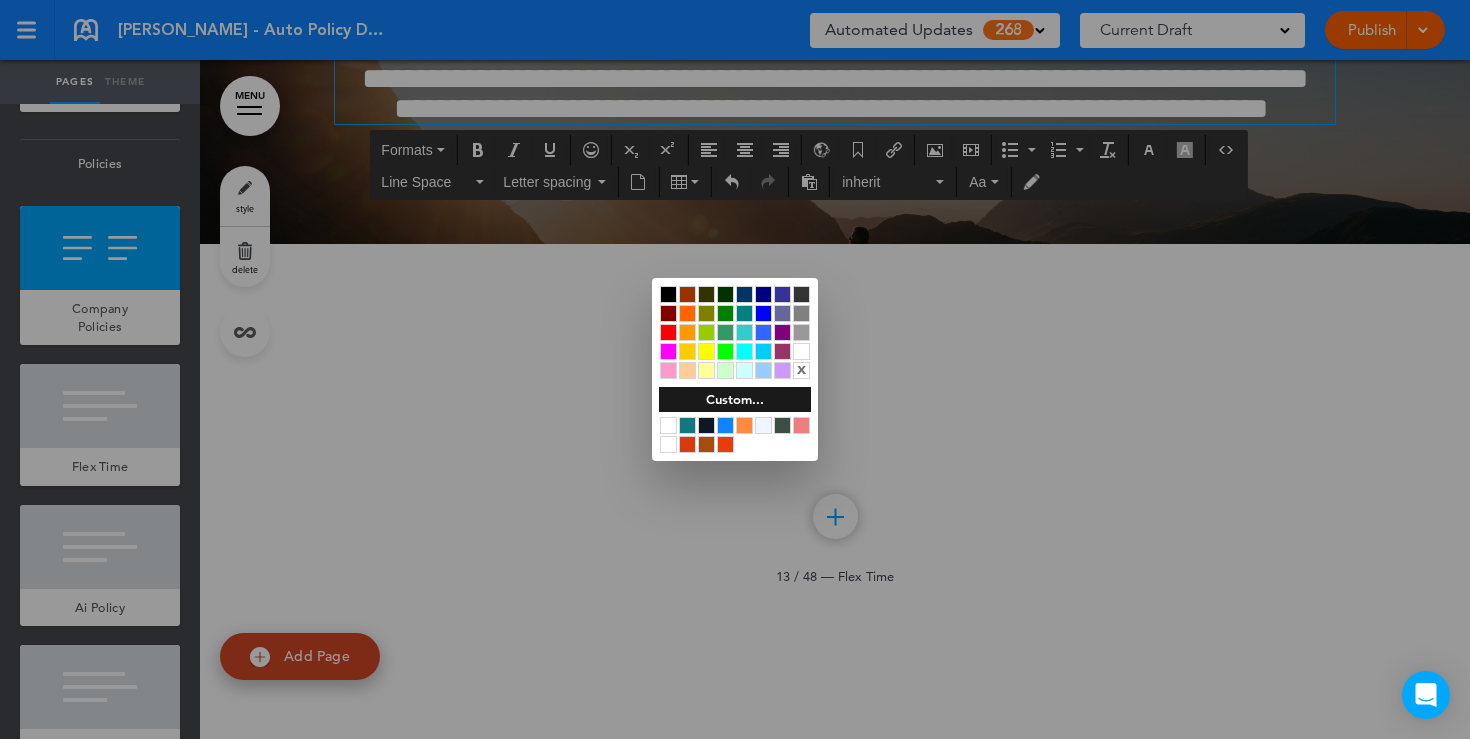 click at bounding box center (668, 294) 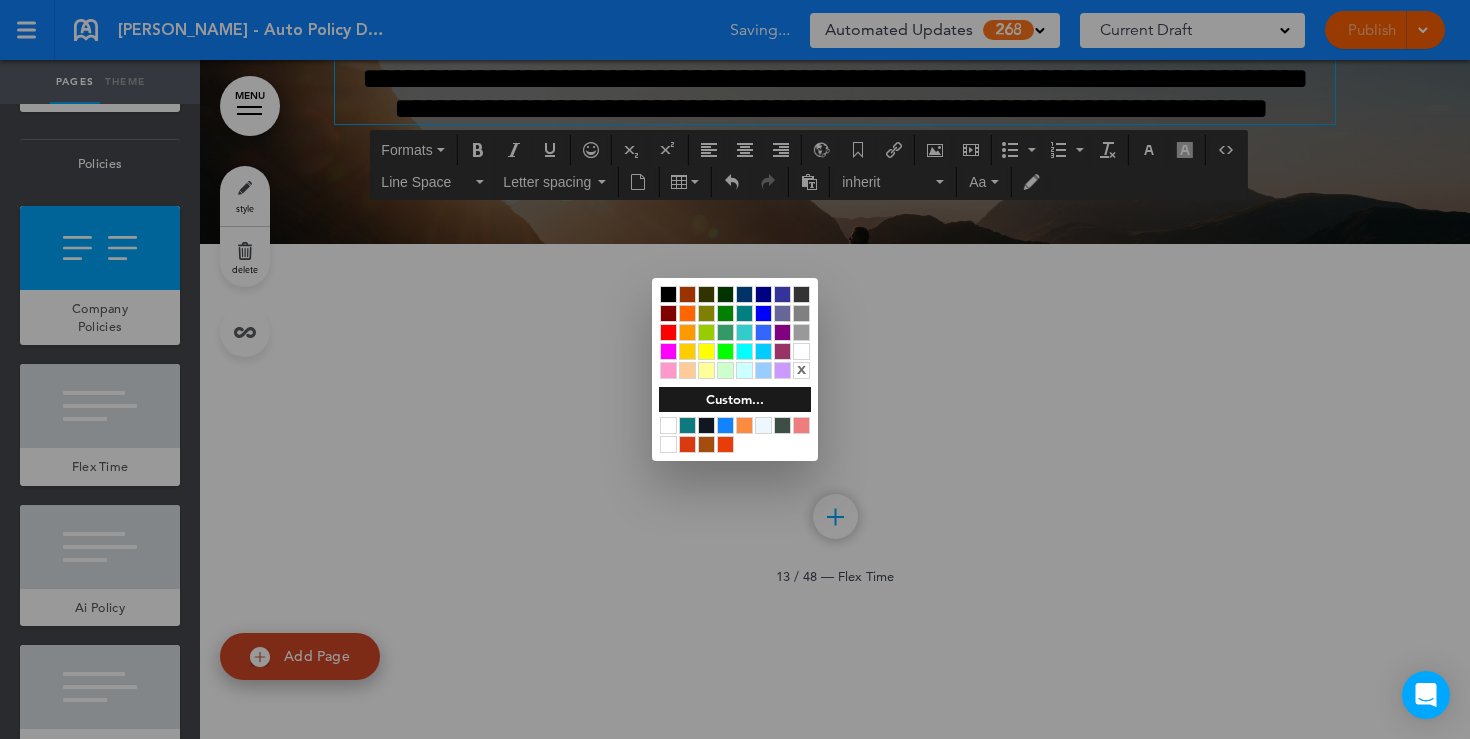 click at bounding box center [735, 369] 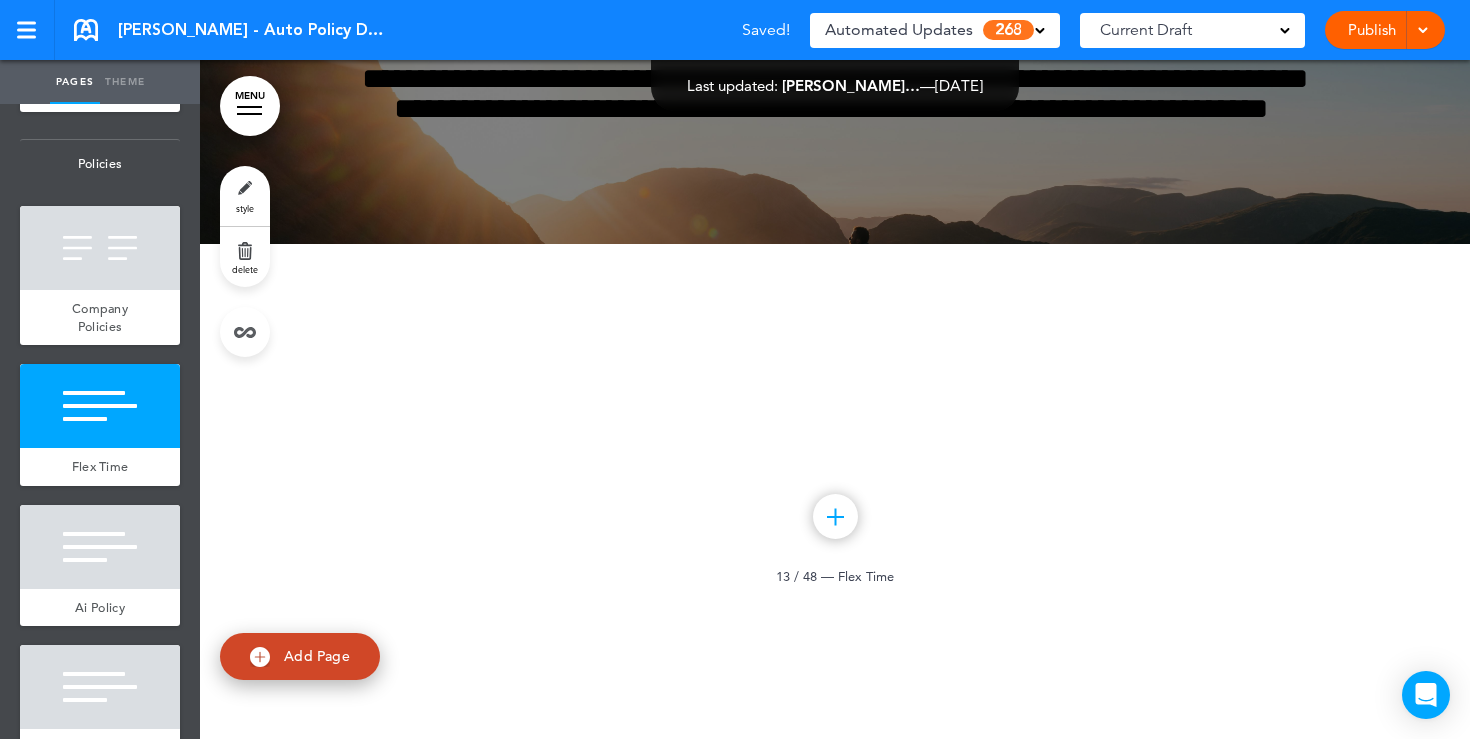 click on "style" at bounding box center (245, 196) 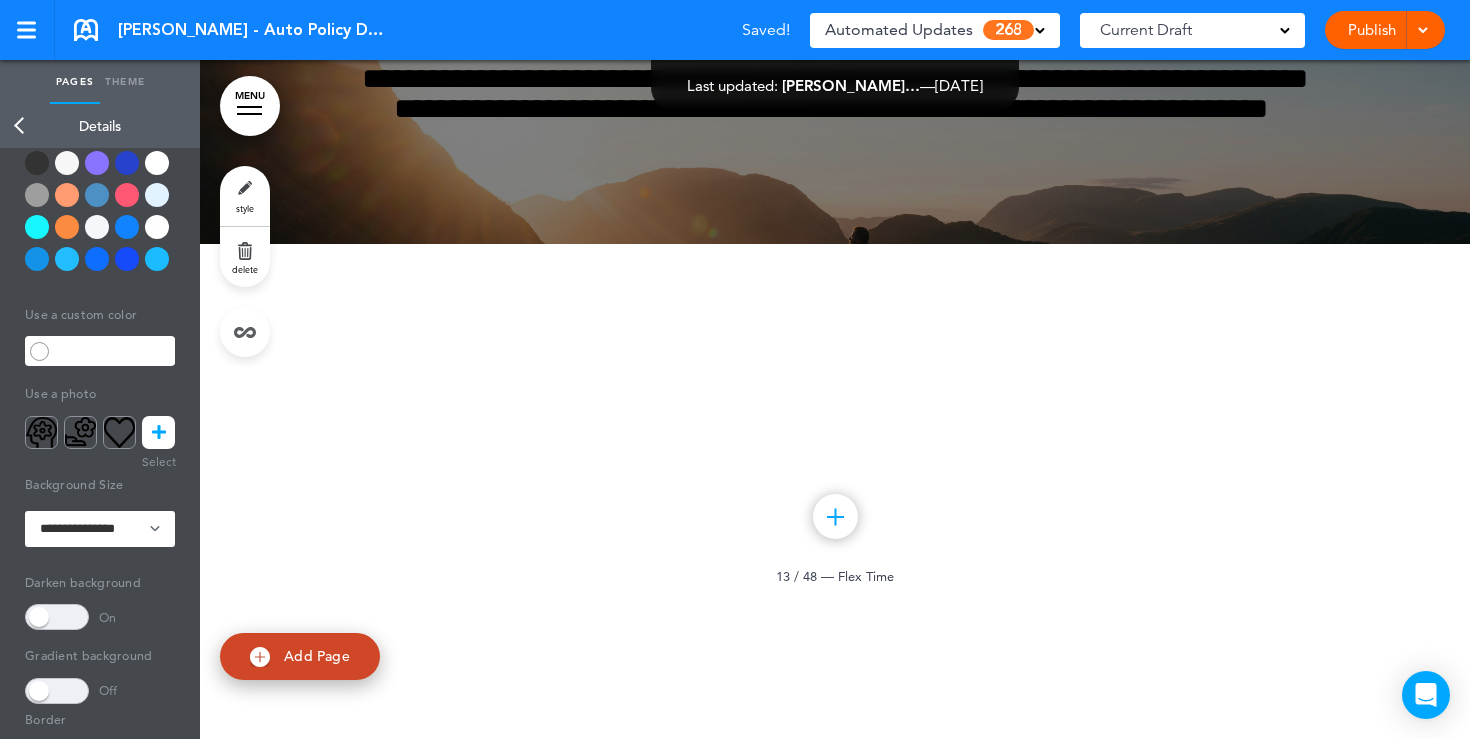scroll, scrollTop: 147, scrollLeft: 0, axis: vertical 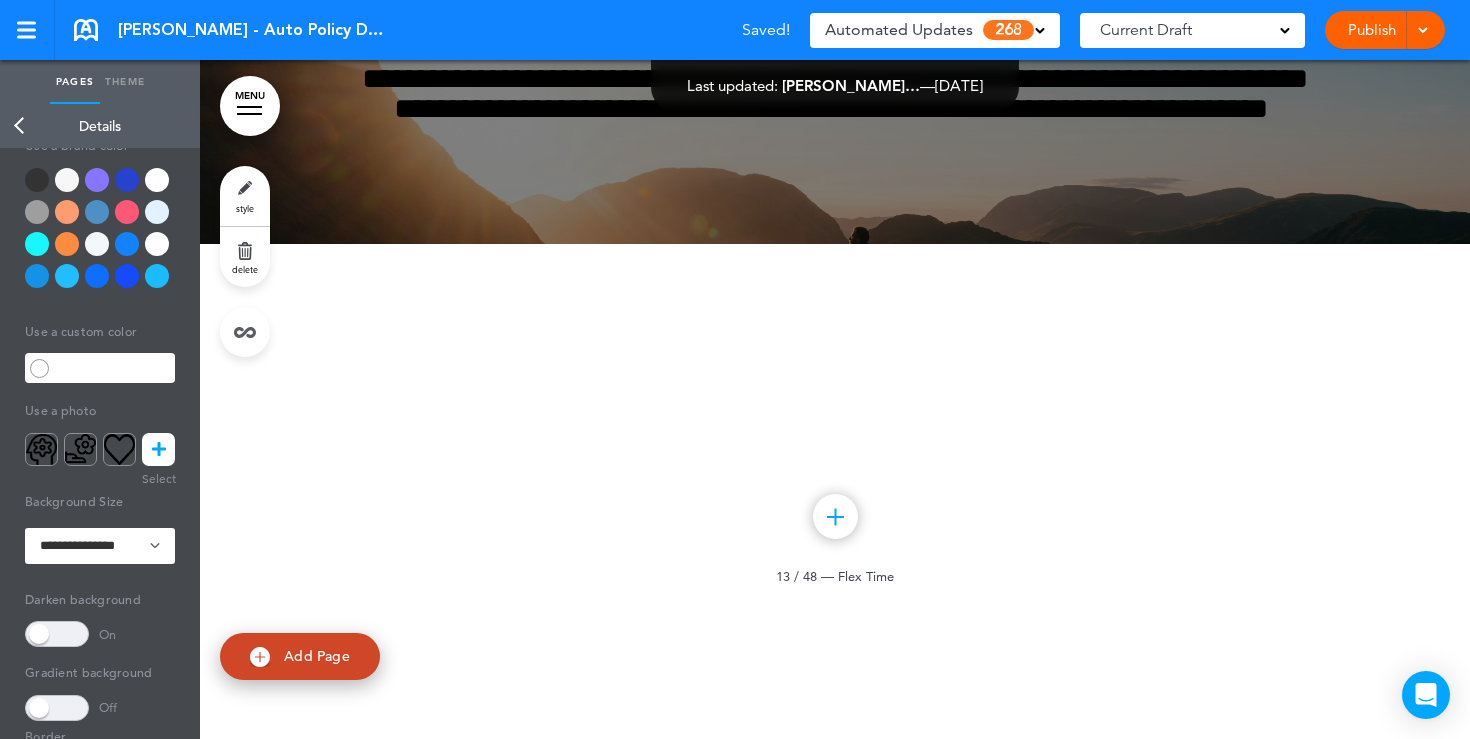 click at bounding box center (100, 232) 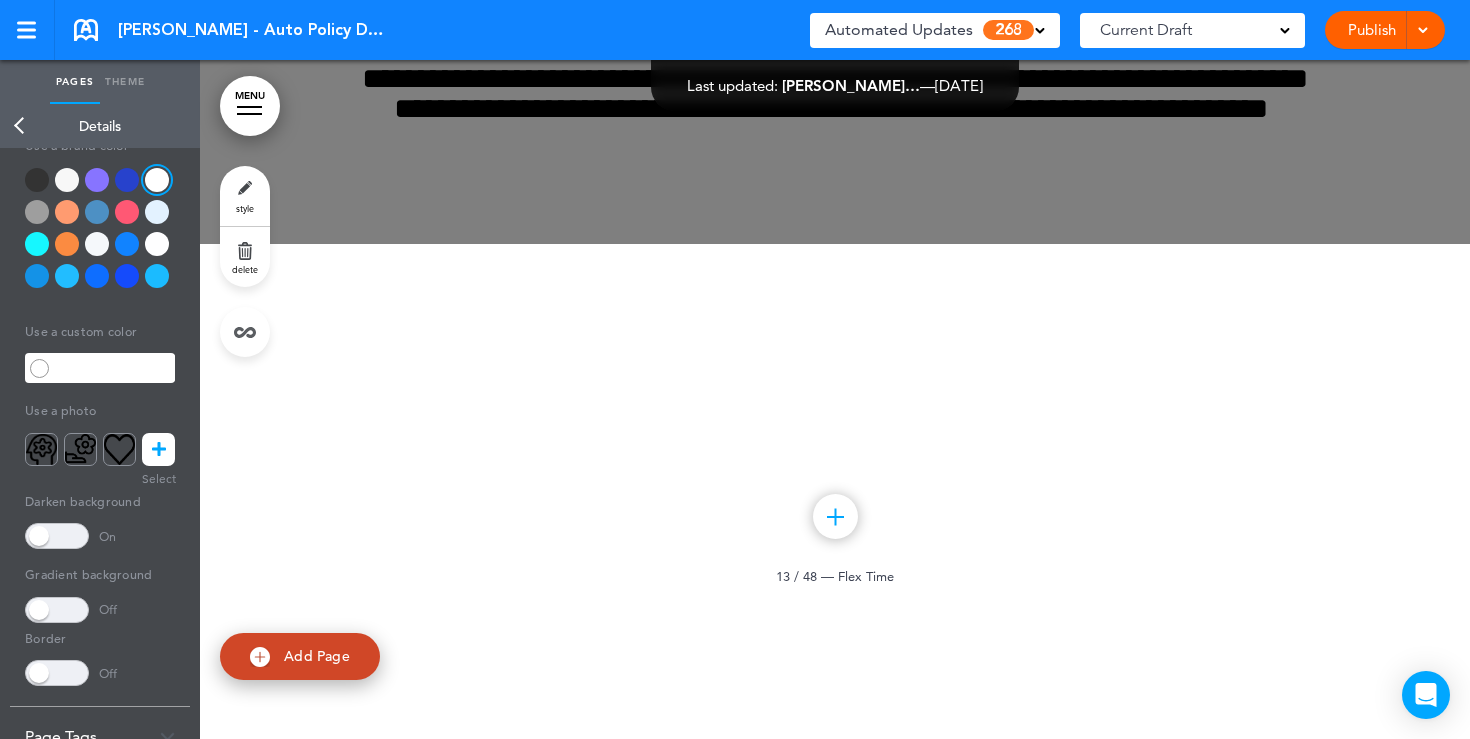 click at bounding box center [57, 536] 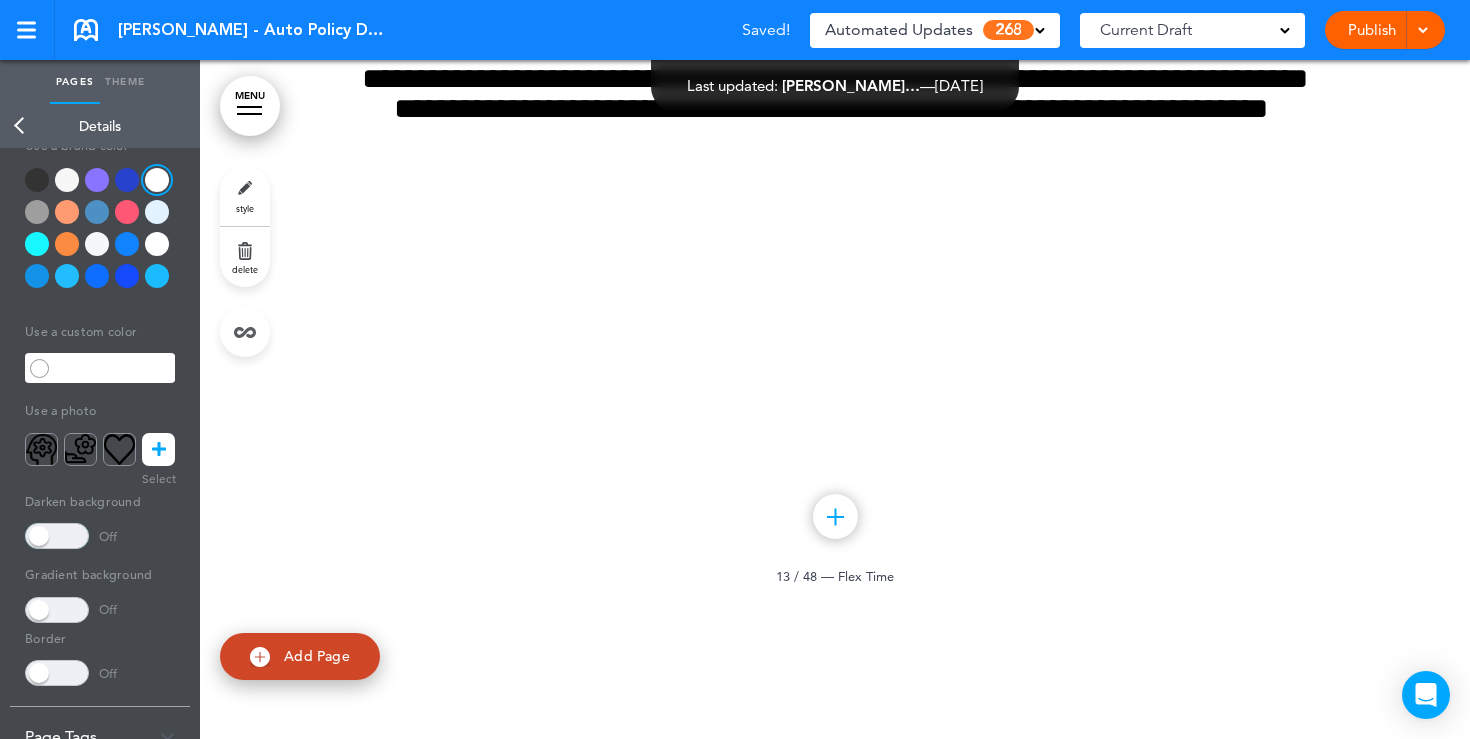 scroll, scrollTop: 0, scrollLeft: 0, axis: both 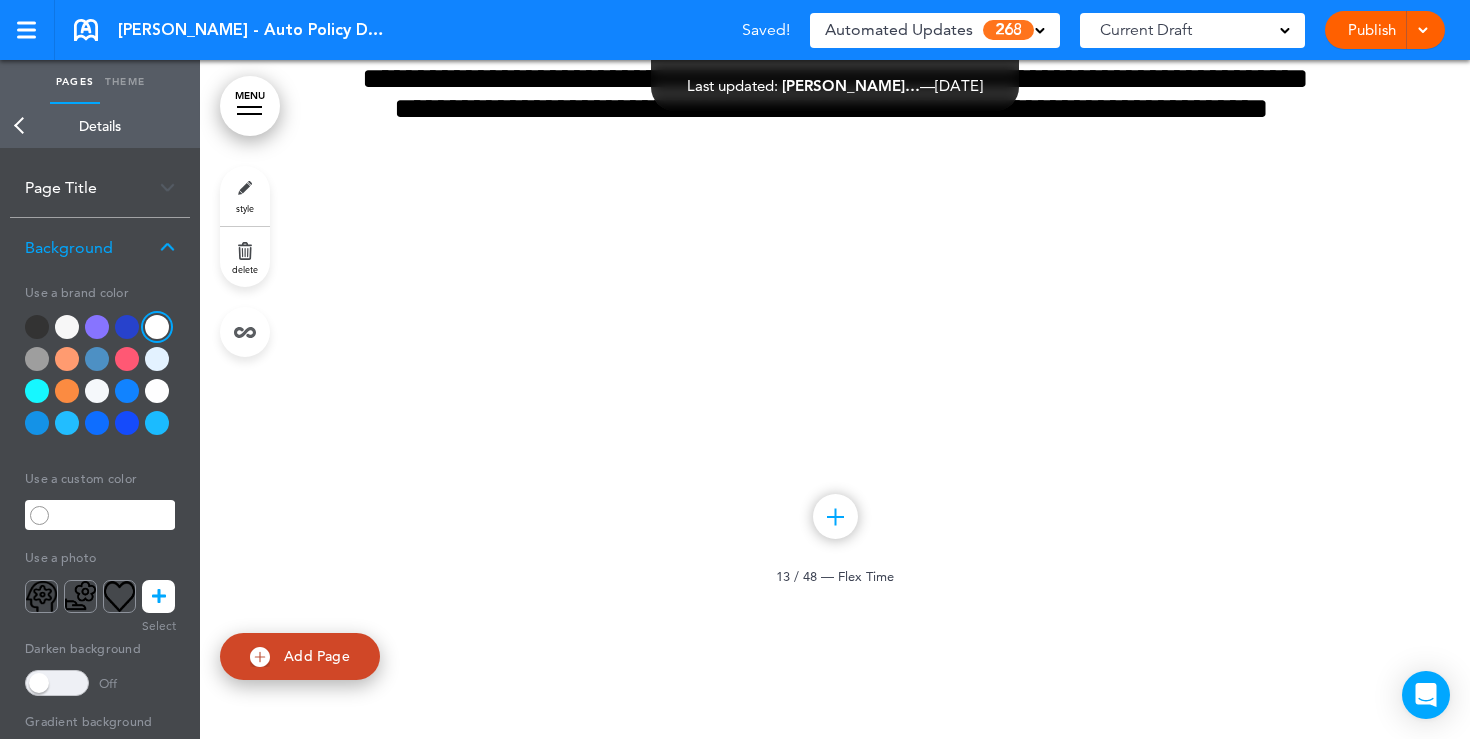 click on "Back" at bounding box center (20, 126) 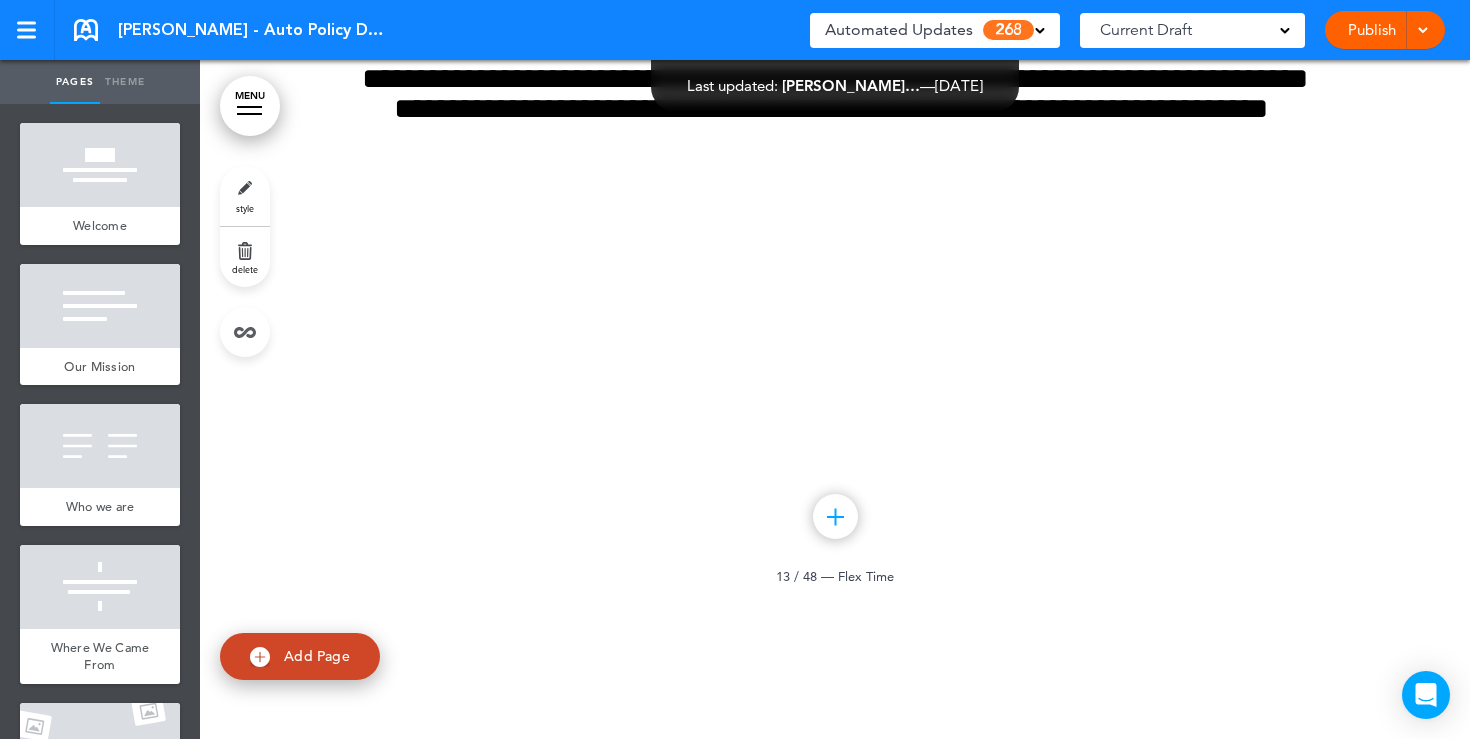 scroll, scrollTop: 0, scrollLeft: 0, axis: both 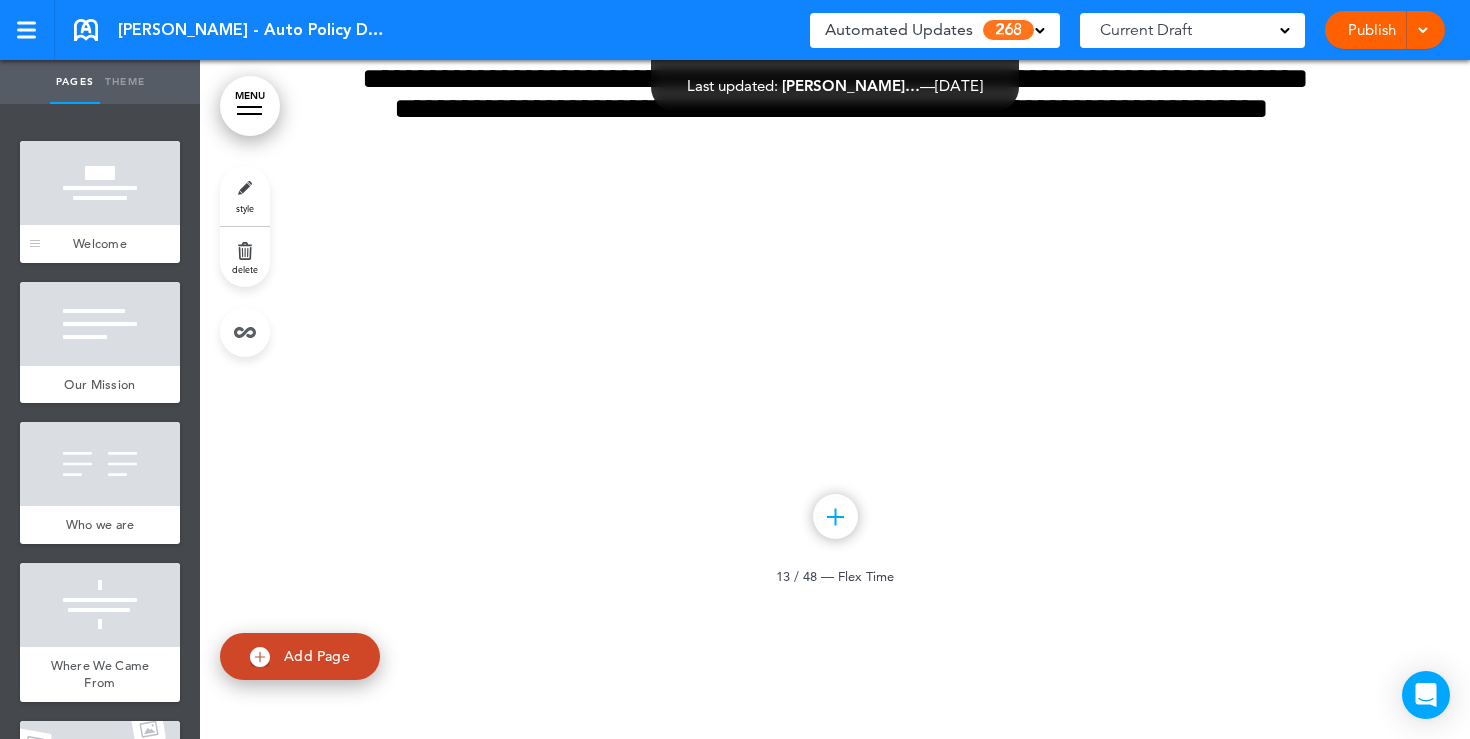 click at bounding box center (100, 183) 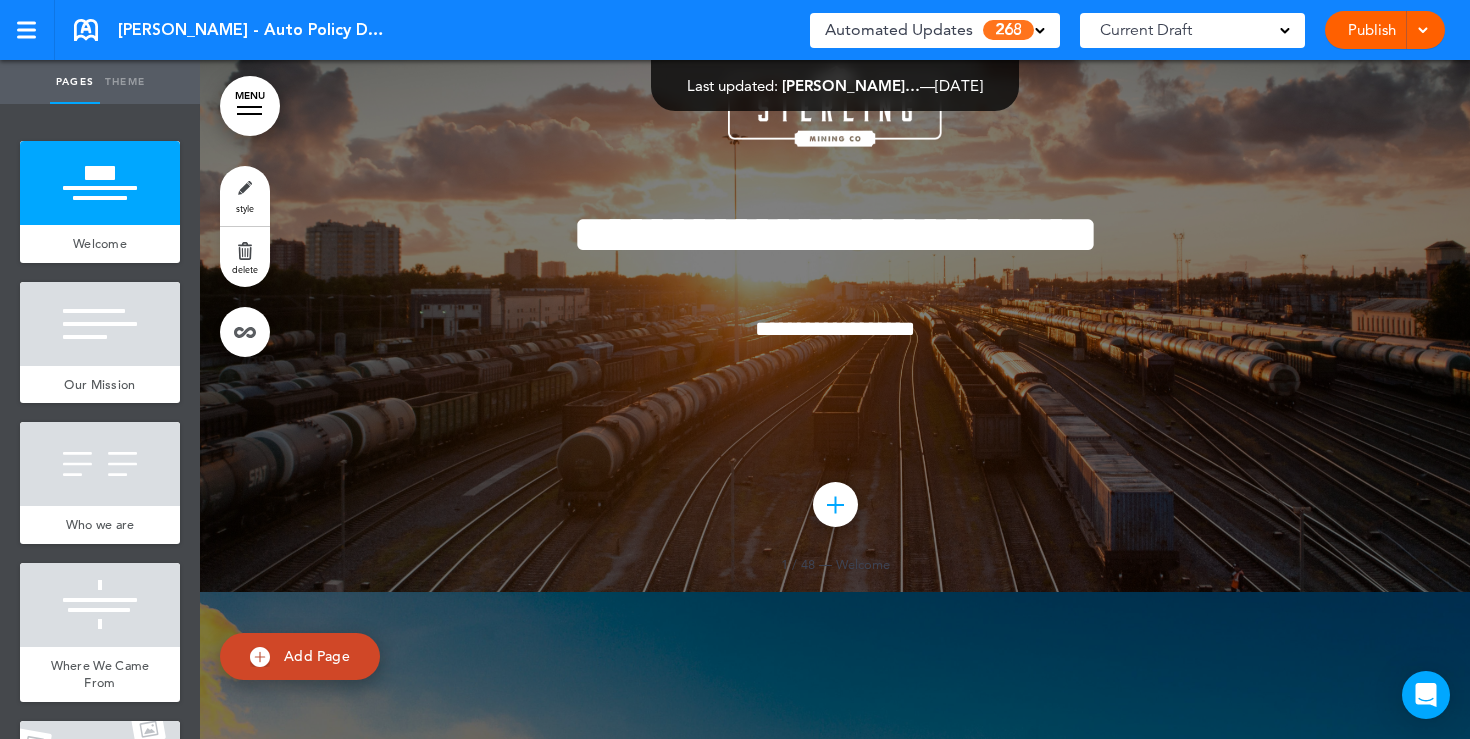 scroll, scrollTop: 0, scrollLeft: 0, axis: both 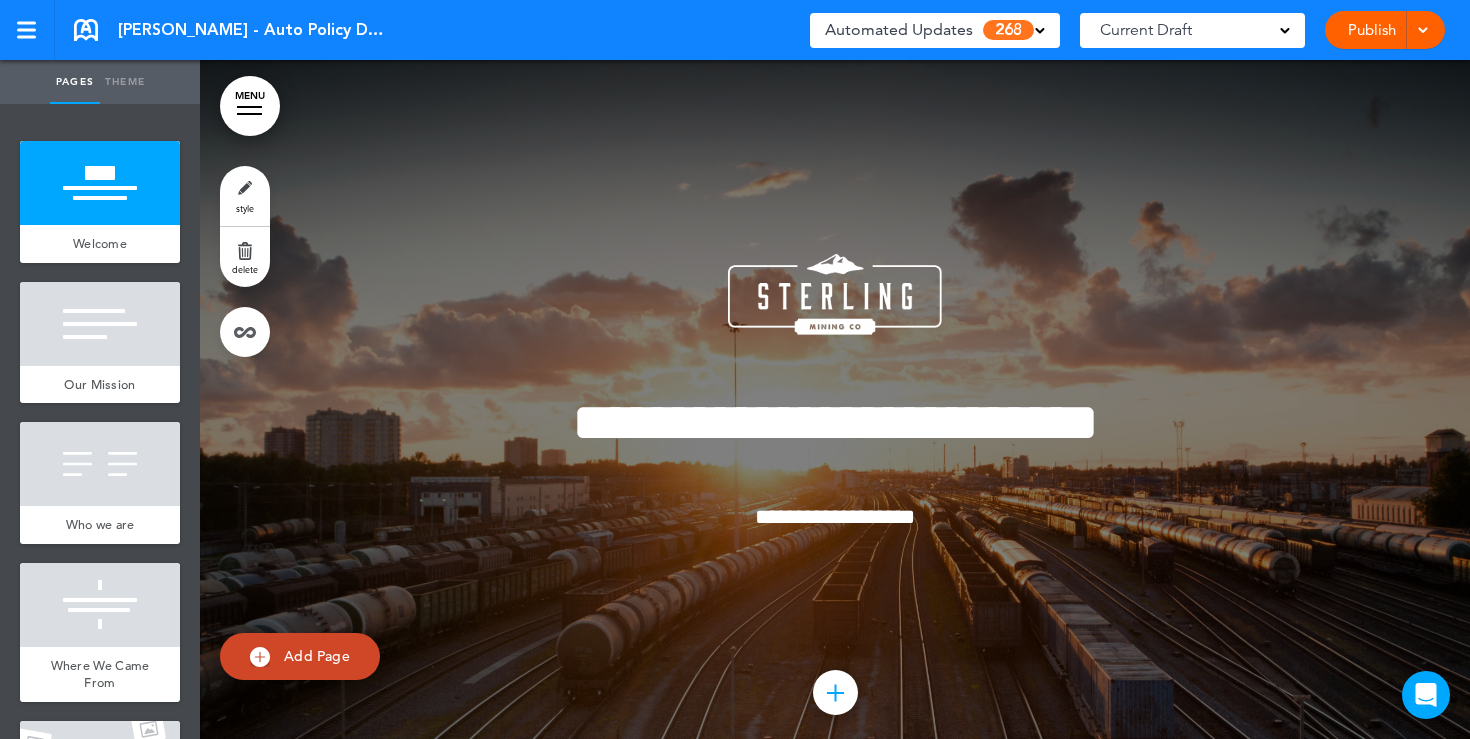 click on "Current Draft" at bounding box center [1192, 30] 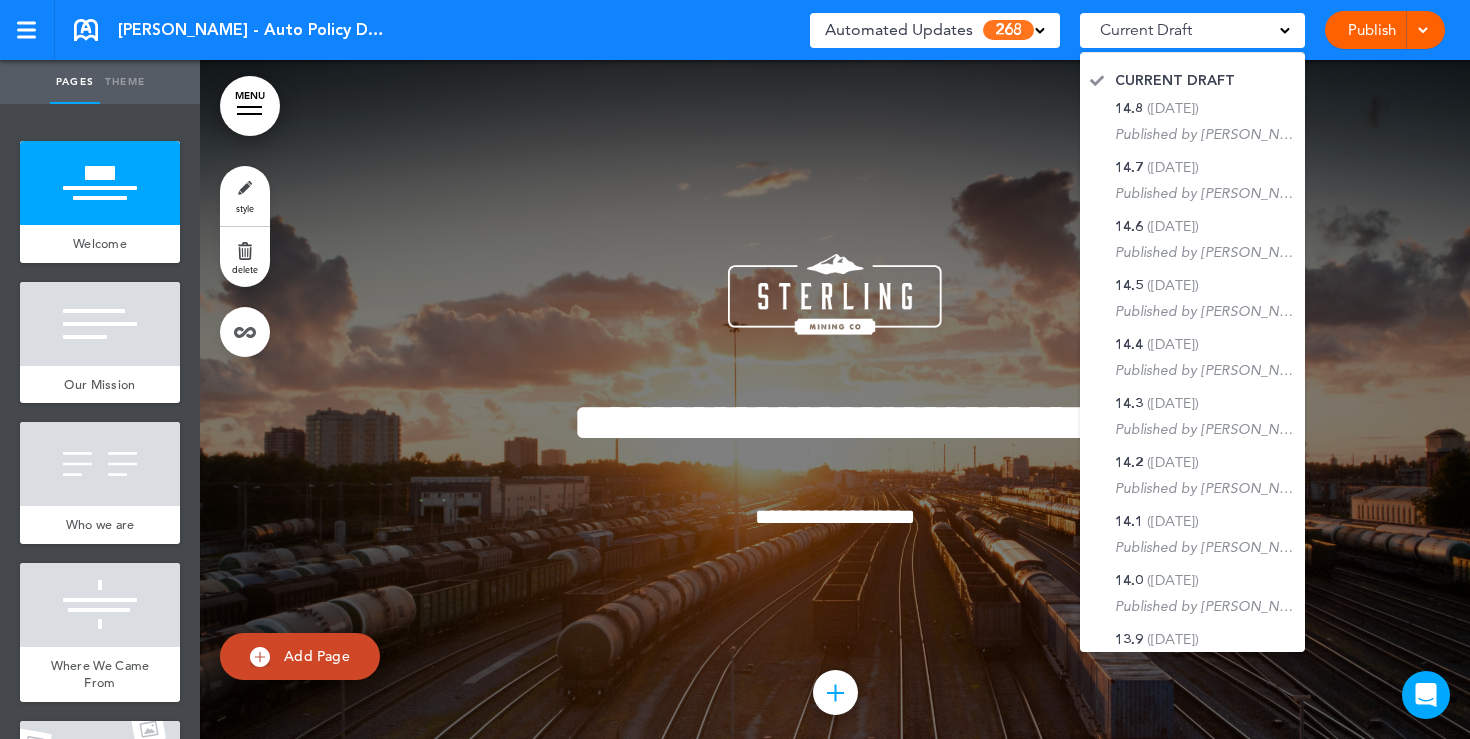 click at bounding box center (835, 420) 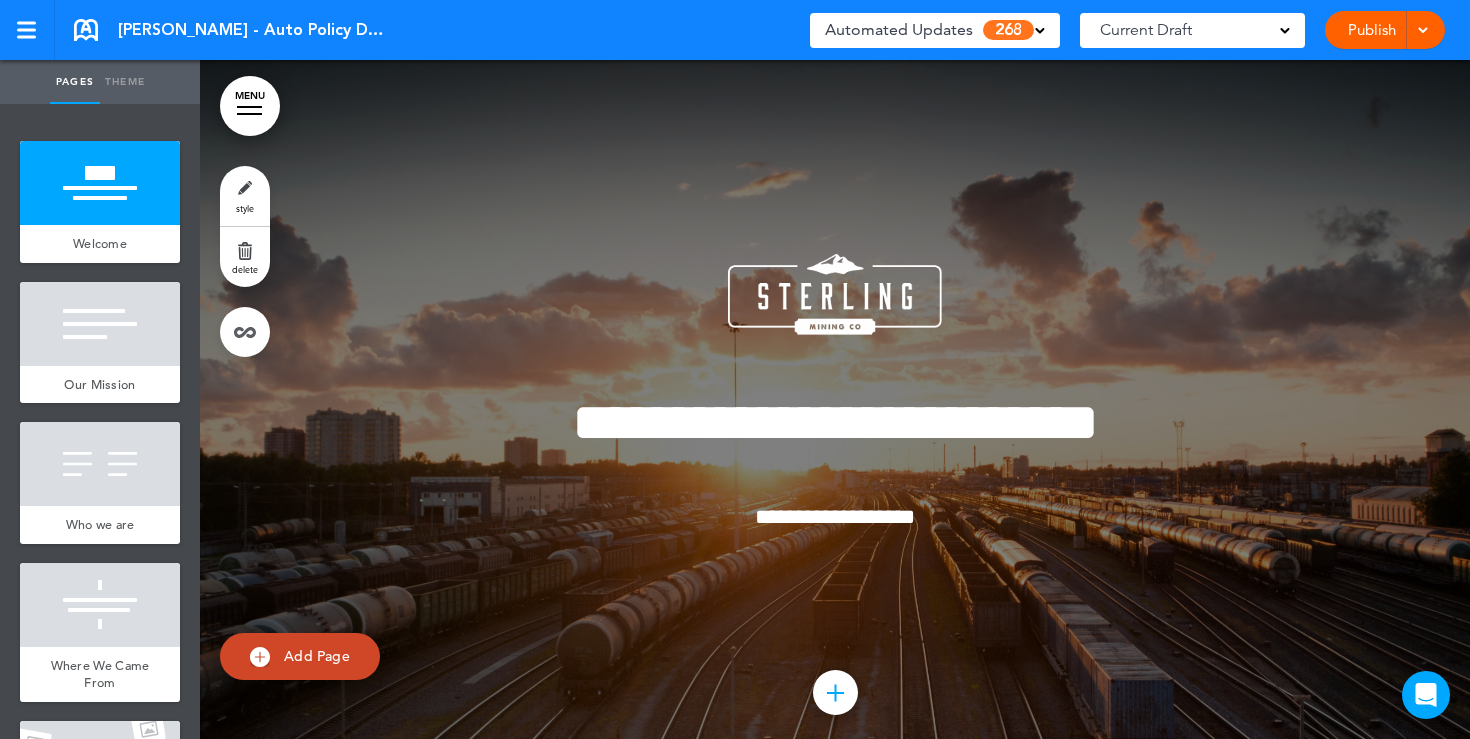 click on "268" at bounding box center (1008, 30) 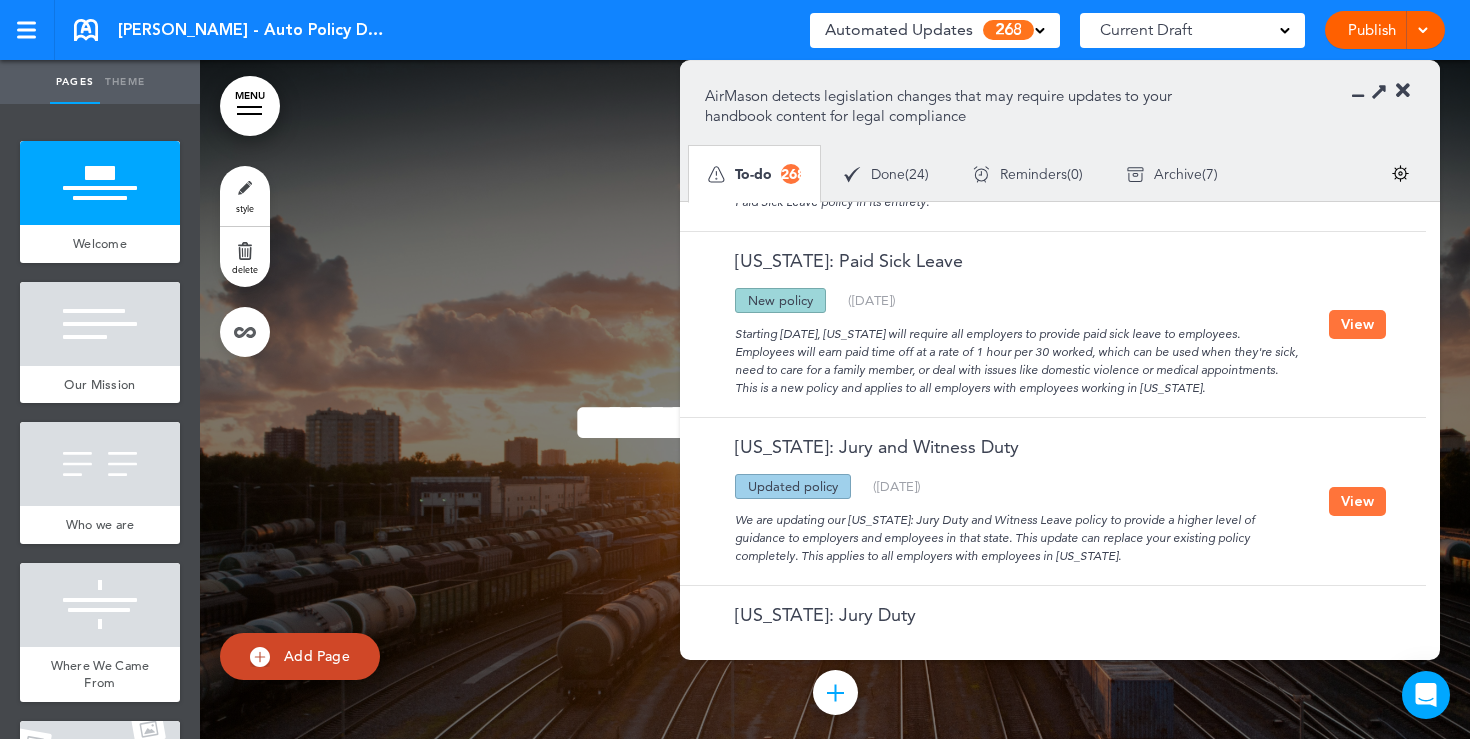 click at bounding box center [1403, 91] 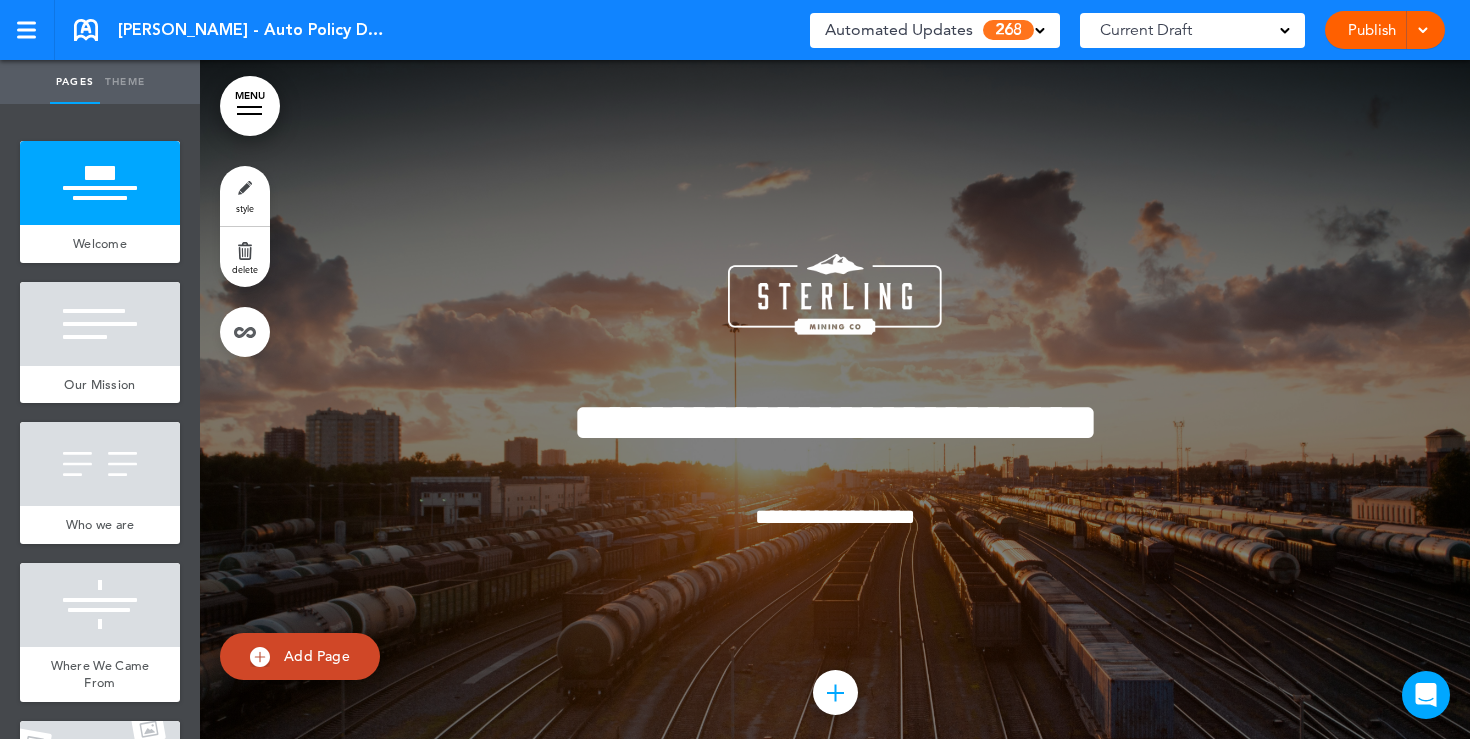 click on "Automated Updates
268" at bounding box center [935, 30] 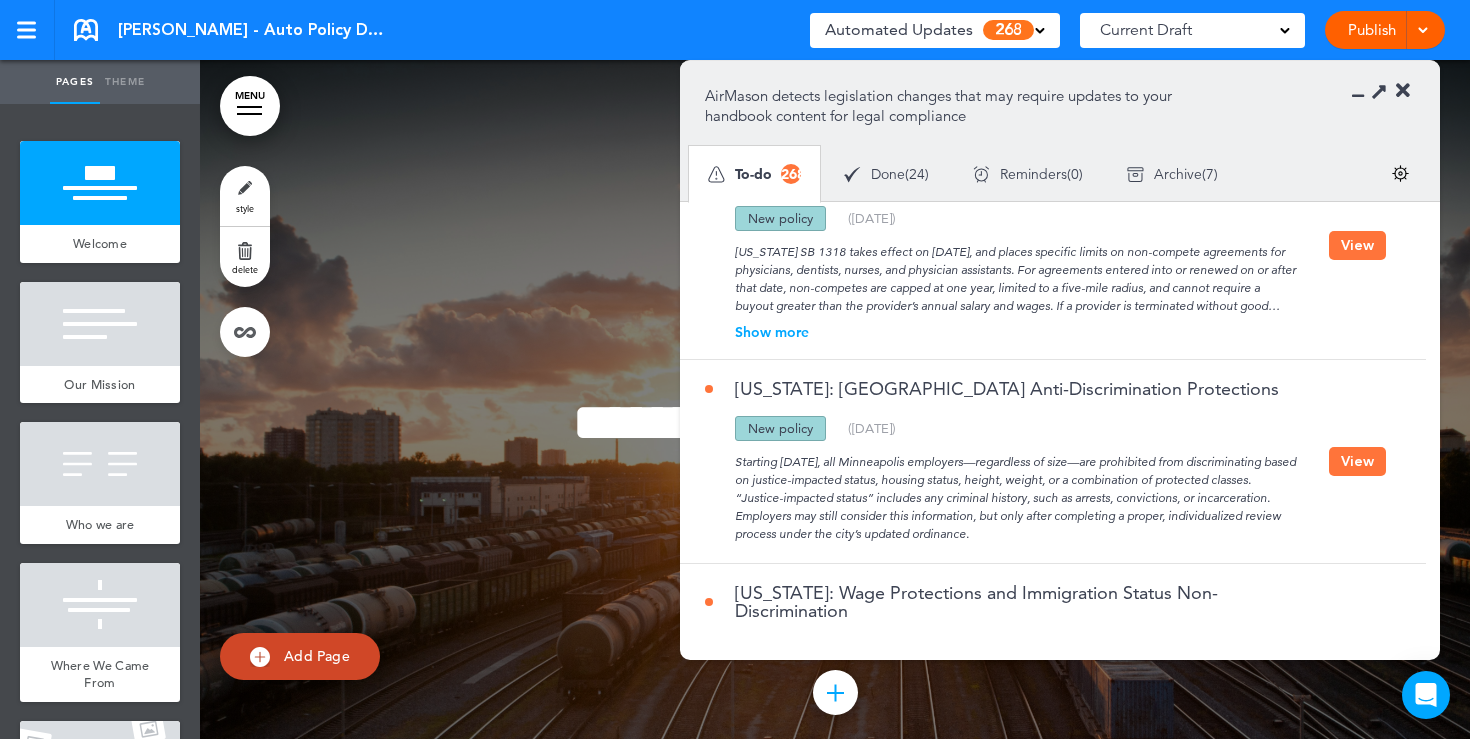 scroll, scrollTop: 0, scrollLeft: 0, axis: both 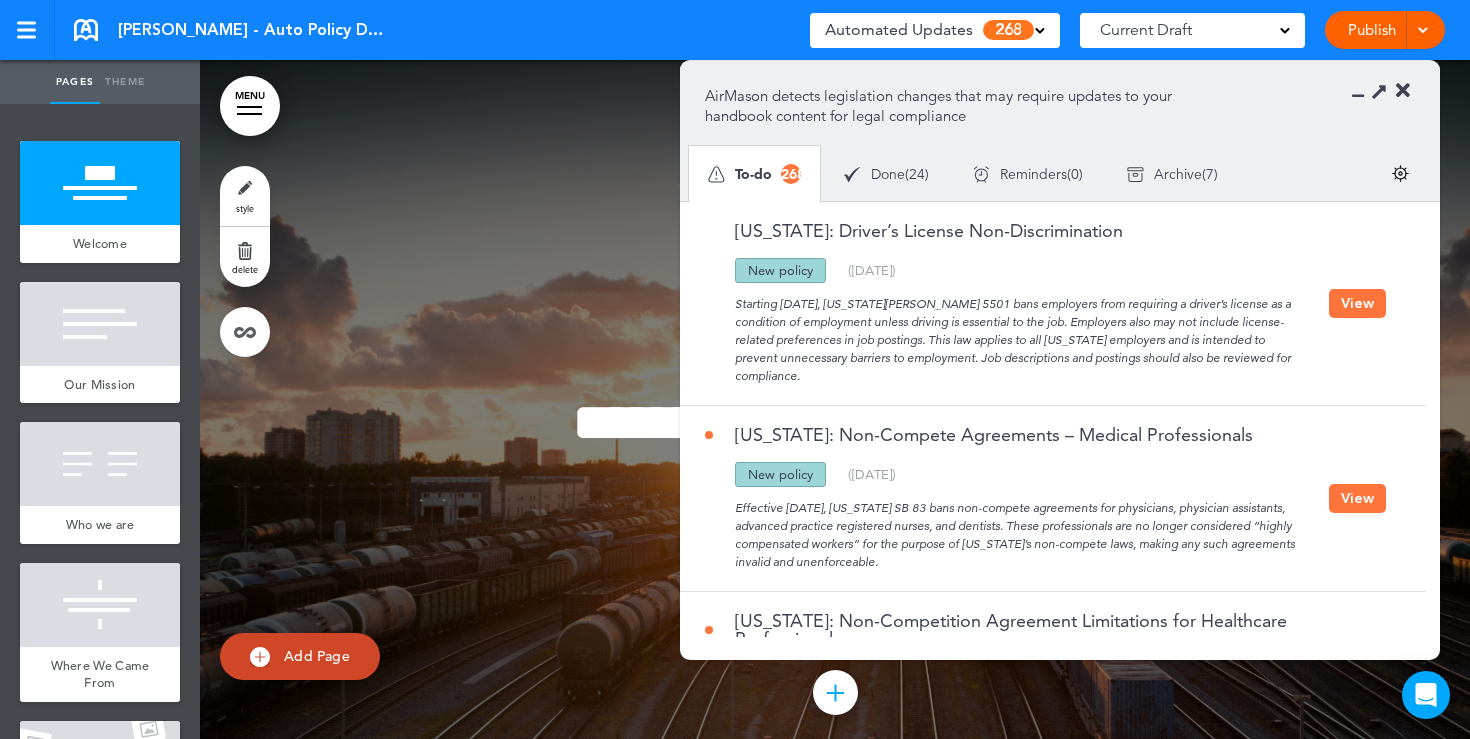 click on "View" at bounding box center [1357, 303] 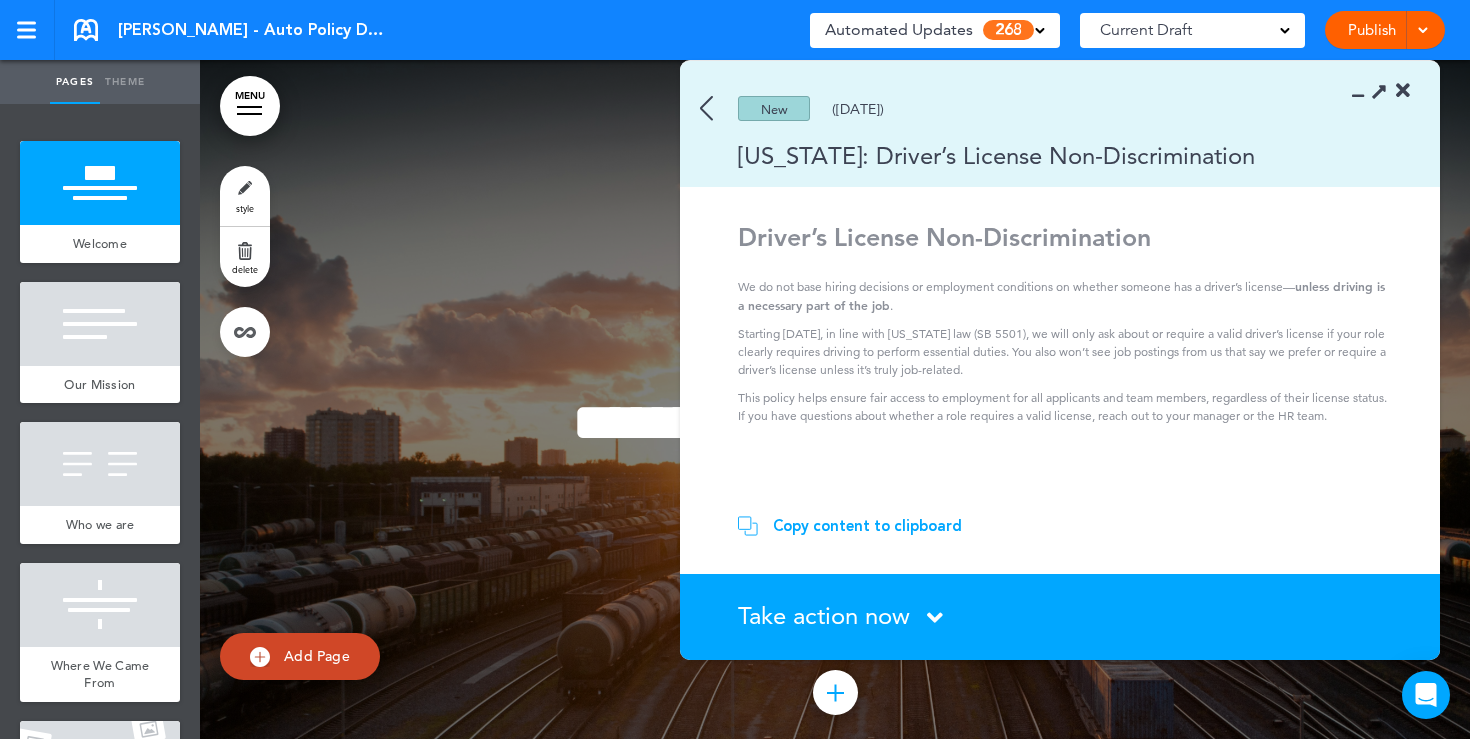 click at bounding box center [1403, 91] 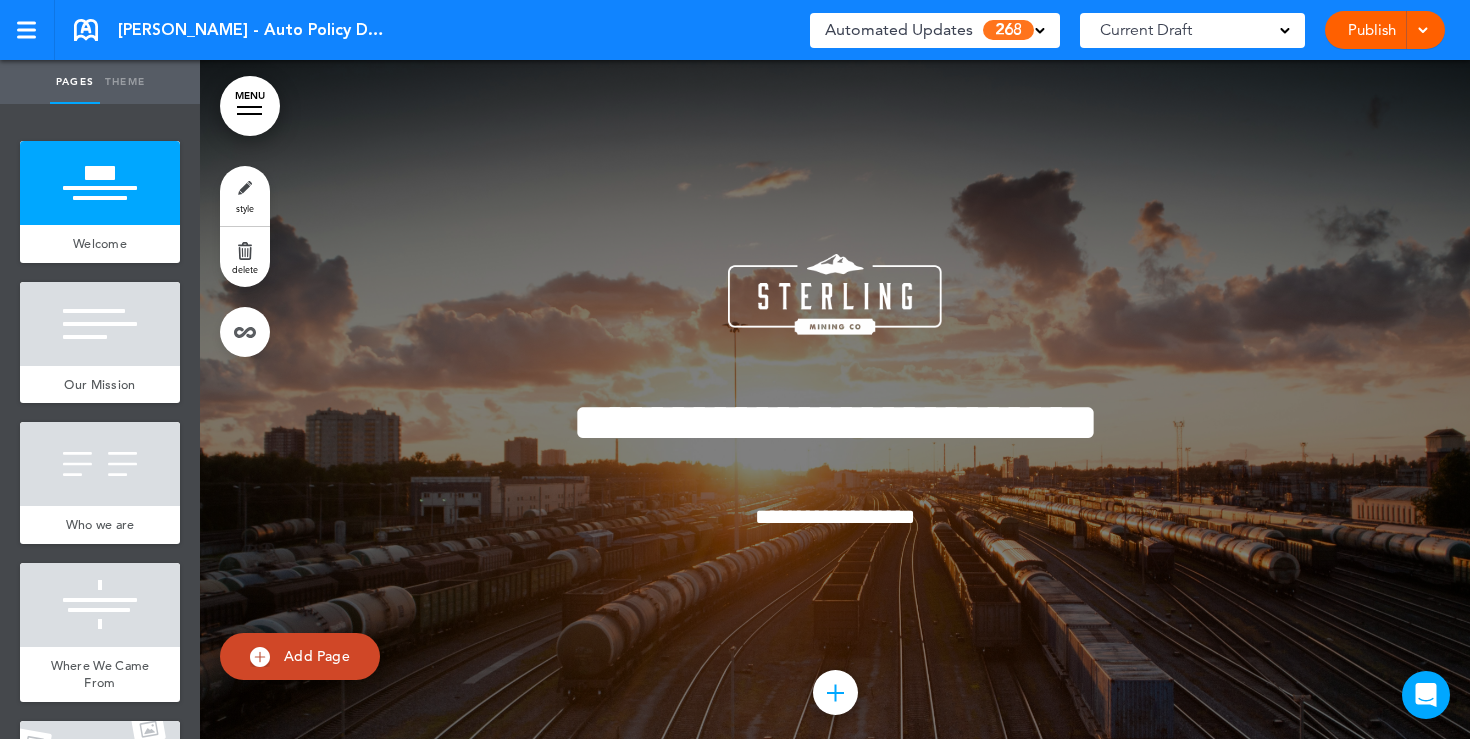 click on "MENU" at bounding box center (250, 106) 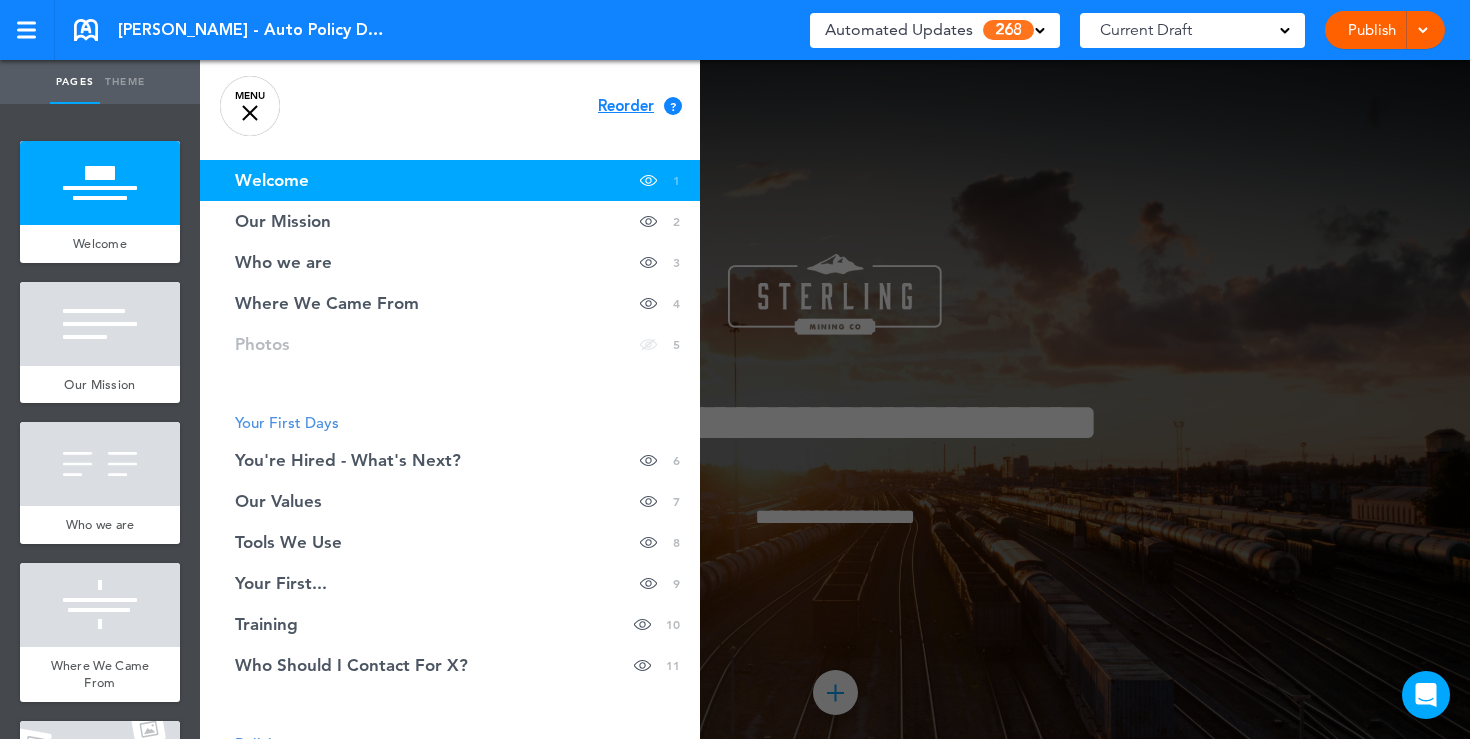 click at bounding box center (250, 113) 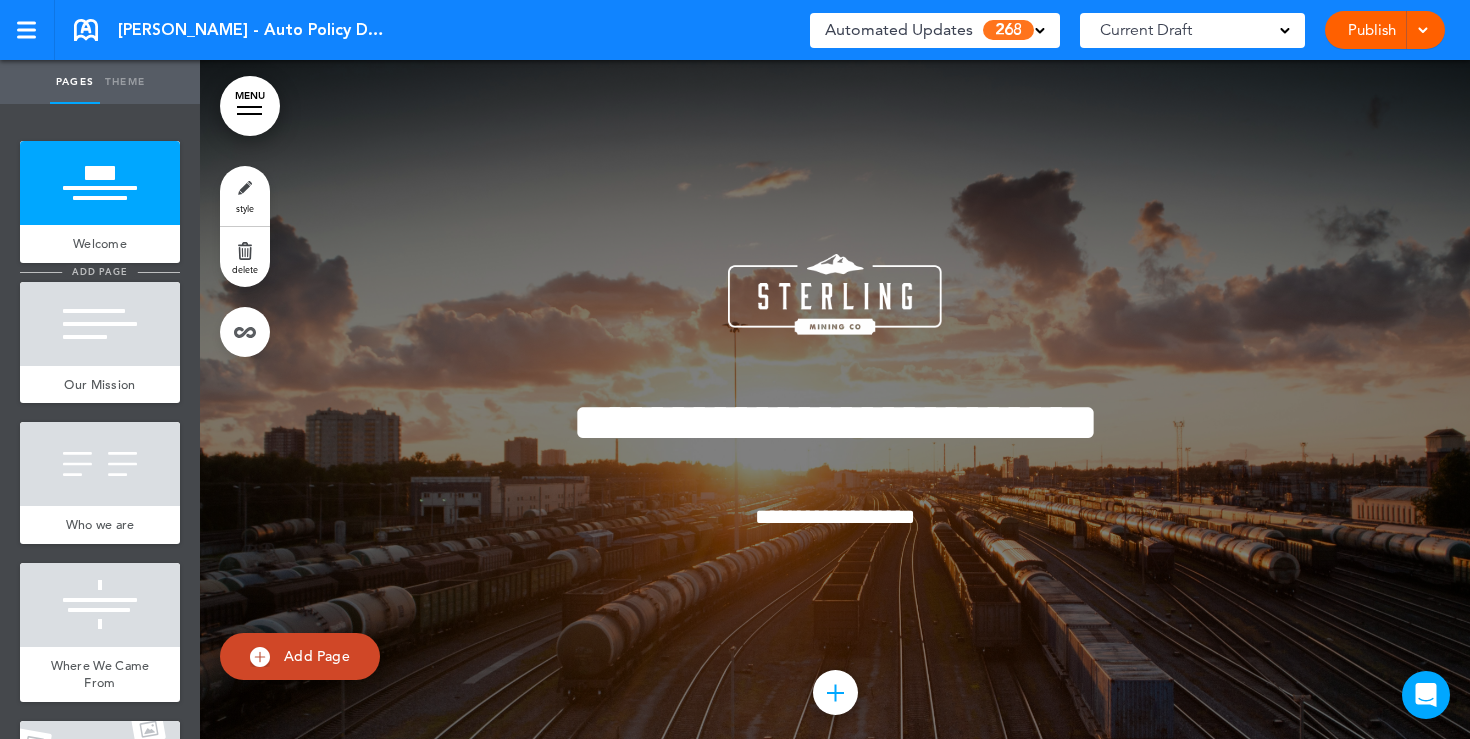 click on "add page" at bounding box center (99, 271) 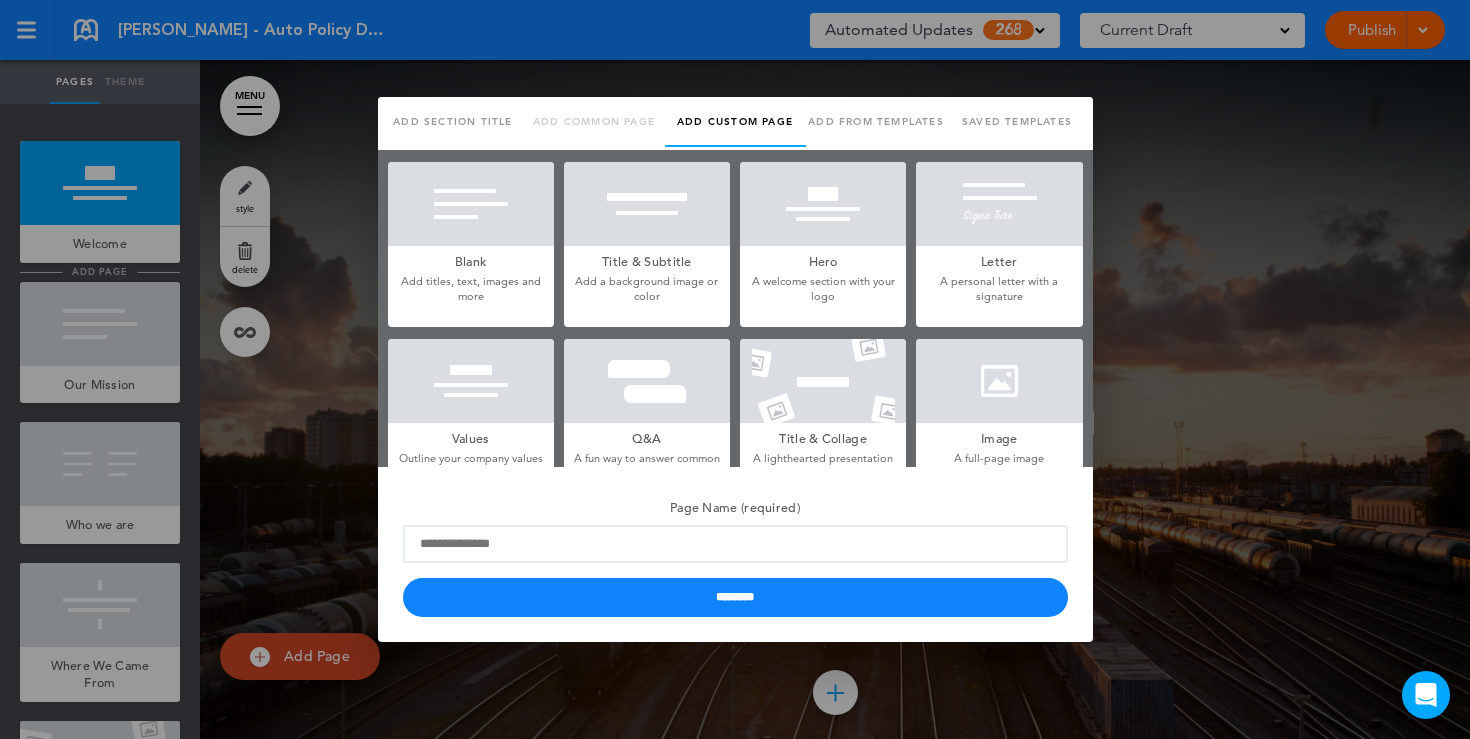 scroll, scrollTop: 0, scrollLeft: 0, axis: both 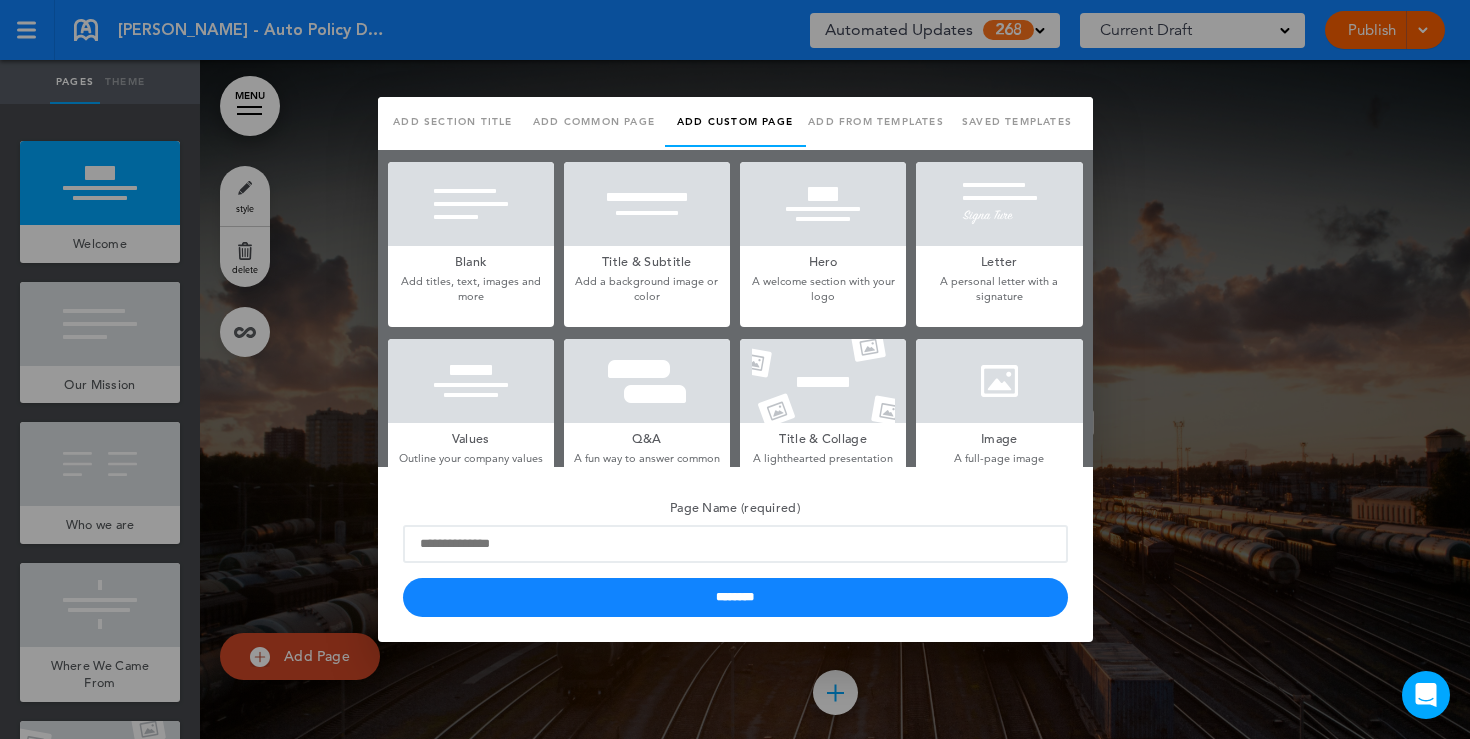click on "Blank" at bounding box center (471, 260) 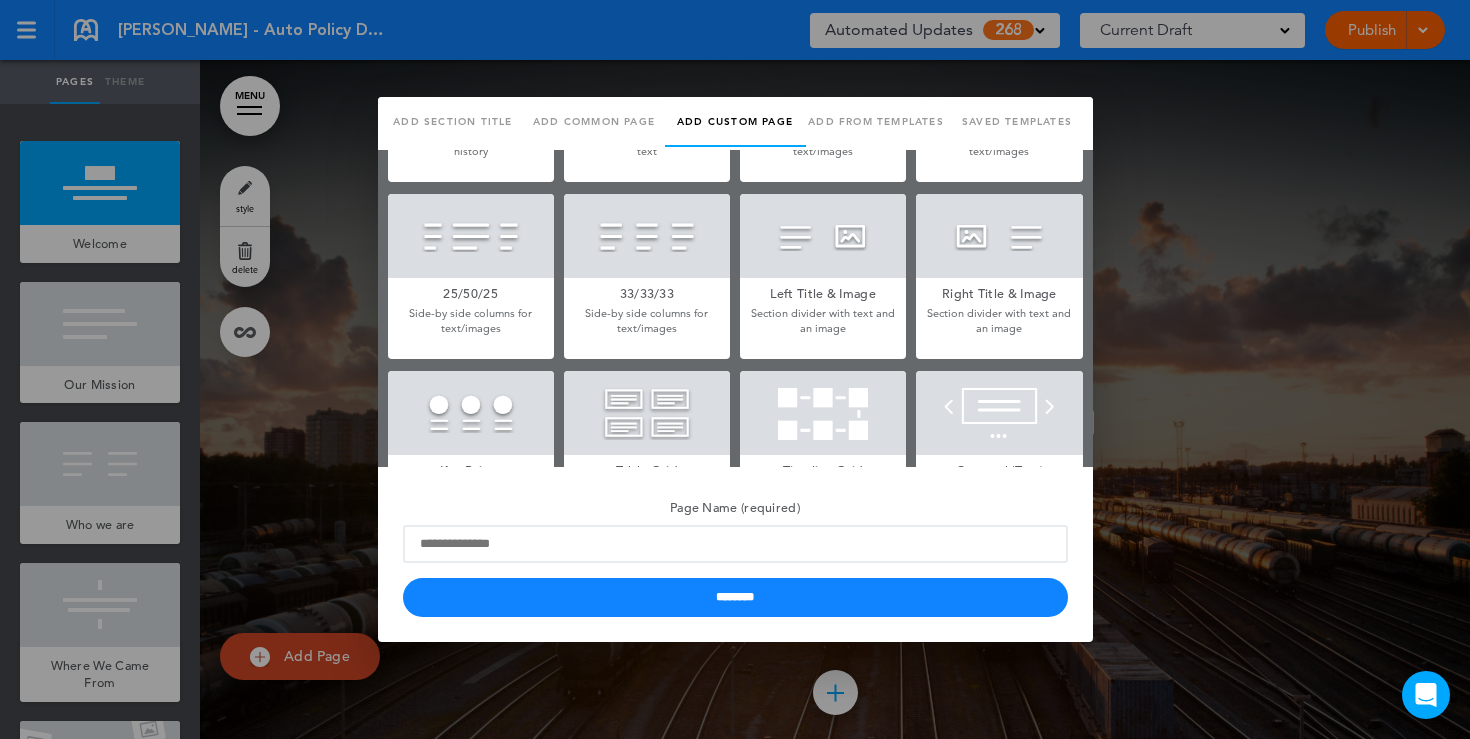 scroll, scrollTop: 529, scrollLeft: 0, axis: vertical 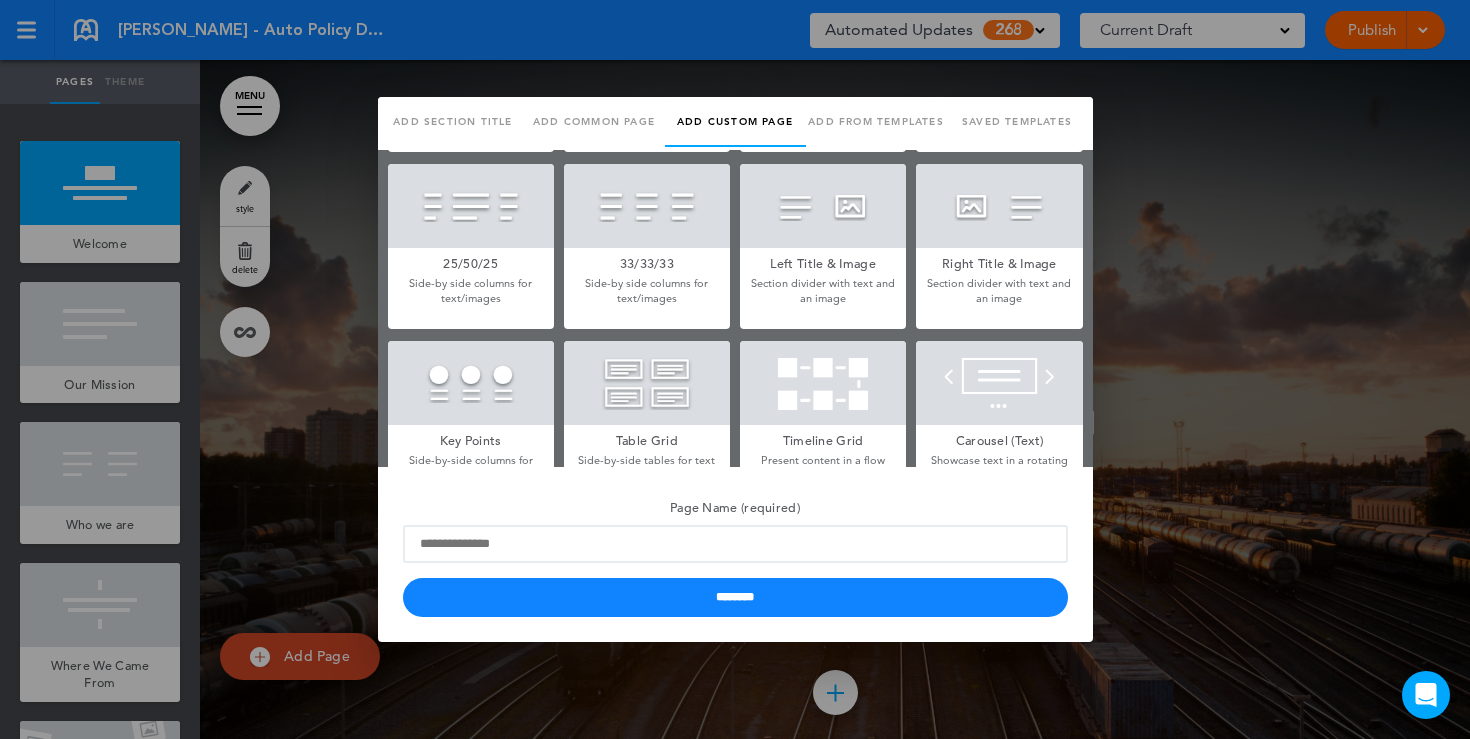 click on "Left Title & Image" at bounding box center (823, 262) 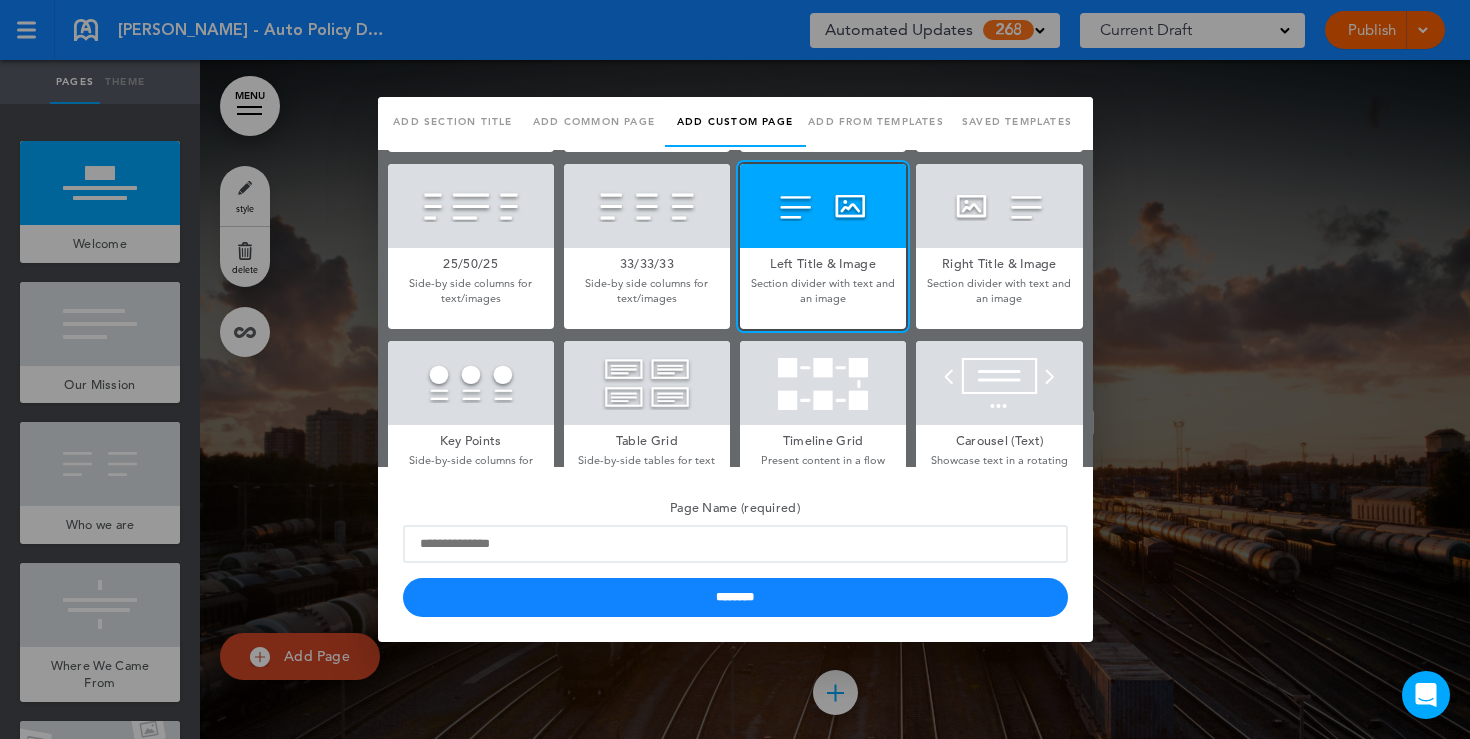 click at bounding box center (735, 369) 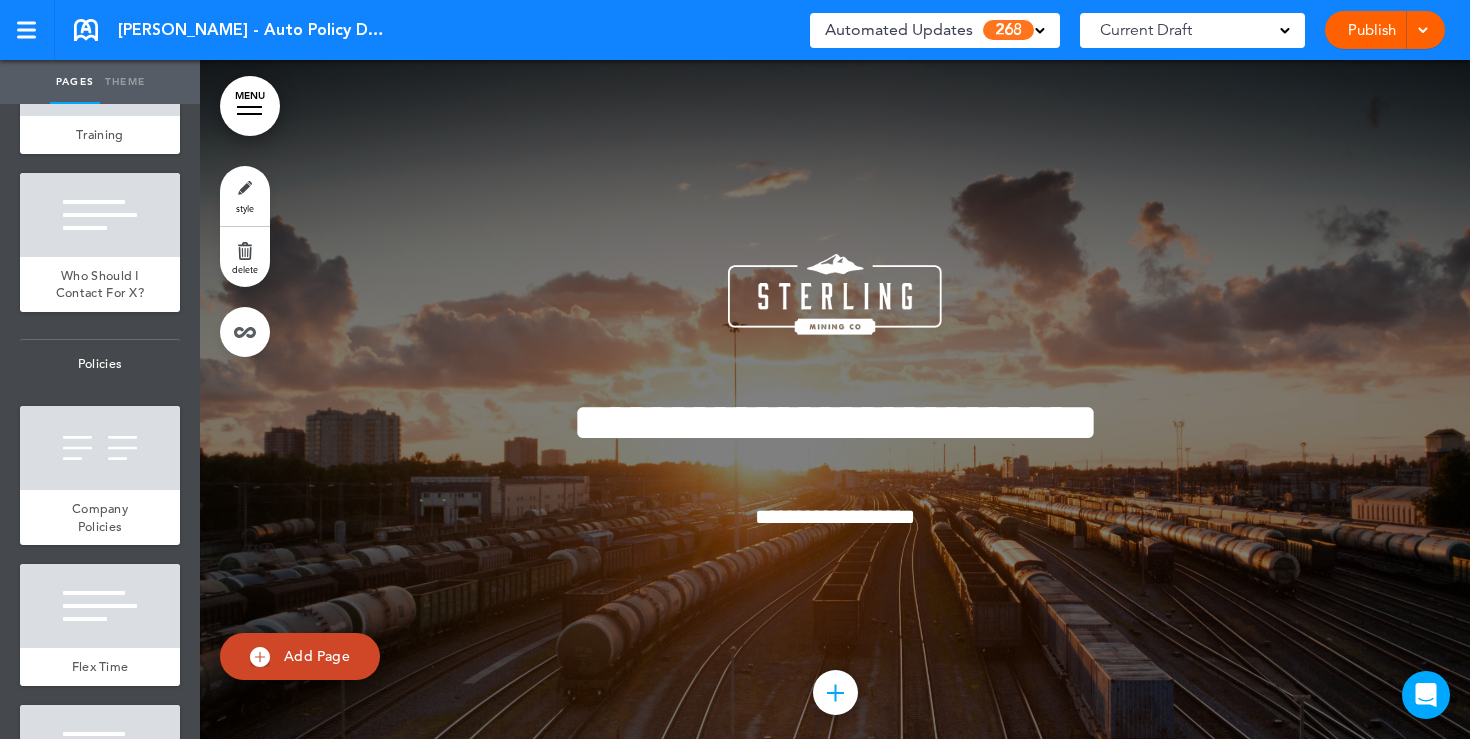scroll, scrollTop: 1693, scrollLeft: 0, axis: vertical 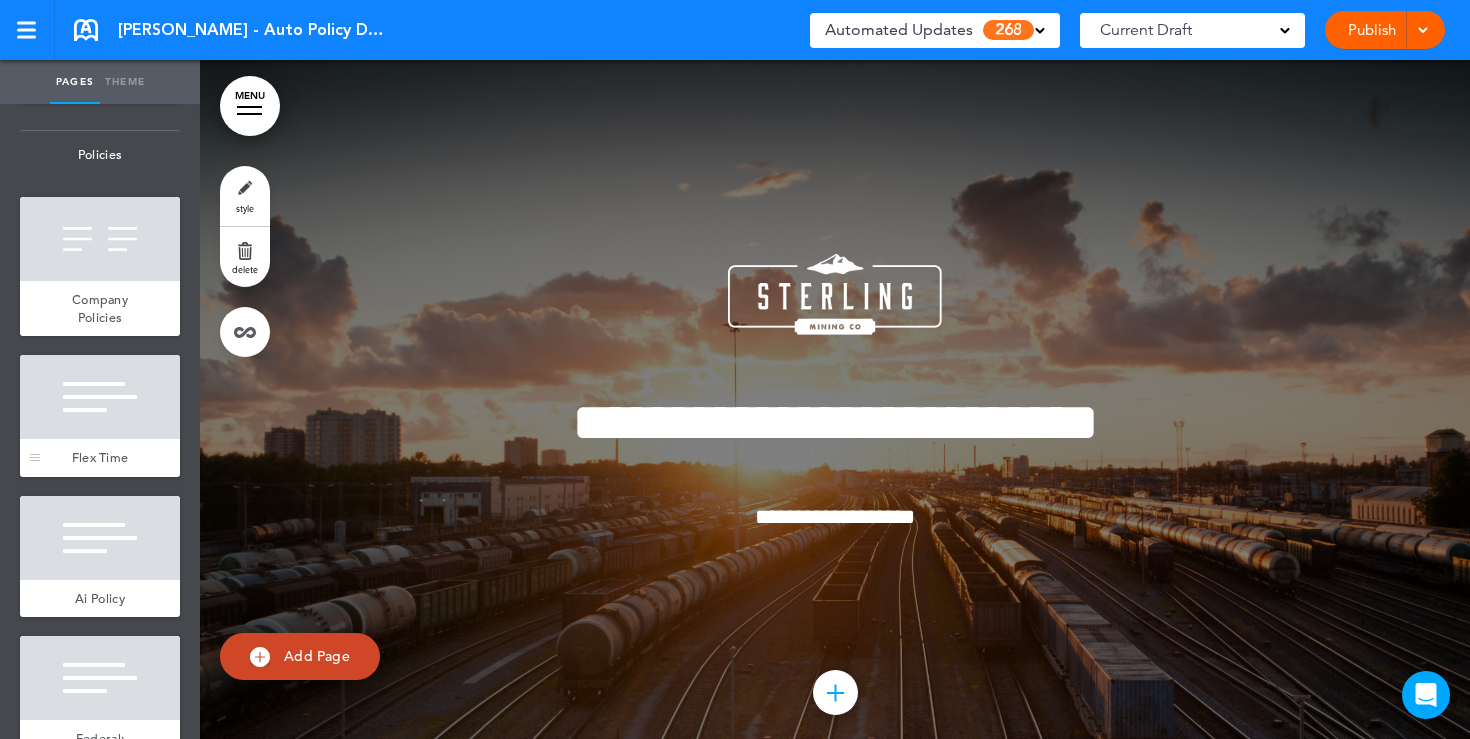 click at bounding box center [100, 397] 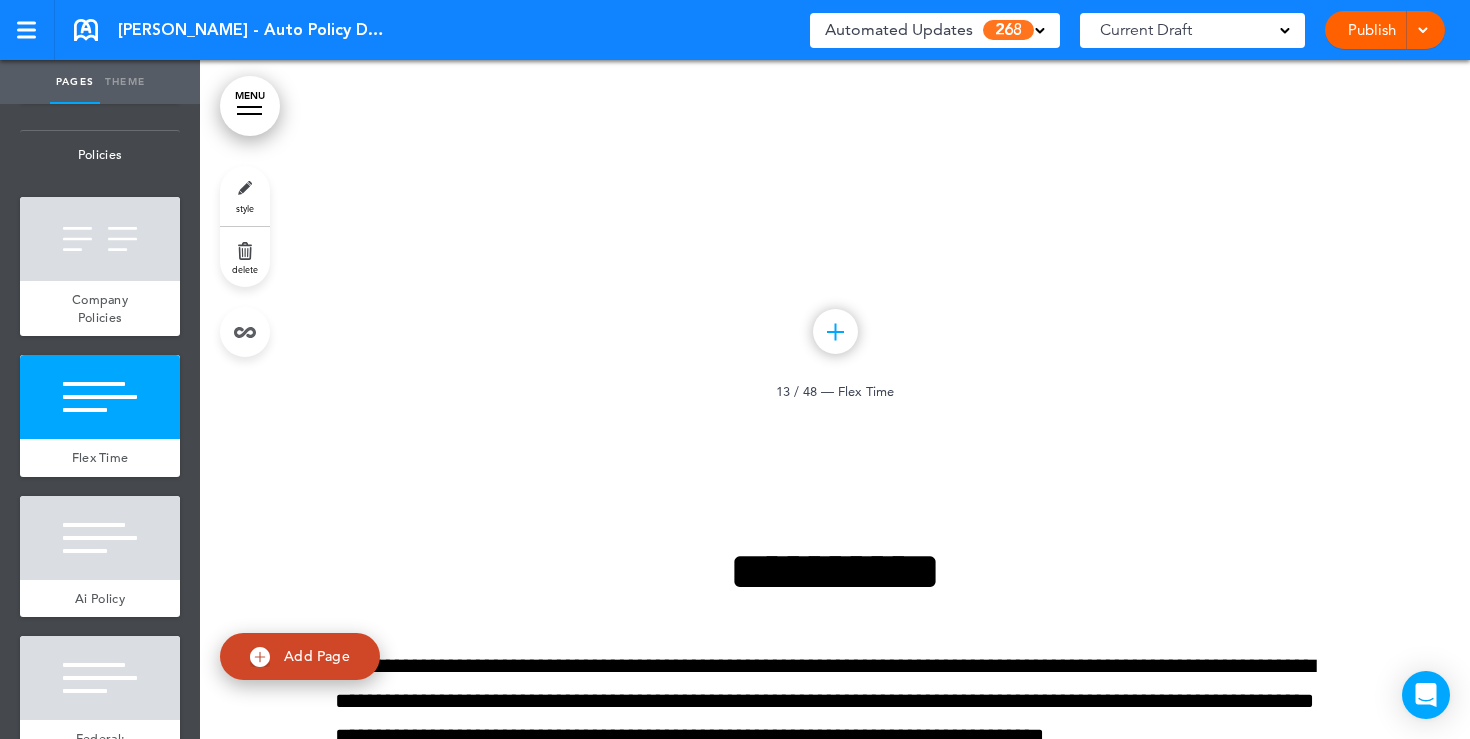 scroll, scrollTop: 13972, scrollLeft: 0, axis: vertical 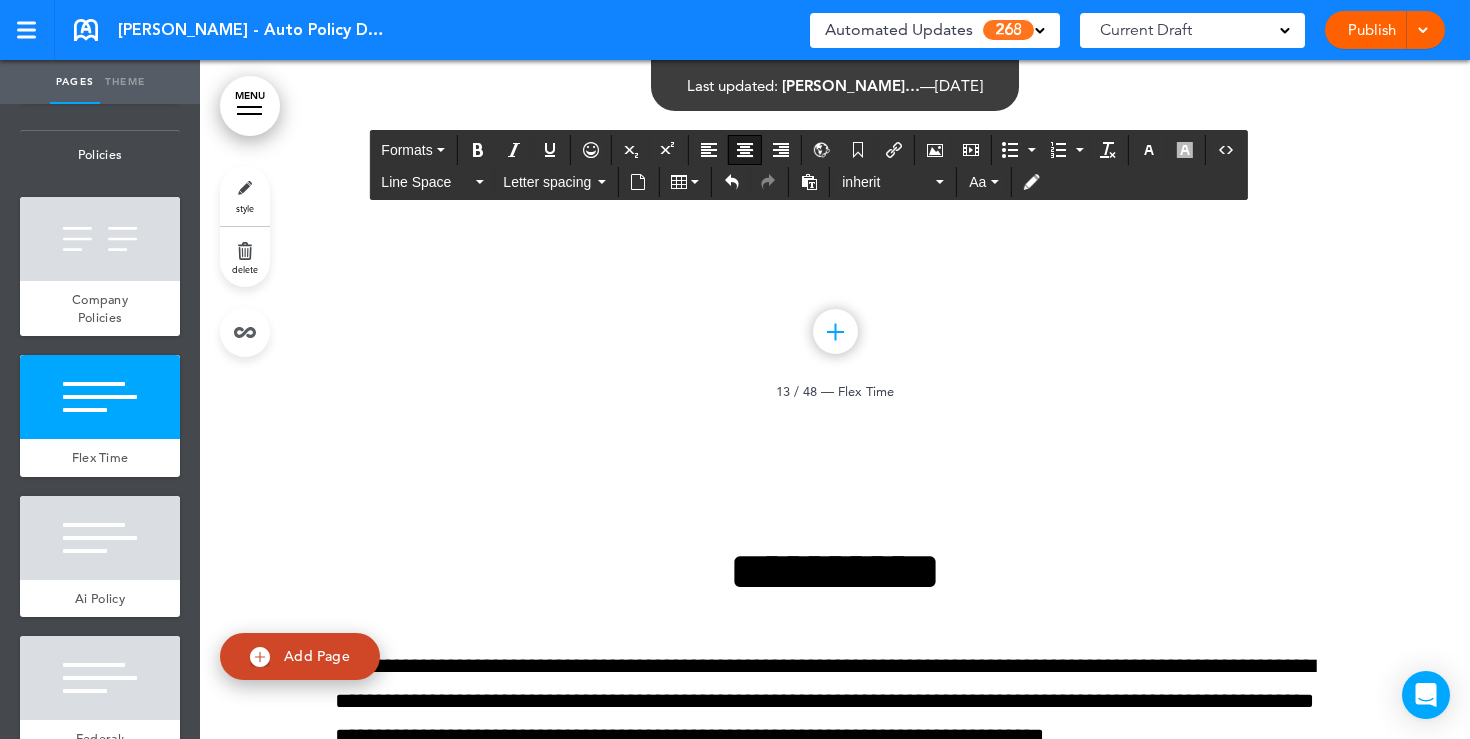 click on "**********" at bounding box center (835, -91) 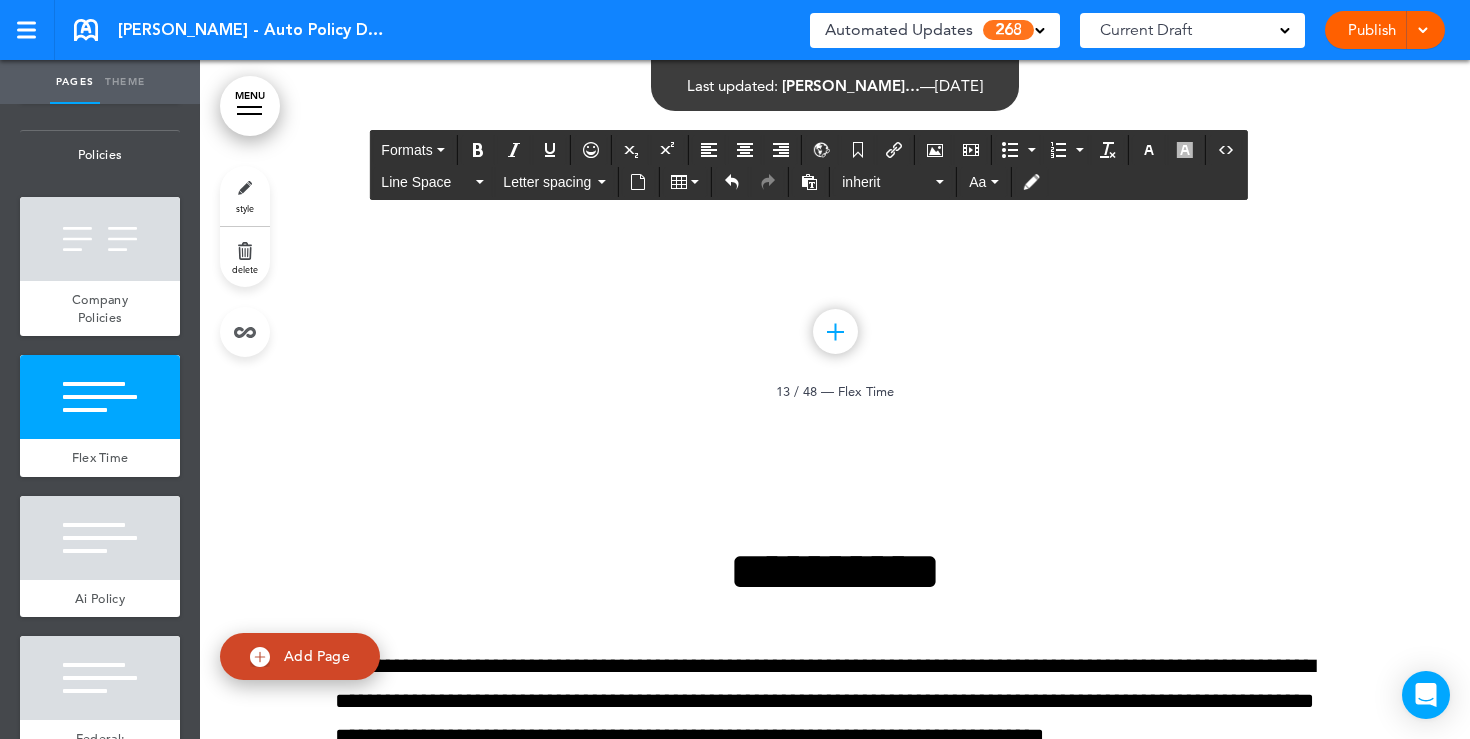 drag, startPoint x: 553, startPoint y: 383, endPoint x: 350, endPoint y: 135, distance: 320.48868 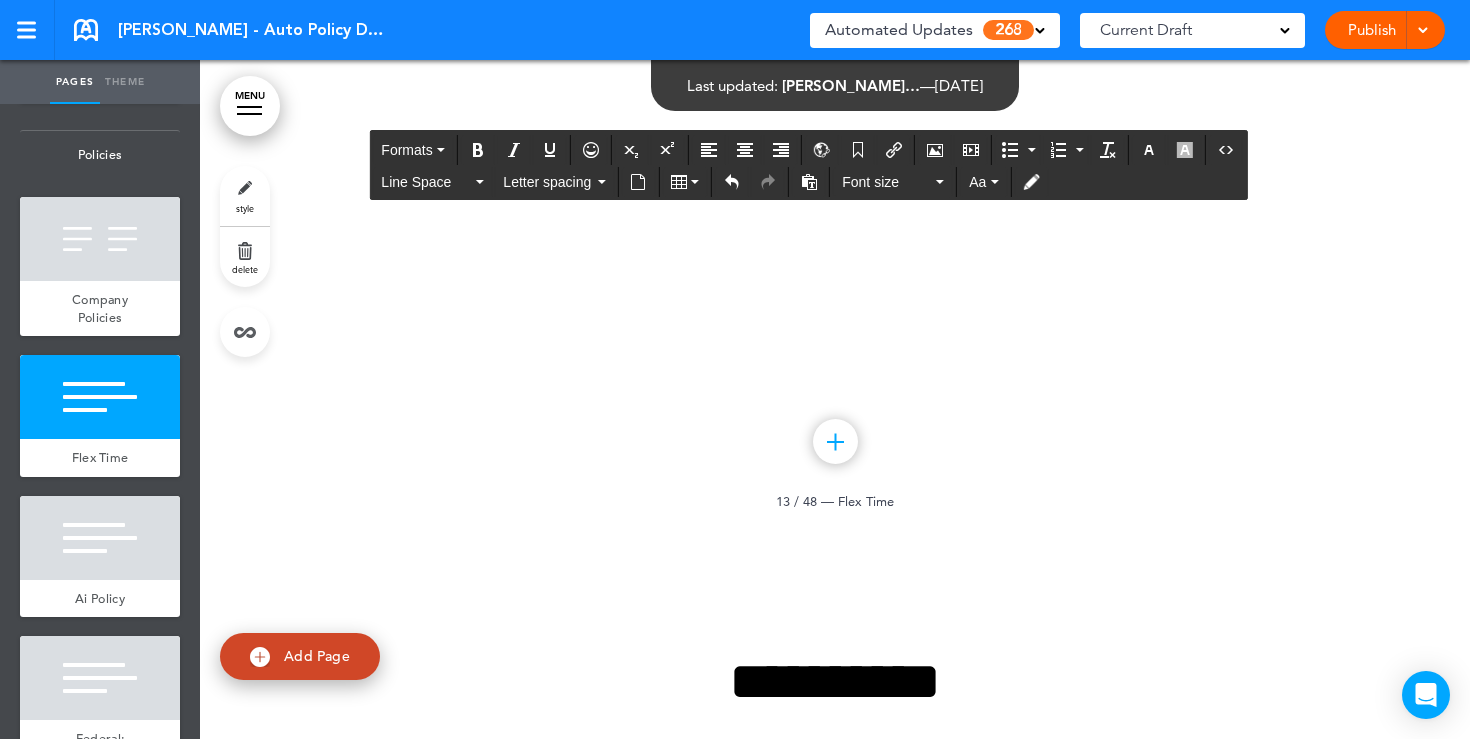 scroll, scrollTop: 13858, scrollLeft: 0, axis: vertical 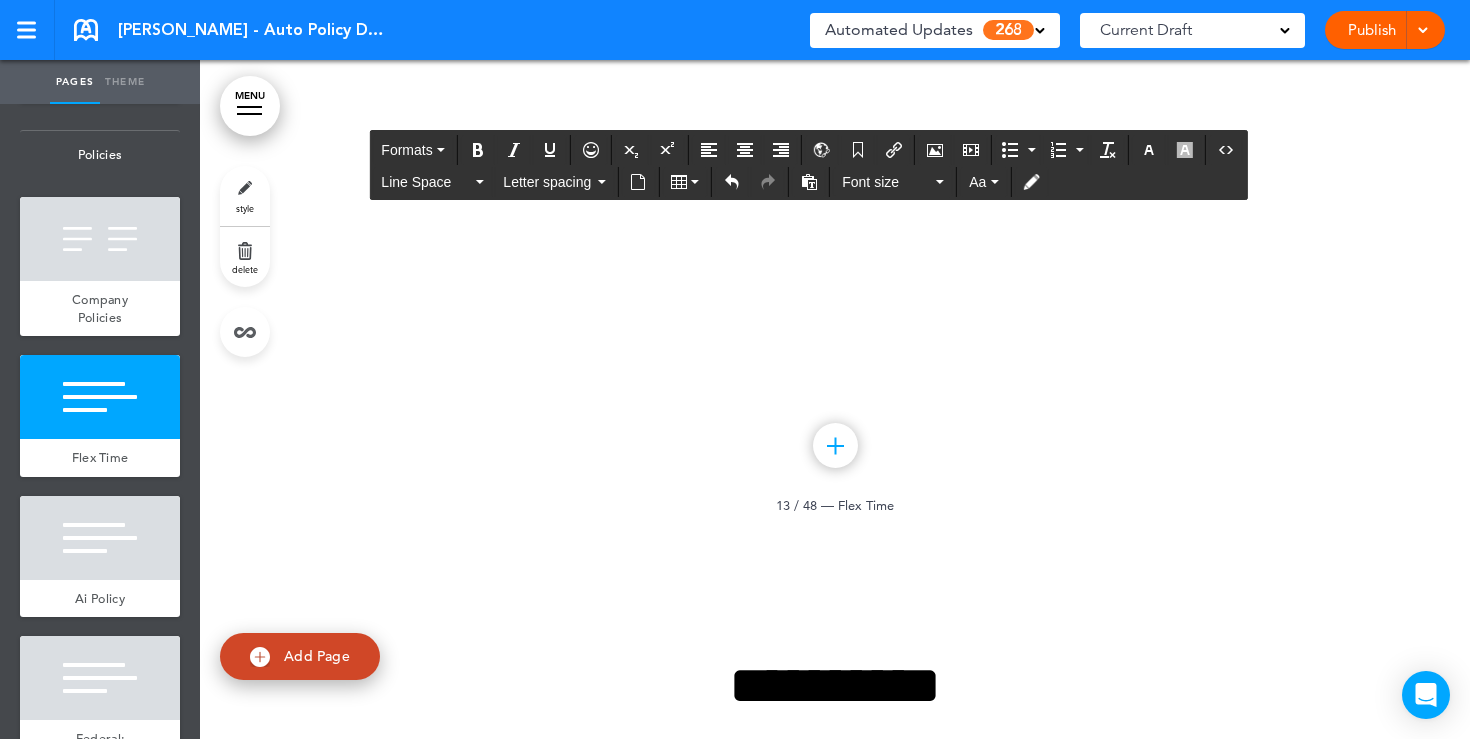 click at bounding box center [835, -95] 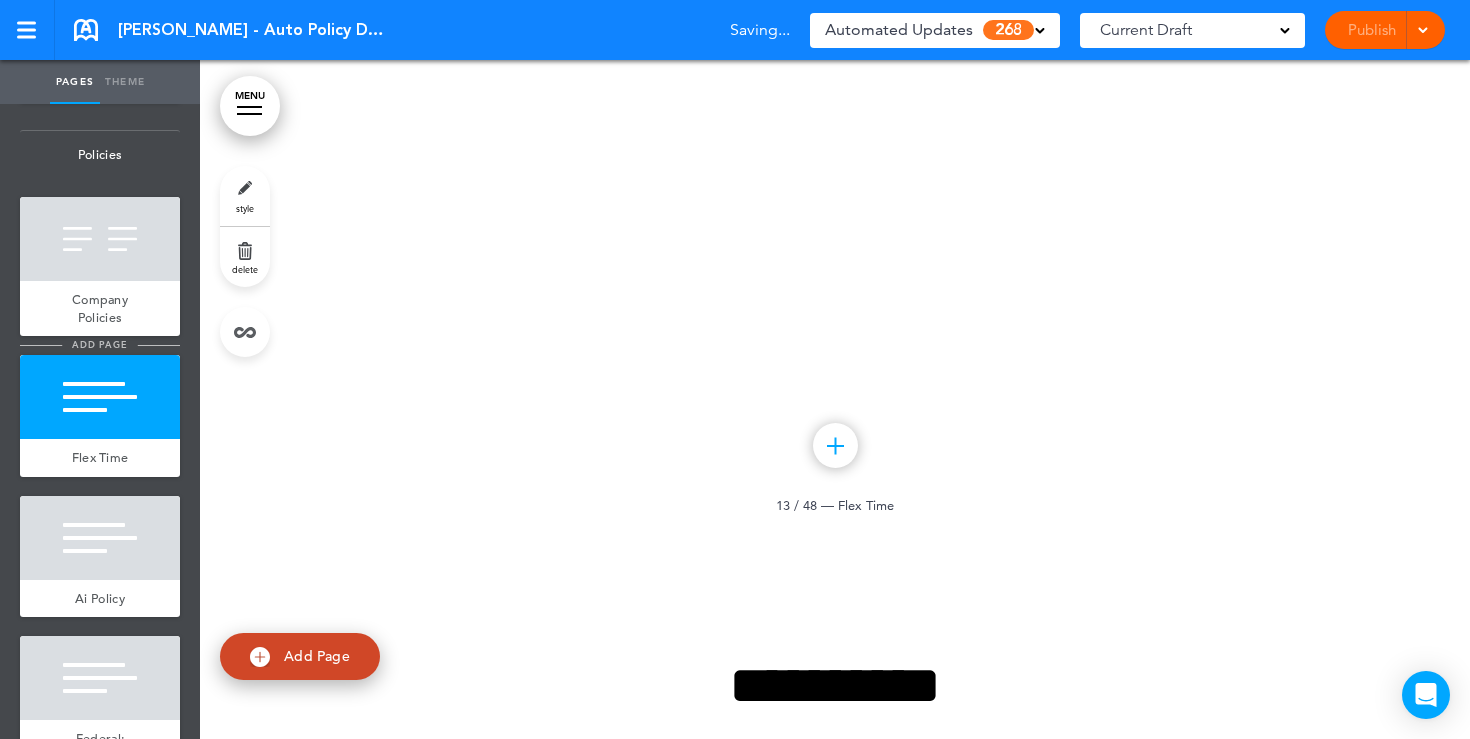 click on "add page" at bounding box center (99, 344) 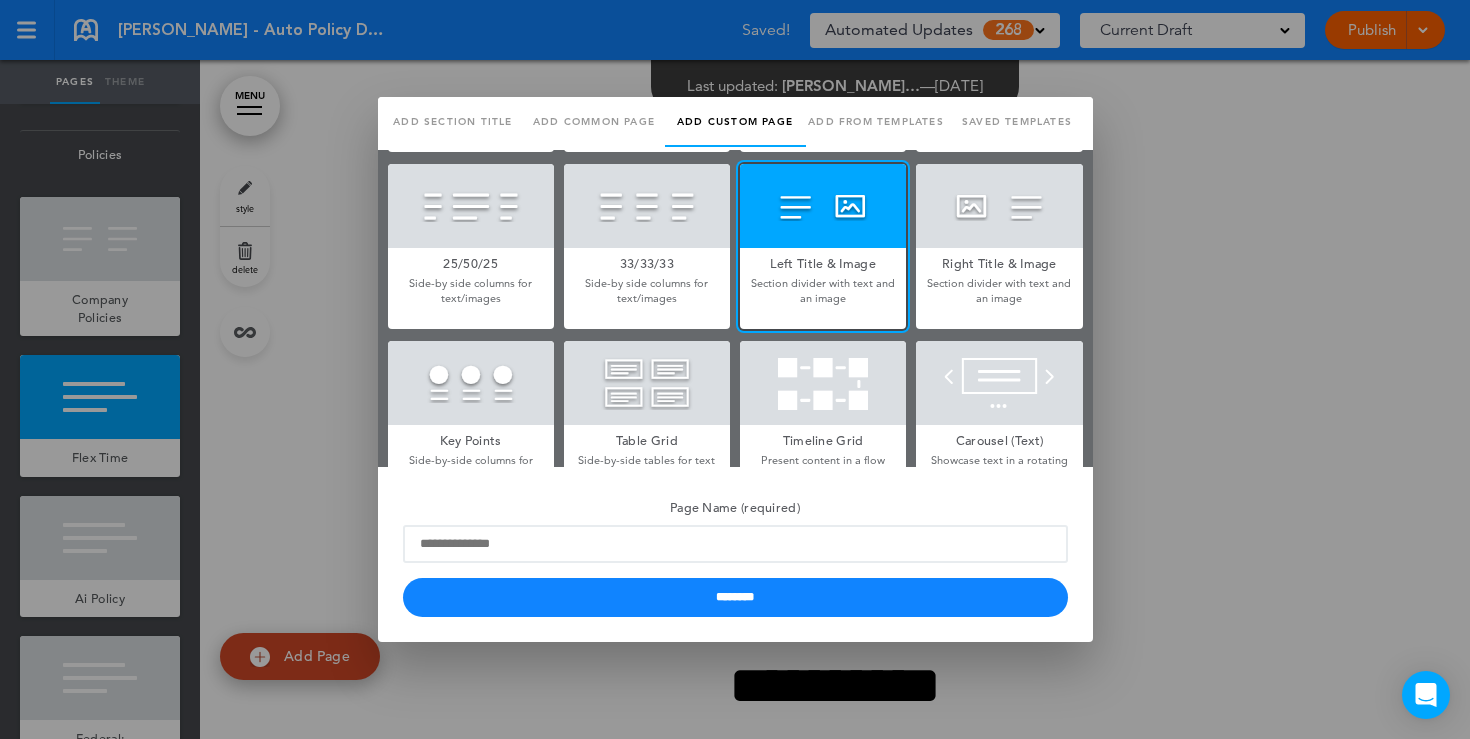 scroll, scrollTop: 0, scrollLeft: 0, axis: both 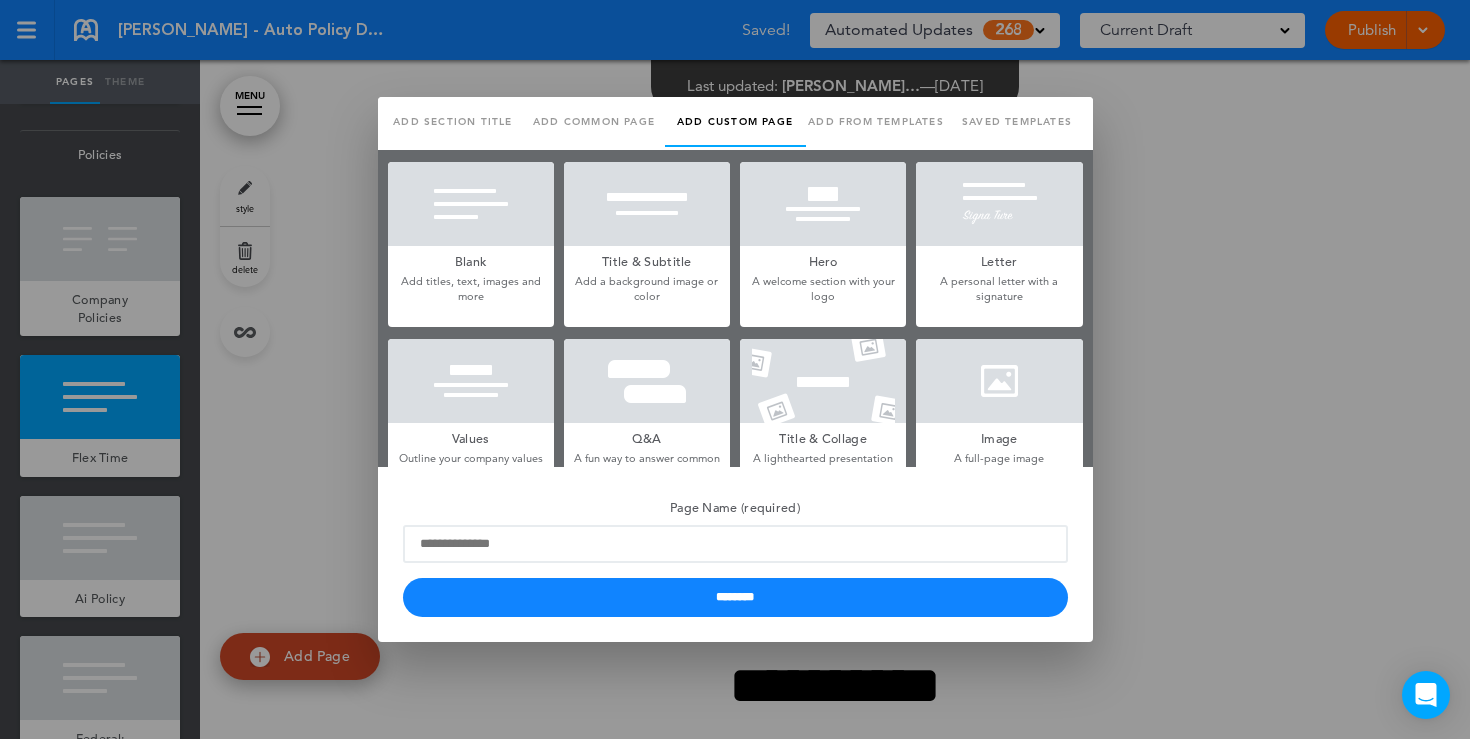 click at bounding box center (471, 204) 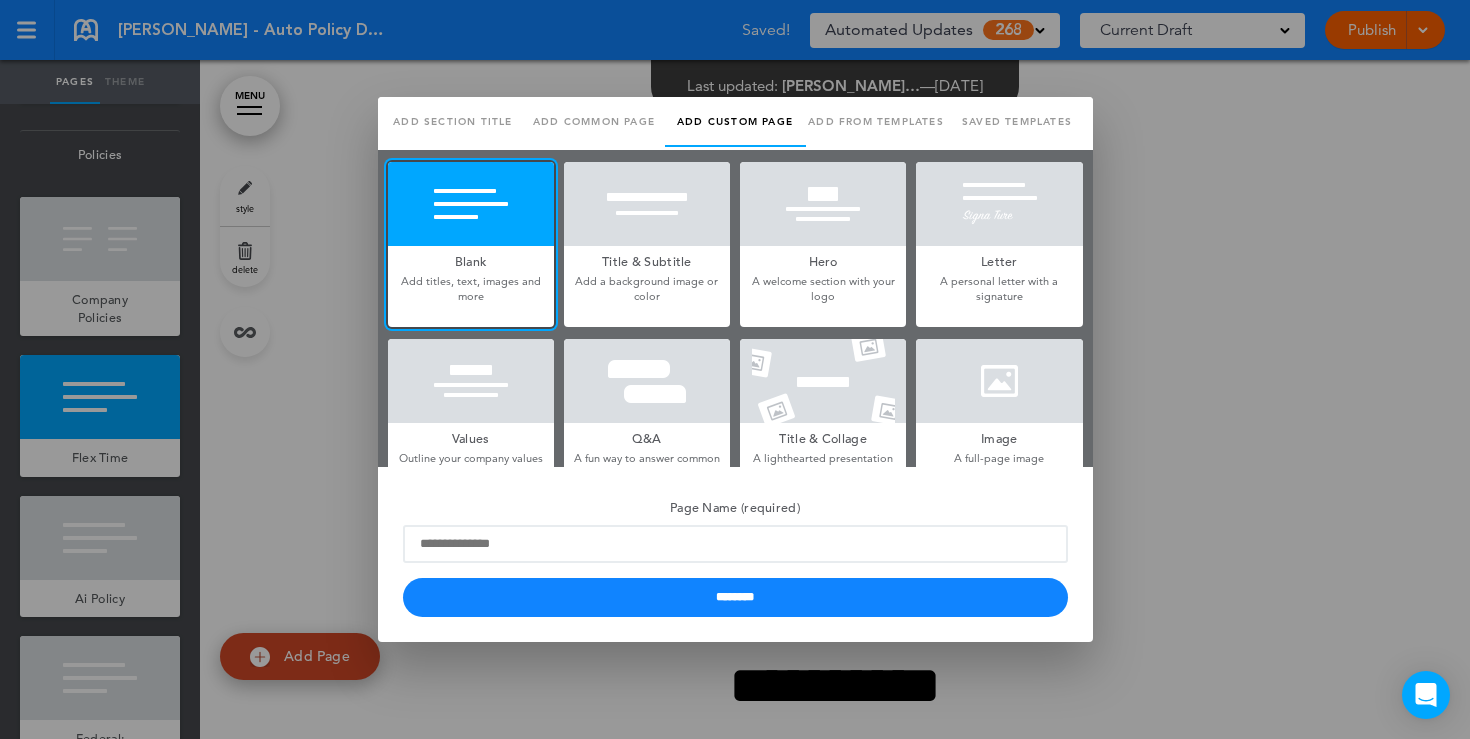 click at bounding box center (735, 369) 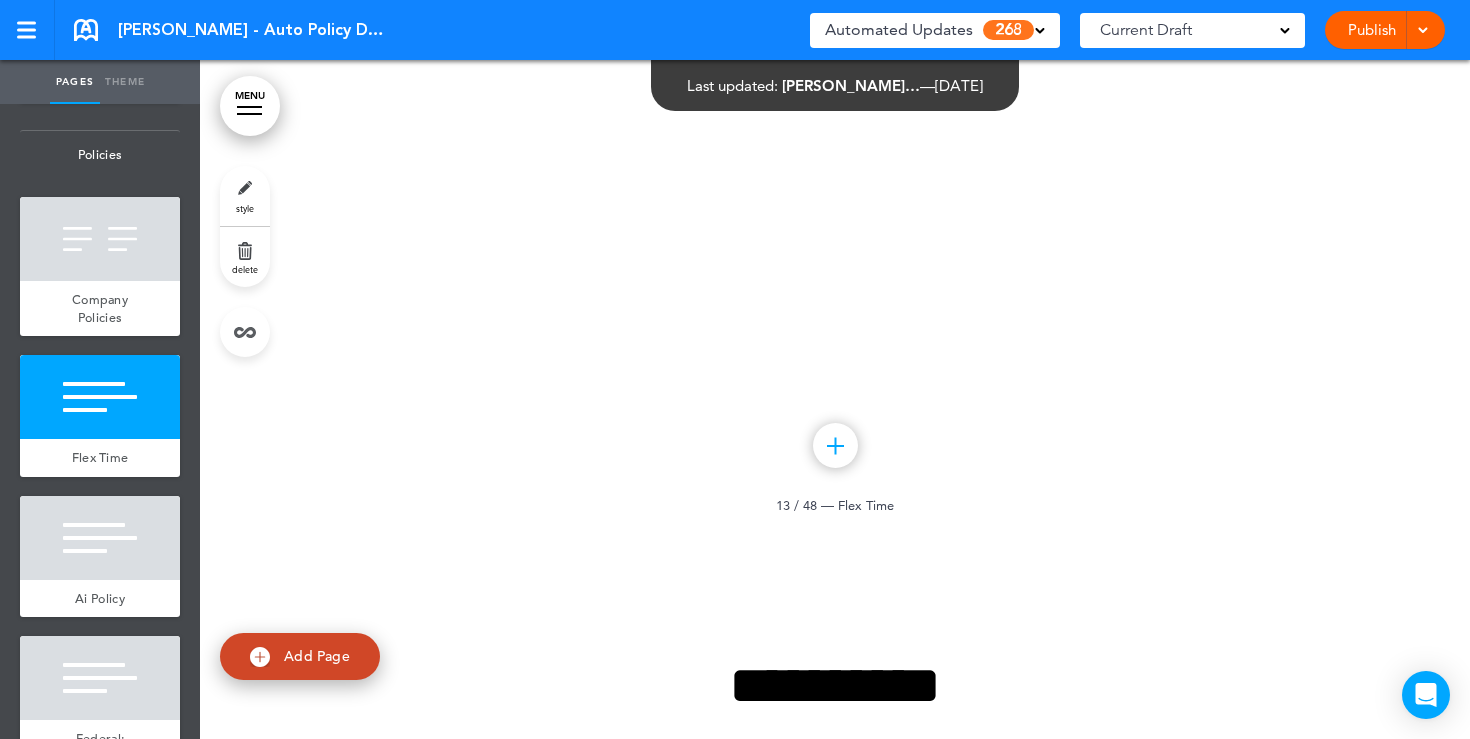 click on "Add collapsible section
?
In order to add a collapsible
section, only solid background  colours can be used.
Read Less" at bounding box center [835, -80] 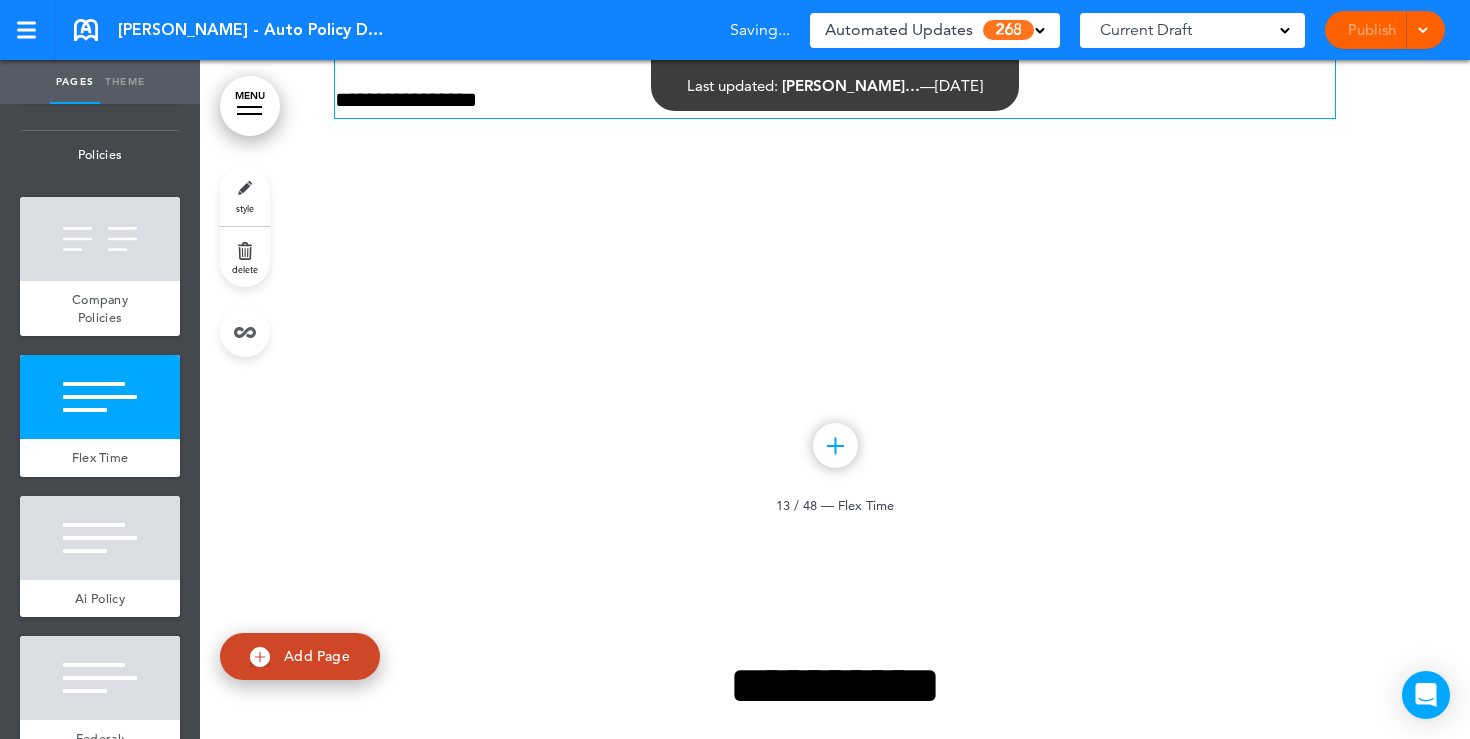 click on "style" at bounding box center [245, 196] 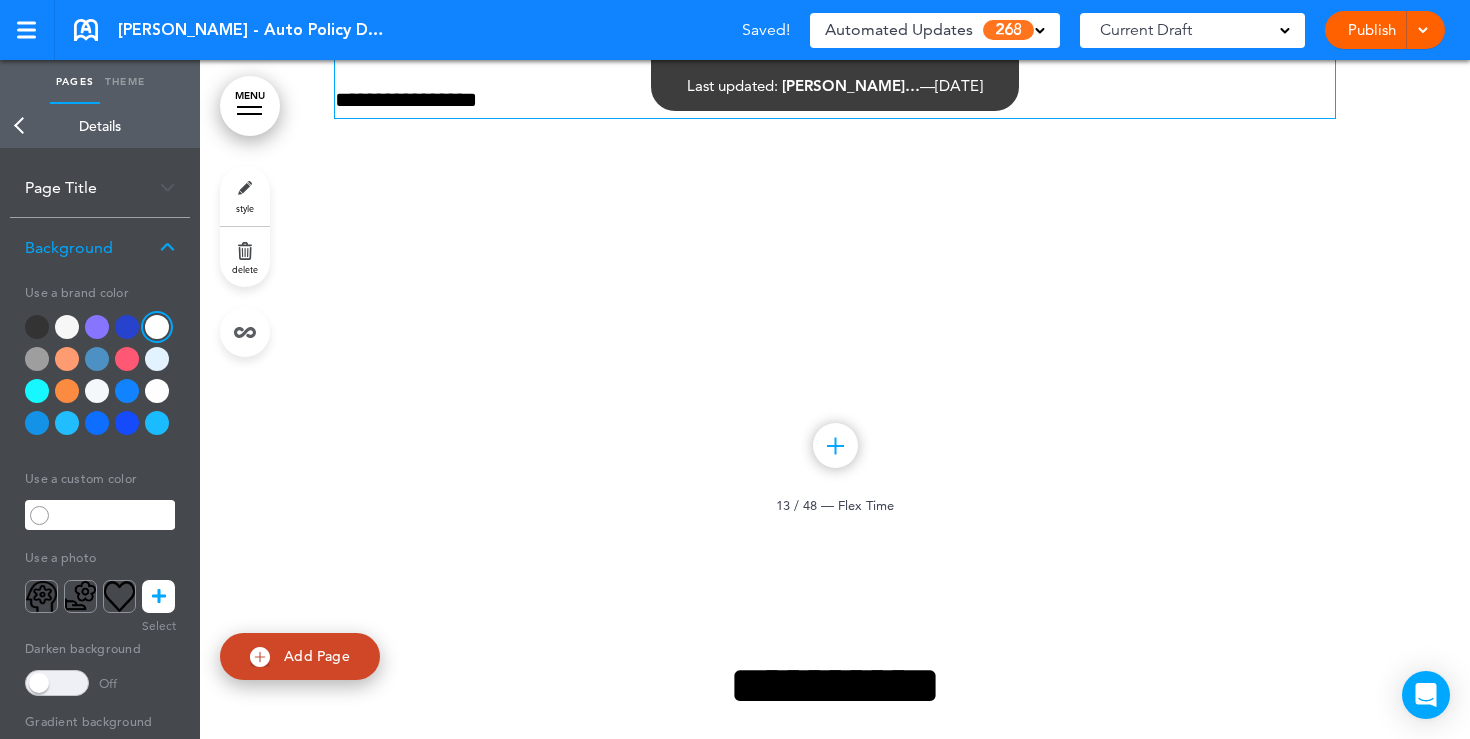 click at bounding box center (67, 359) 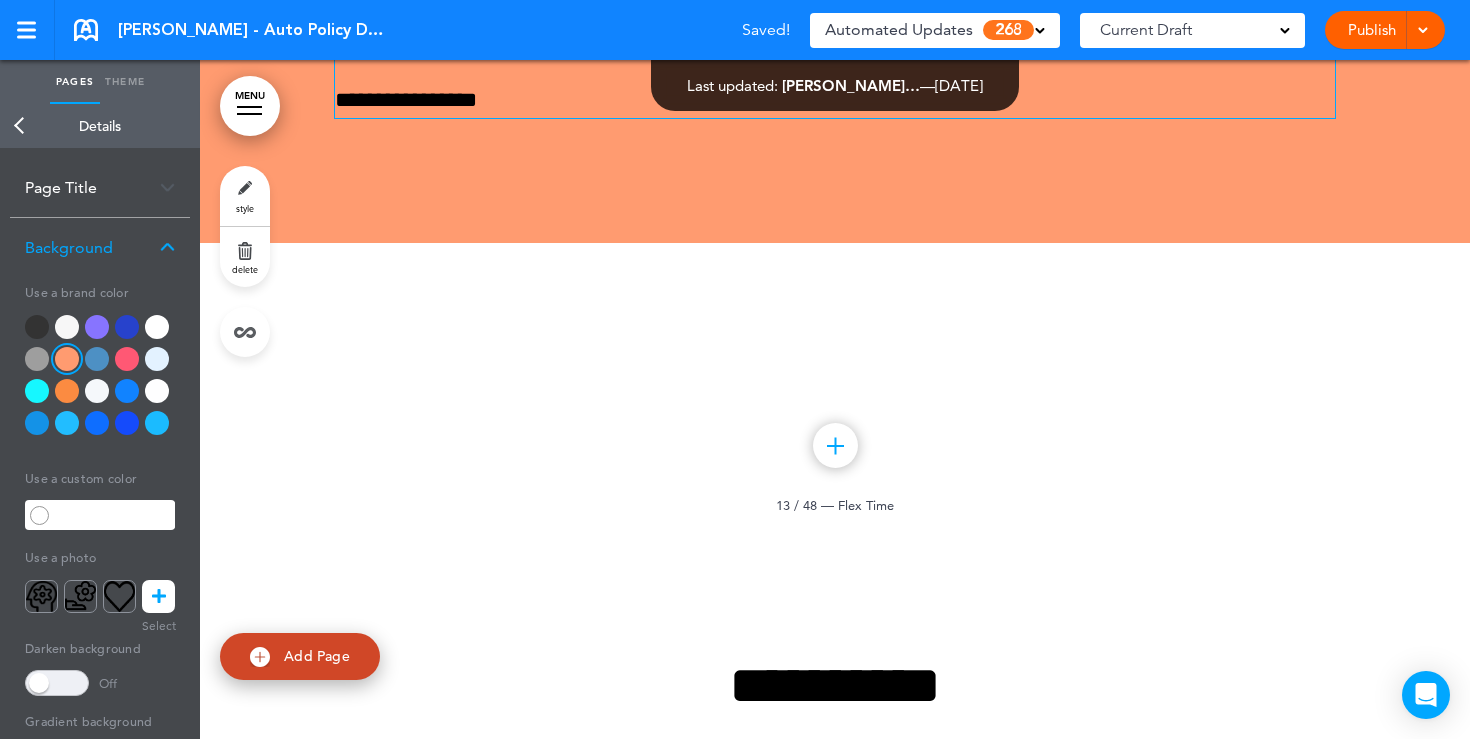 click at bounding box center (159, 596) 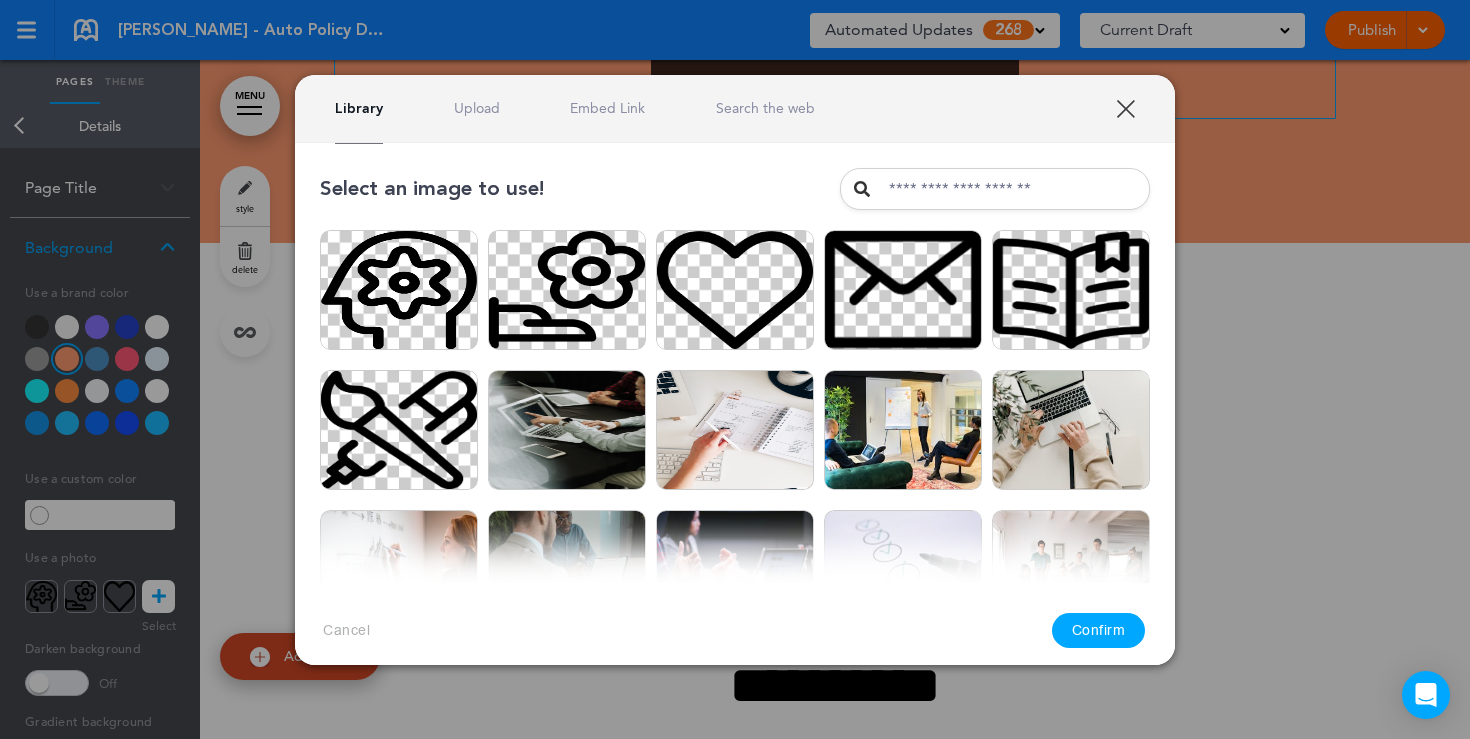click at bounding box center [567, 1270] 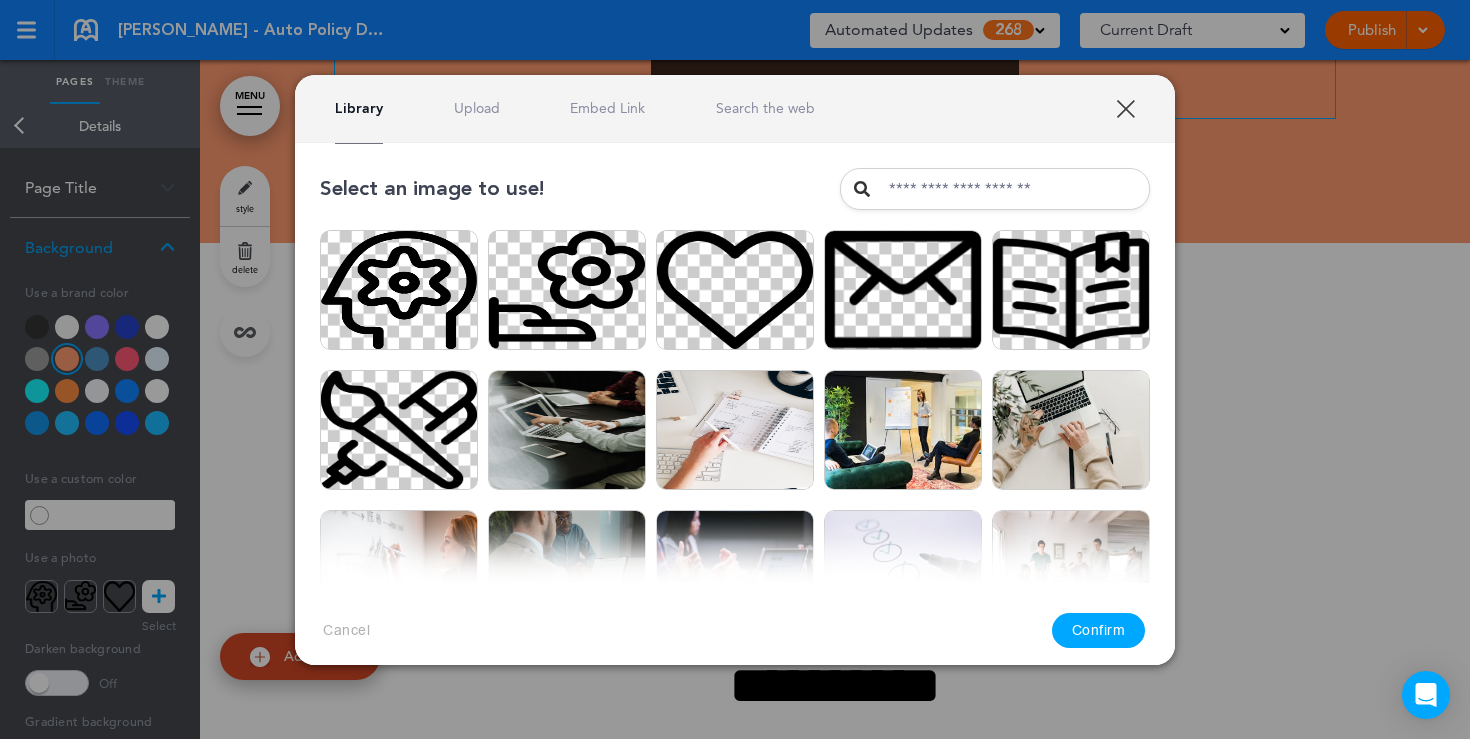 click on "Library
Upload
Embed Link
Search the web" at bounding box center (735, 109) 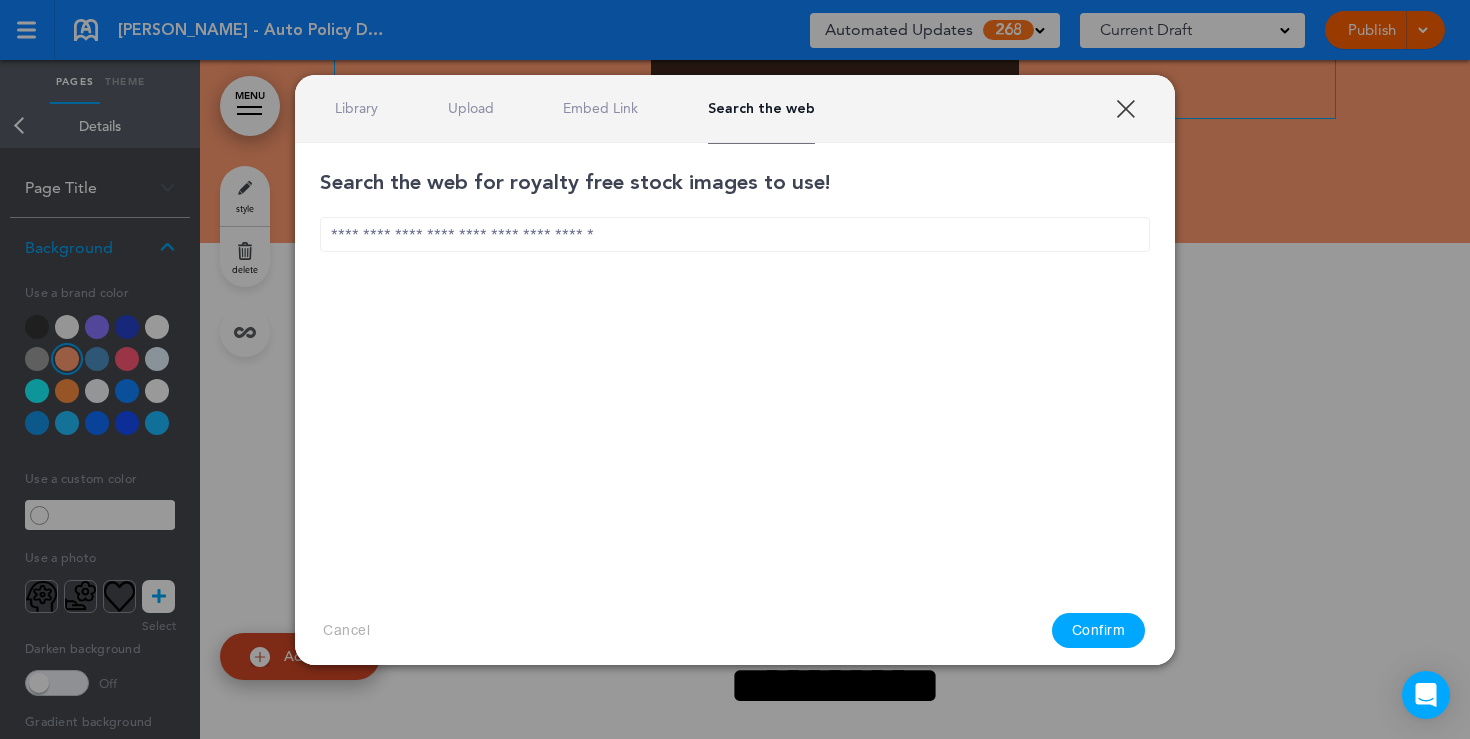 scroll, scrollTop: 0, scrollLeft: 0, axis: both 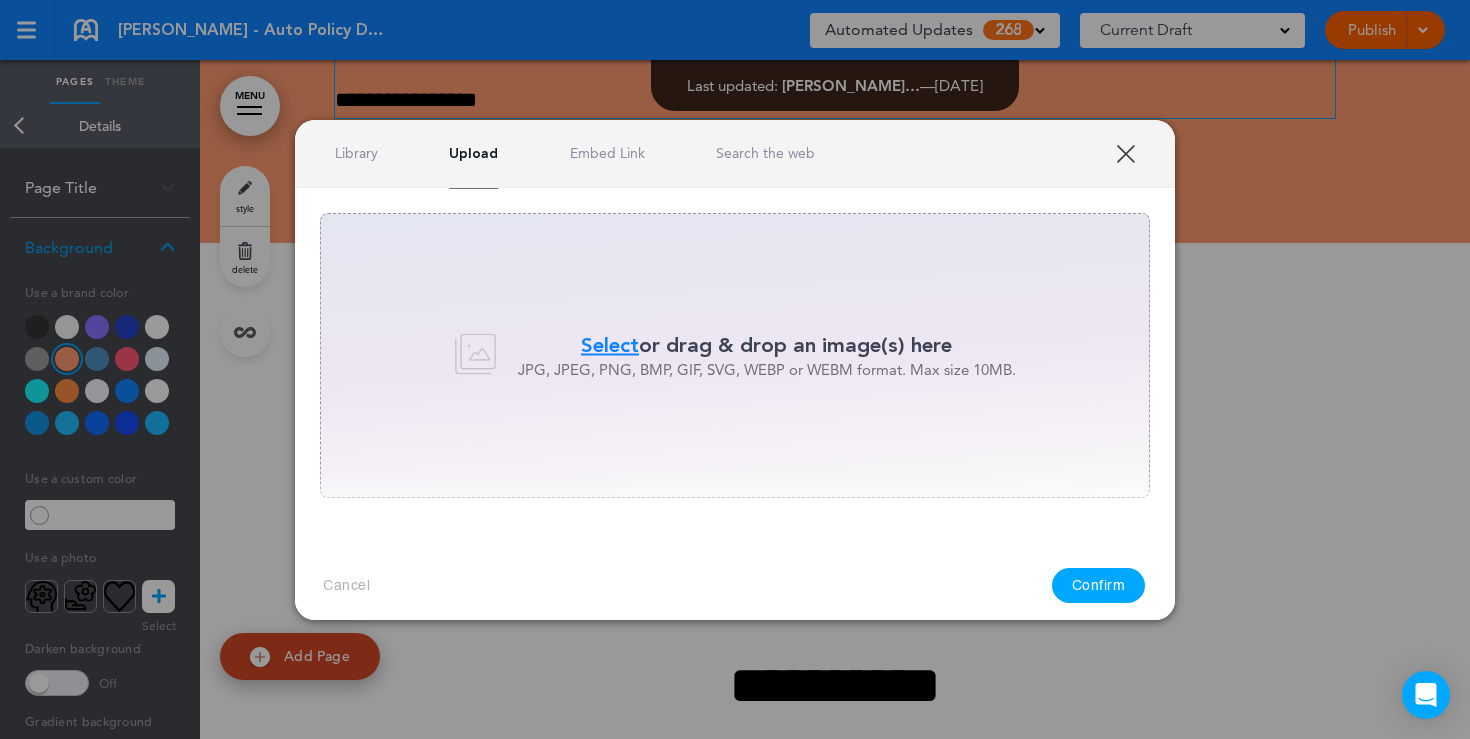 click on "Library" at bounding box center [356, 153] 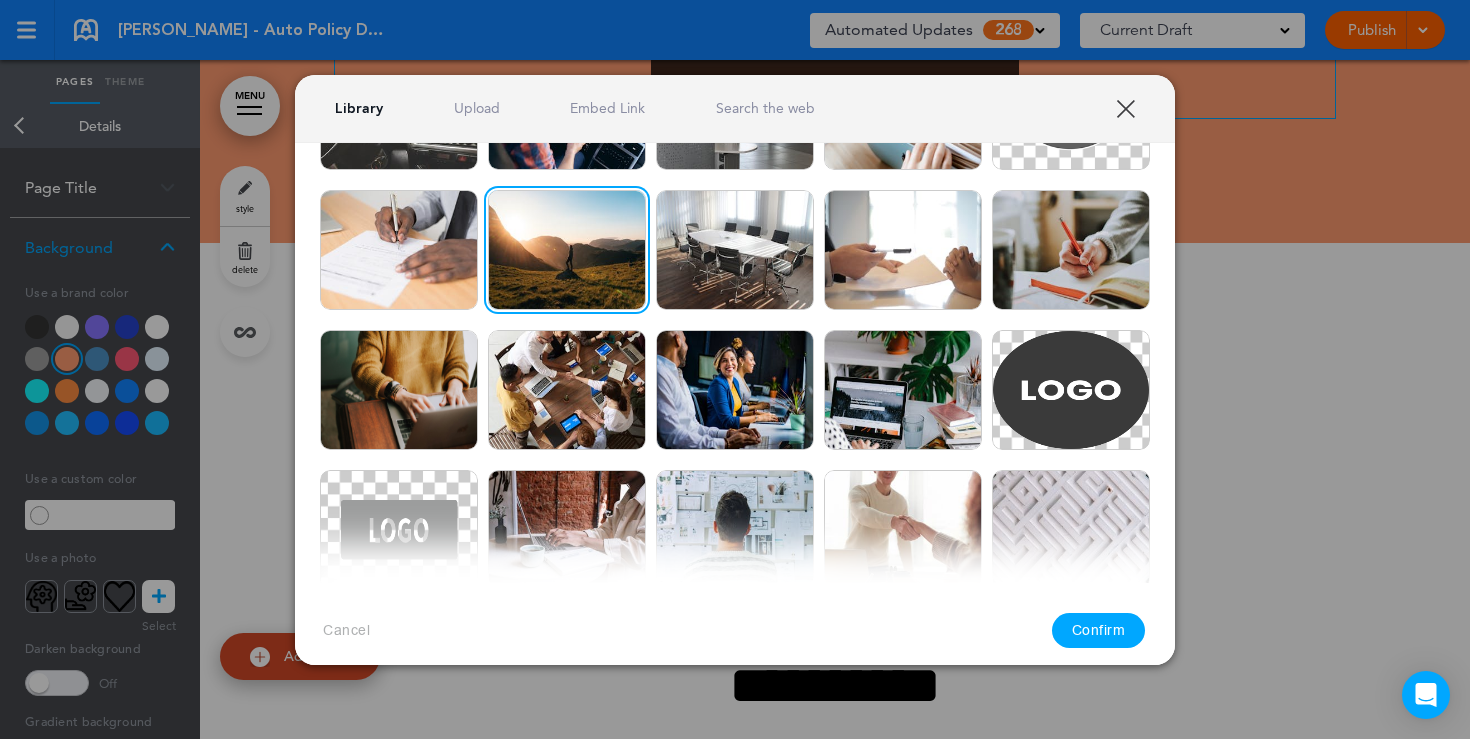 scroll, scrollTop: 1097, scrollLeft: 0, axis: vertical 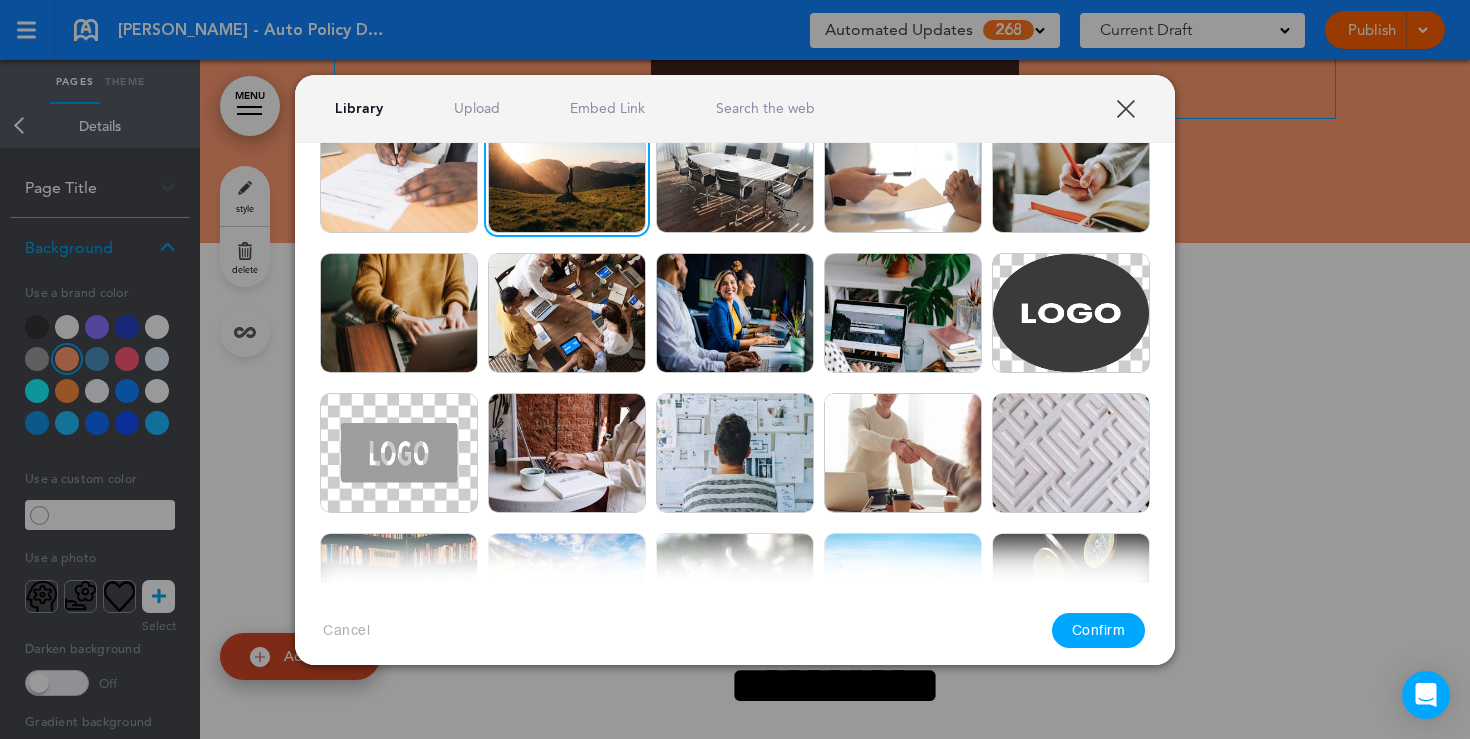 click at bounding box center [567, 173] 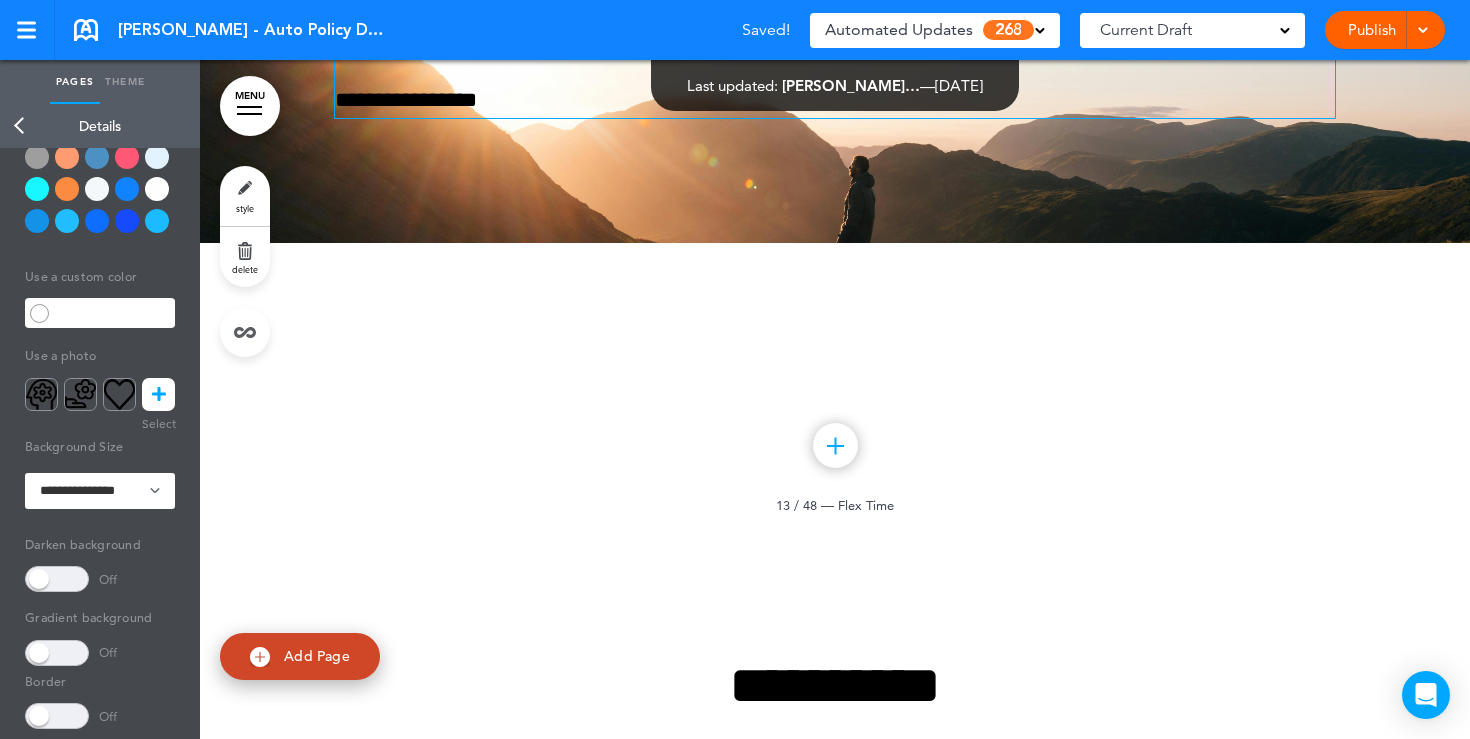 scroll, scrollTop: 278, scrollLeft: 0, axis: vertical 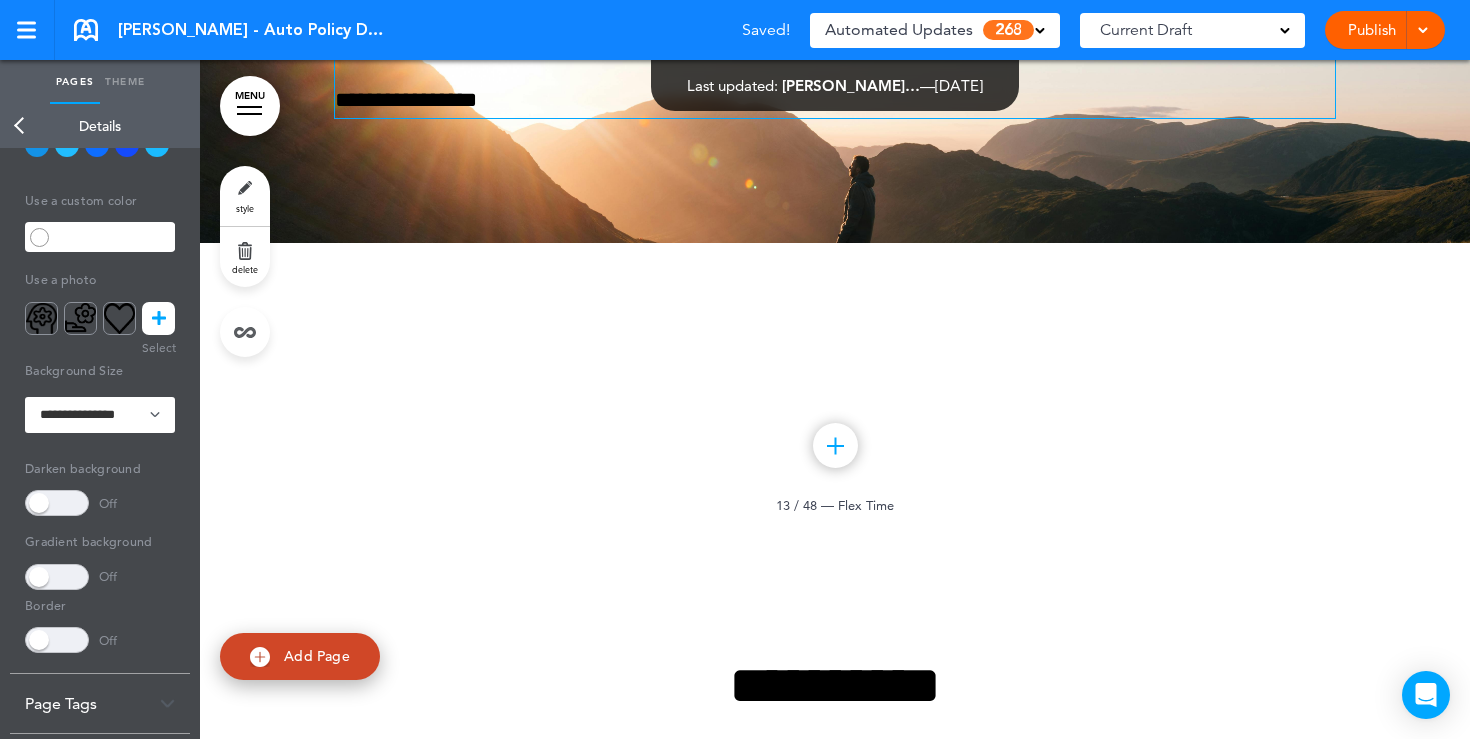 click at bounding box center [57, 503] 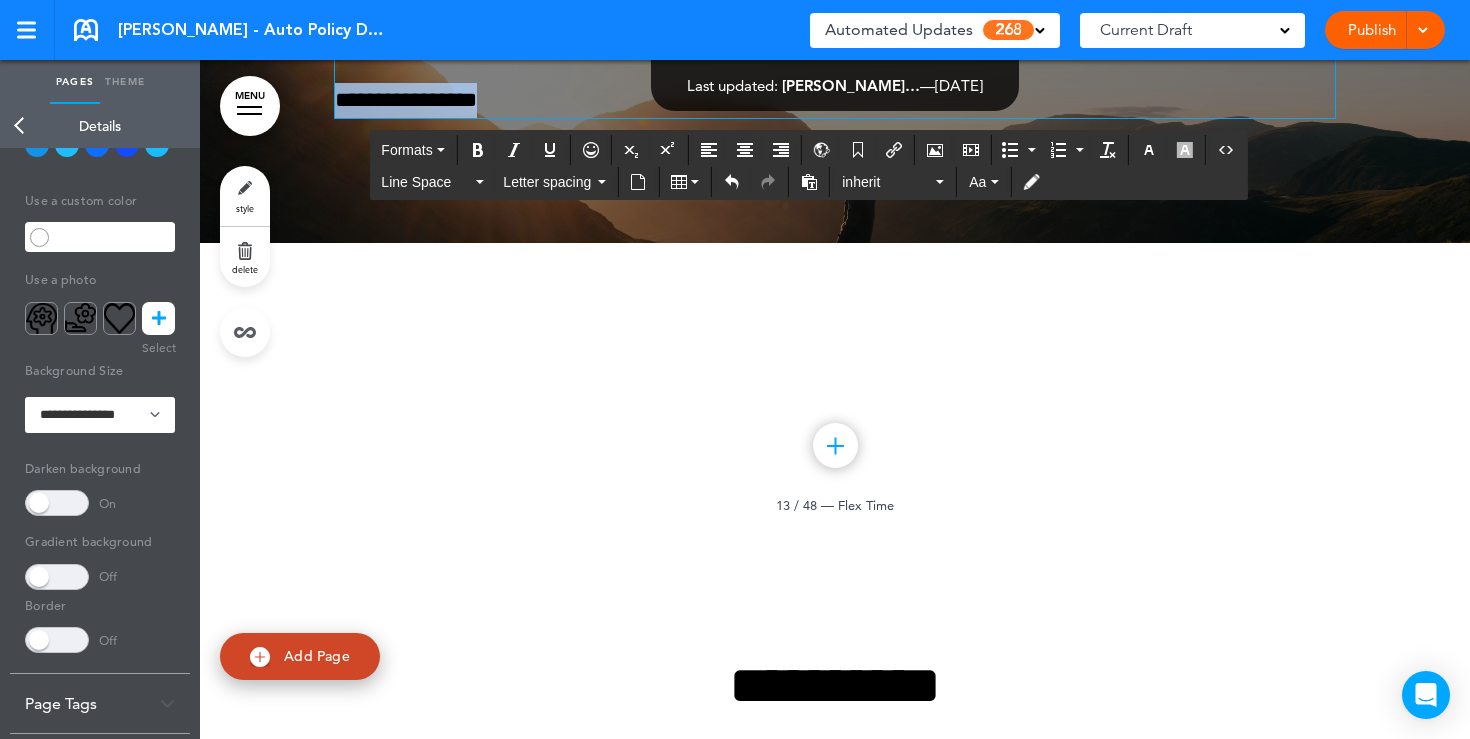 drag, startPoint x: 726, startPoint y: 487, endPoint x: 655, endPoint y: 290, distance: 209.40392 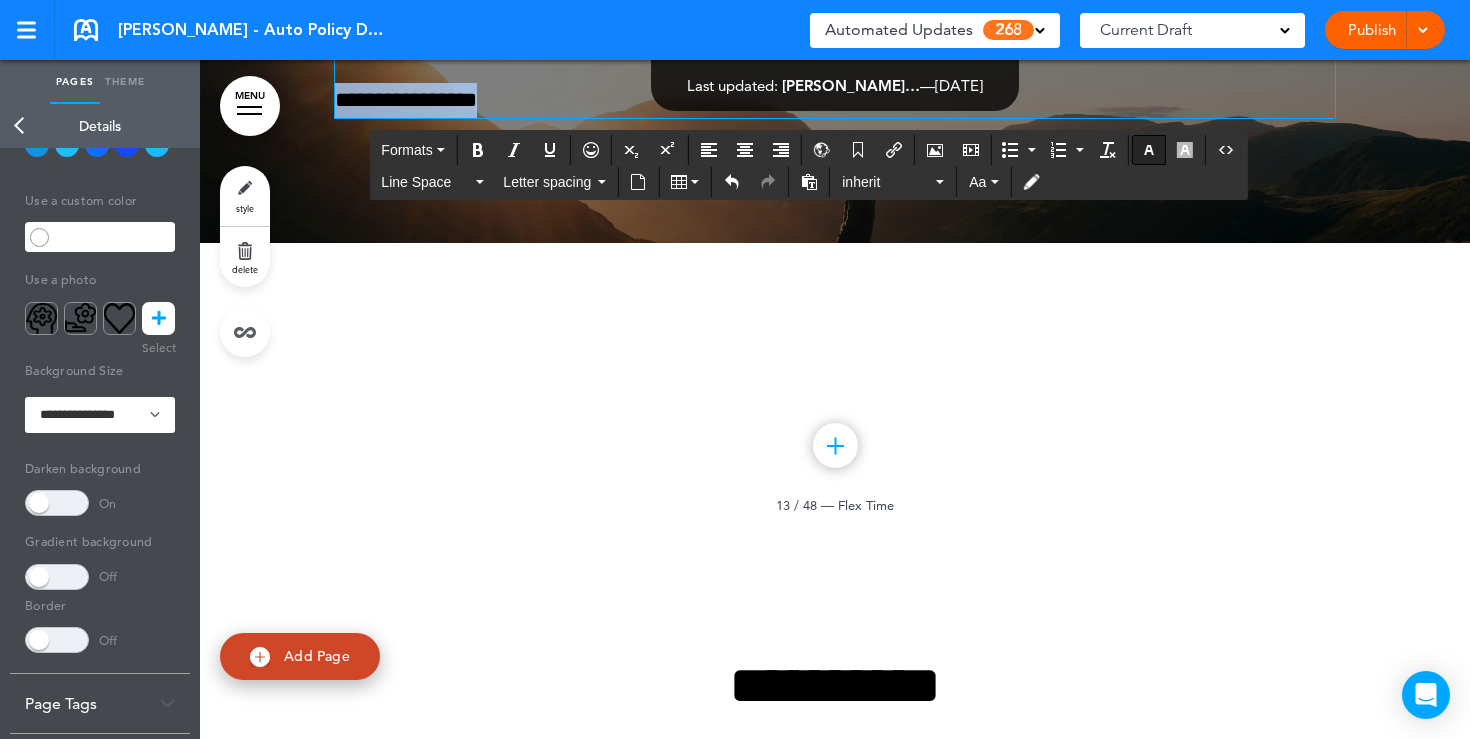 click at bounding box center (1149, 150) 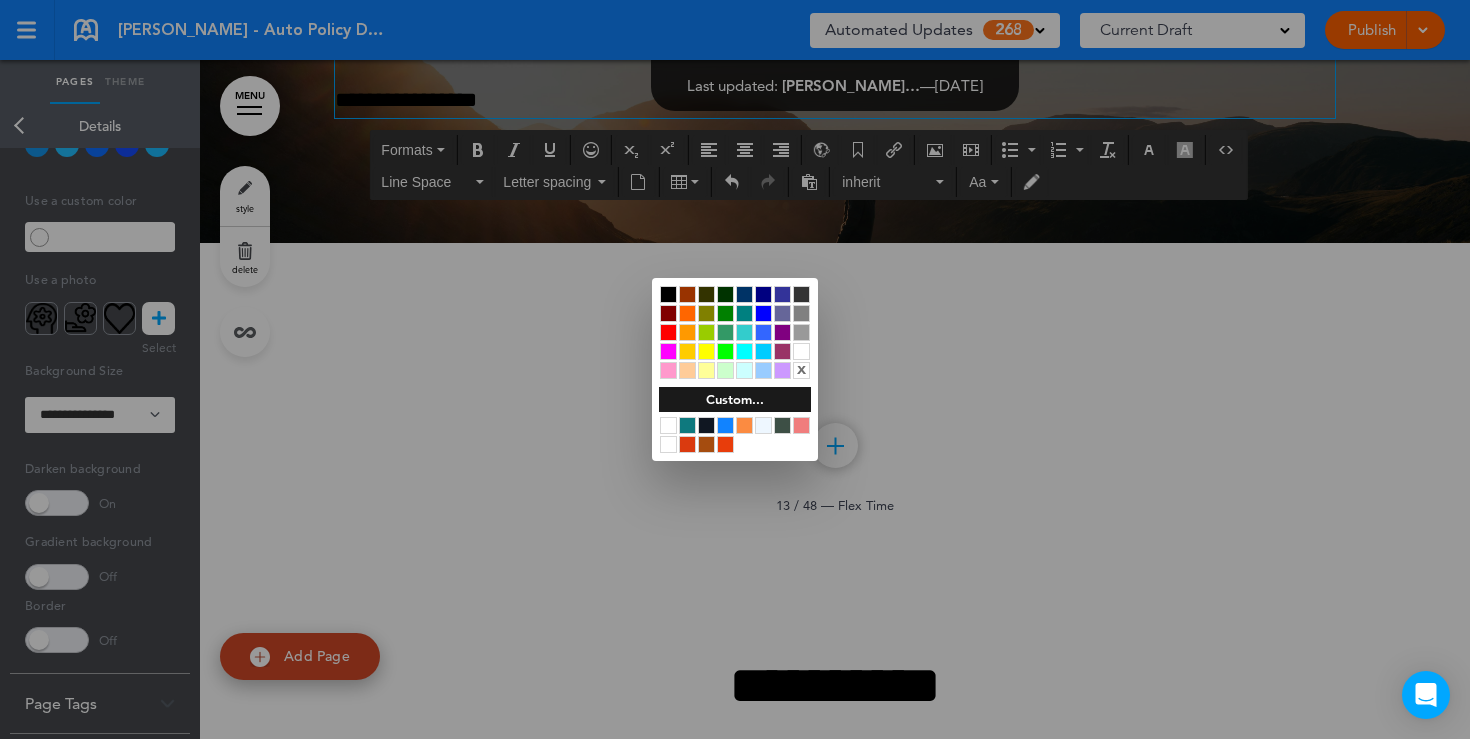 click at bounding box center [801, 351] 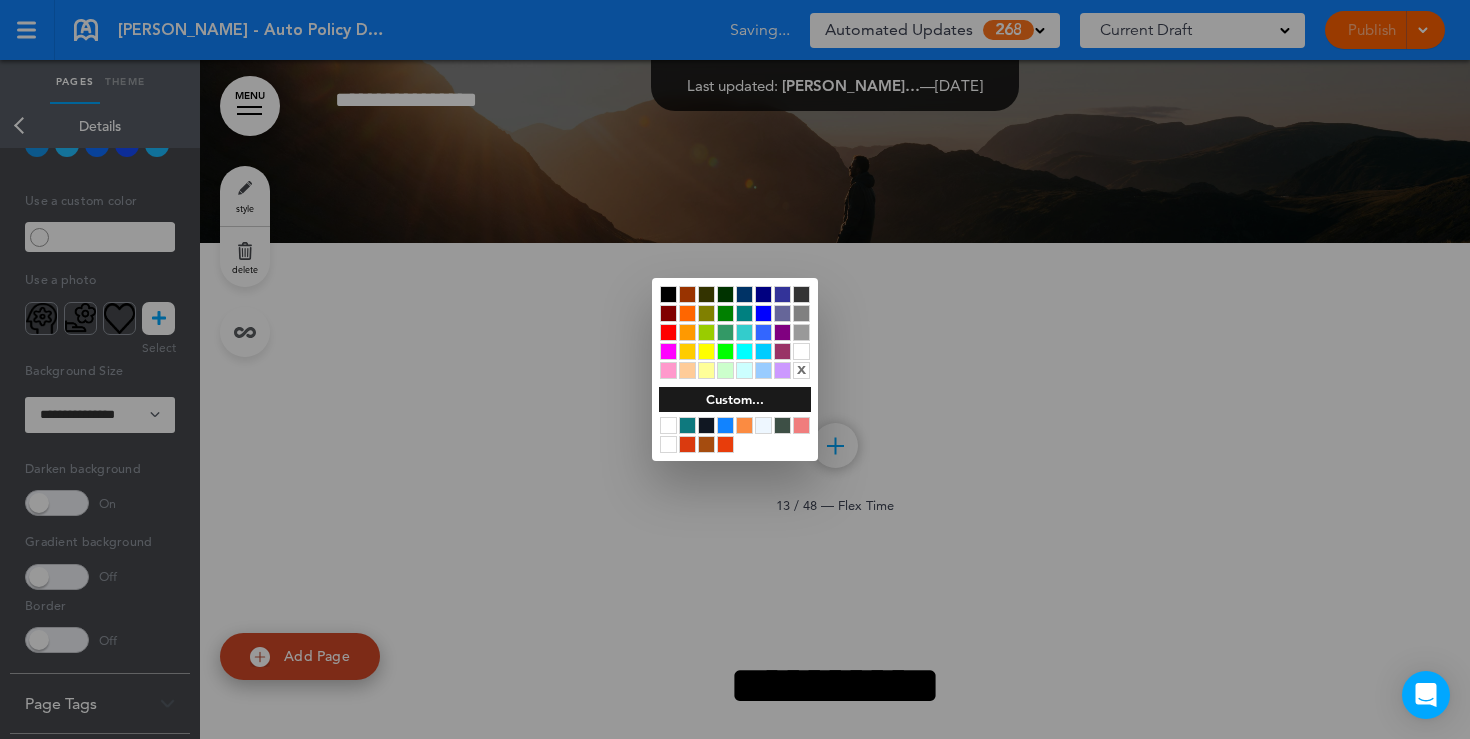 click at bounding box center (735, 369) 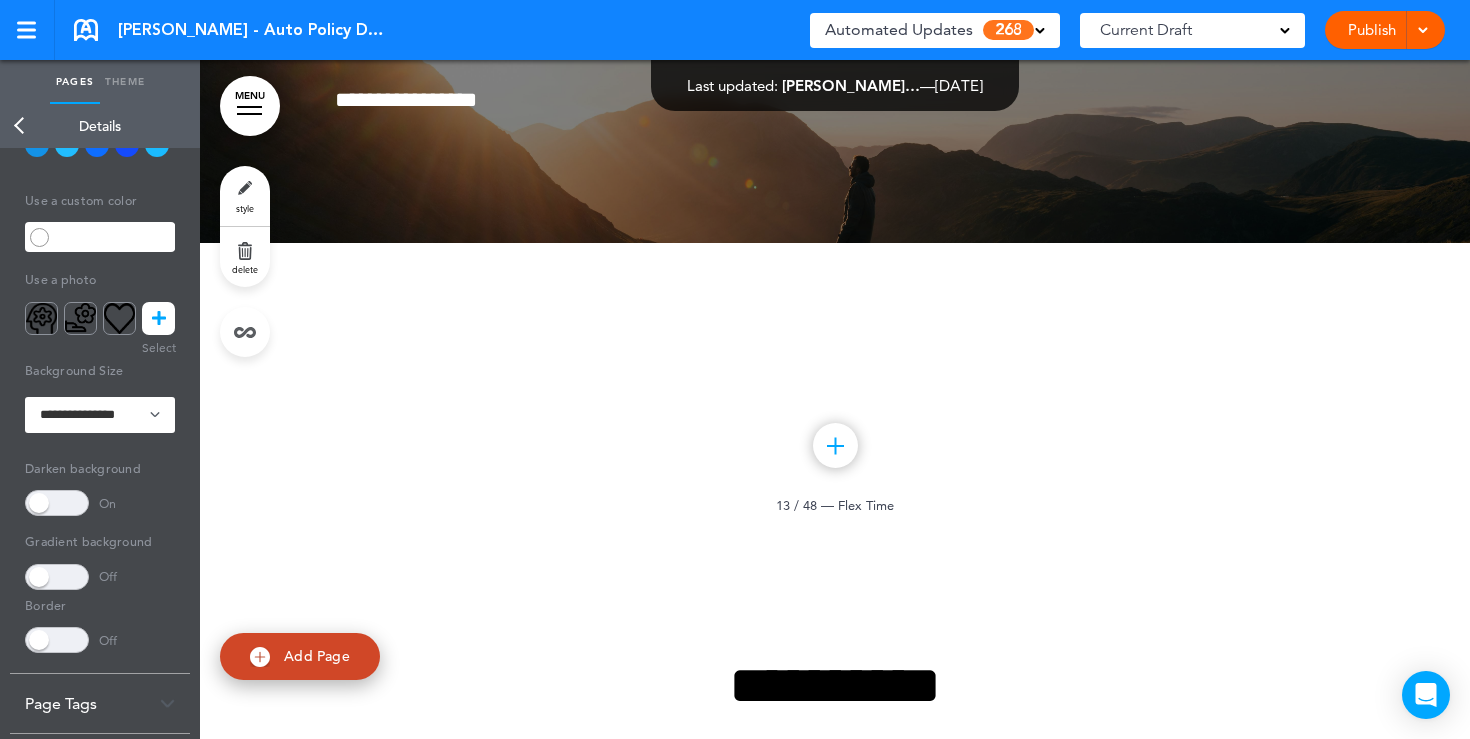 click on "Back" at bounding box center (20, 126) 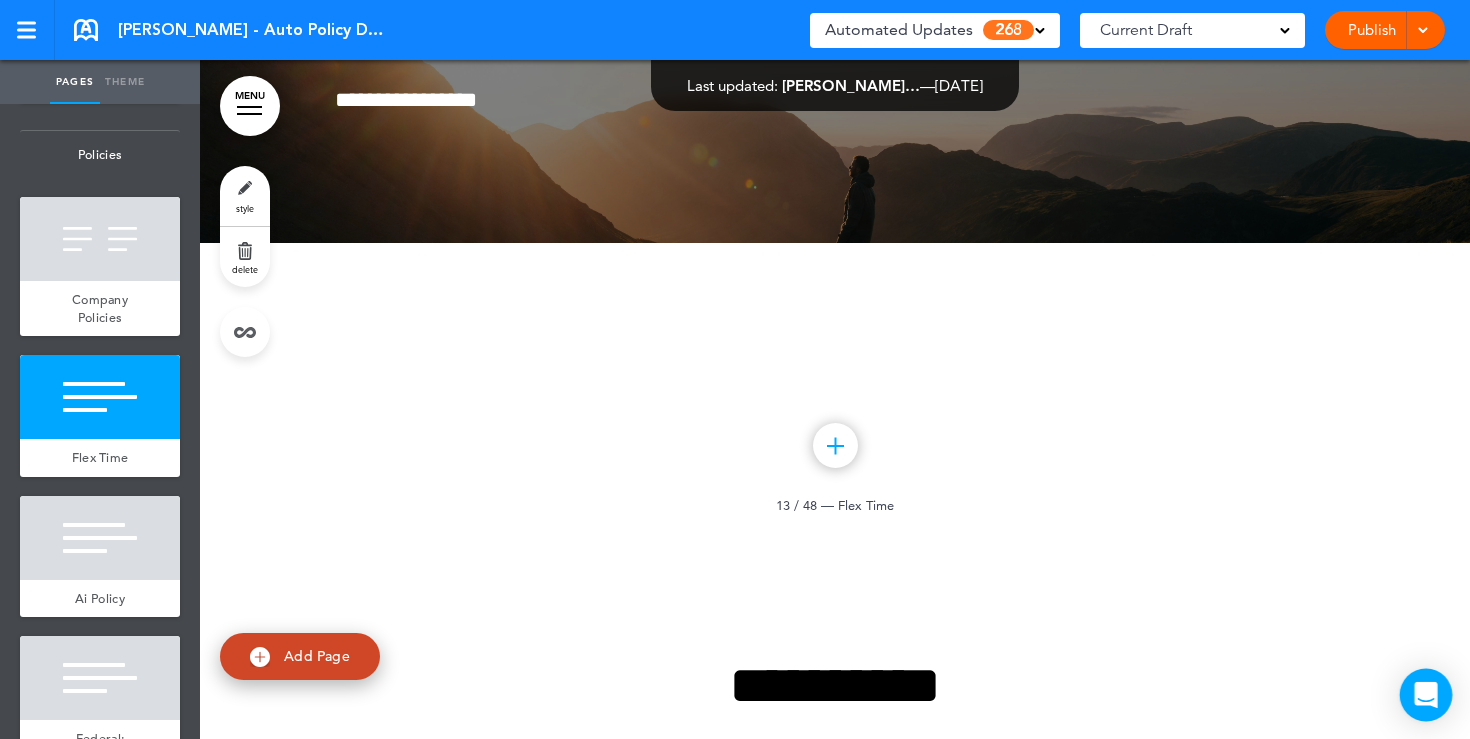 click on "This handbook
Preview
Settings
Signatures
Collaborators
Your Handbooks
Sterling Sample
Liam's Handbook
Liam Auto Policy Demo
Uber Employee Handbook
Netflix Employee Handbook
HubSpot Example
Patagonia Employee Handbook
Warby Parker Employee Handbook
Dyson Employee Handbook
AirMason Employee Handbook
MC
French/English policy" at bounding box center (735, 369) 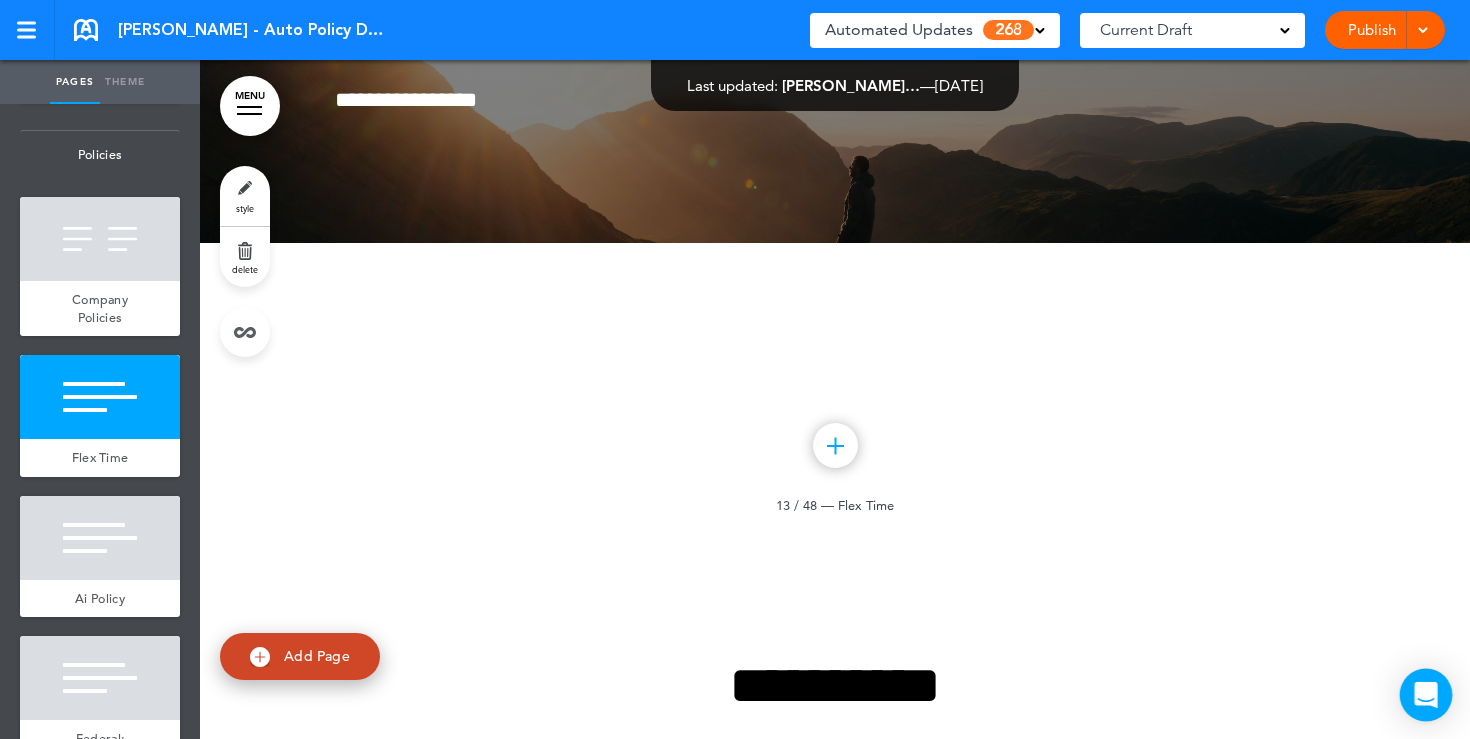 click at bounding box center [1426, 695] 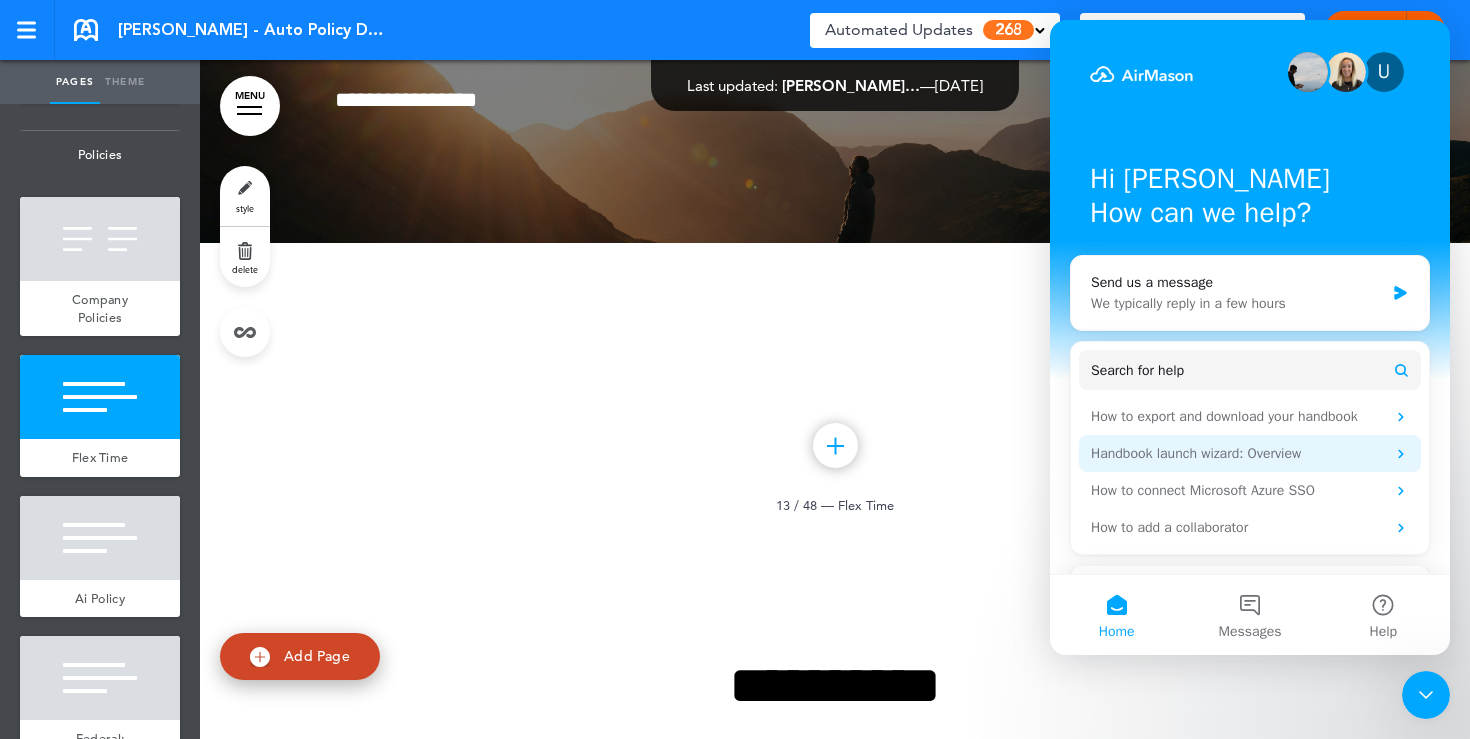 scroll, scrollTop: 0, scrollLeft: 0, axis: both 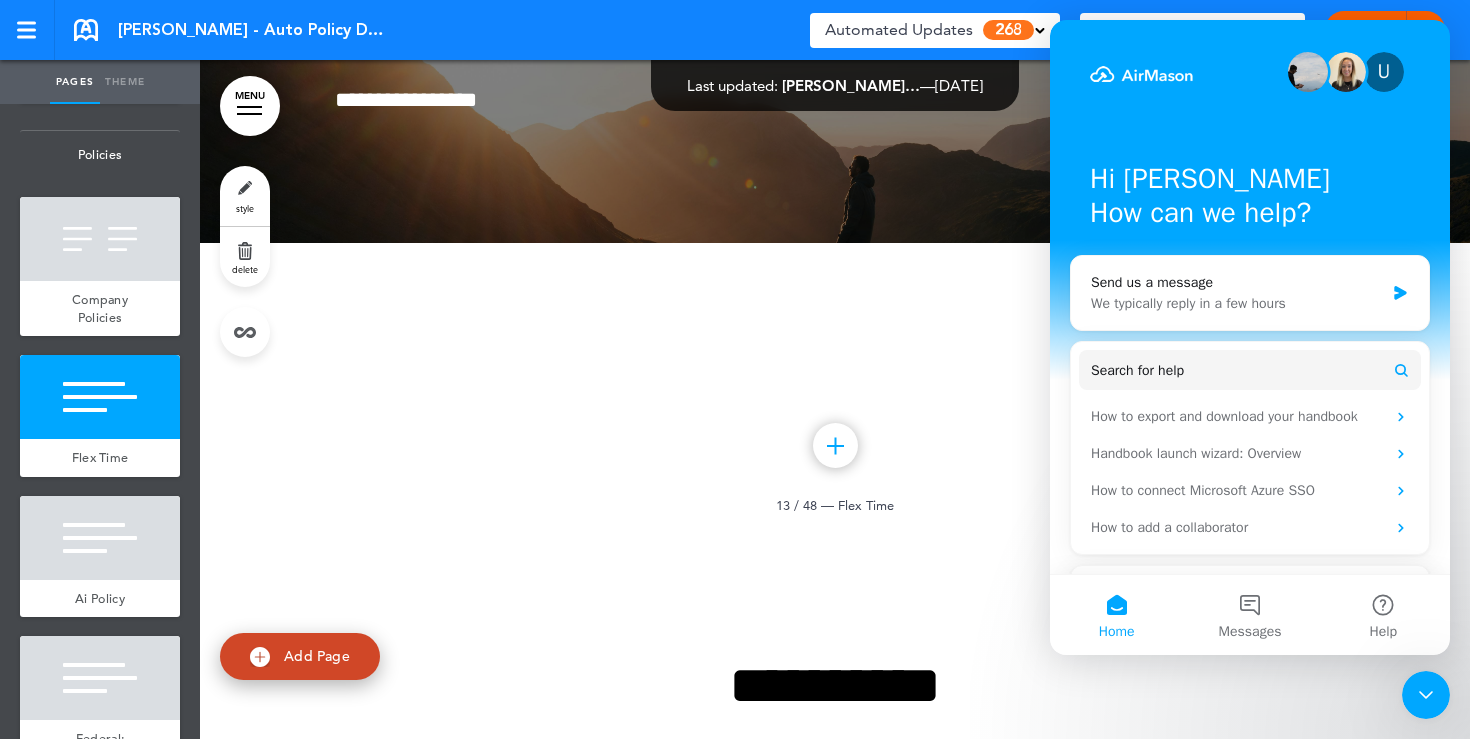 click 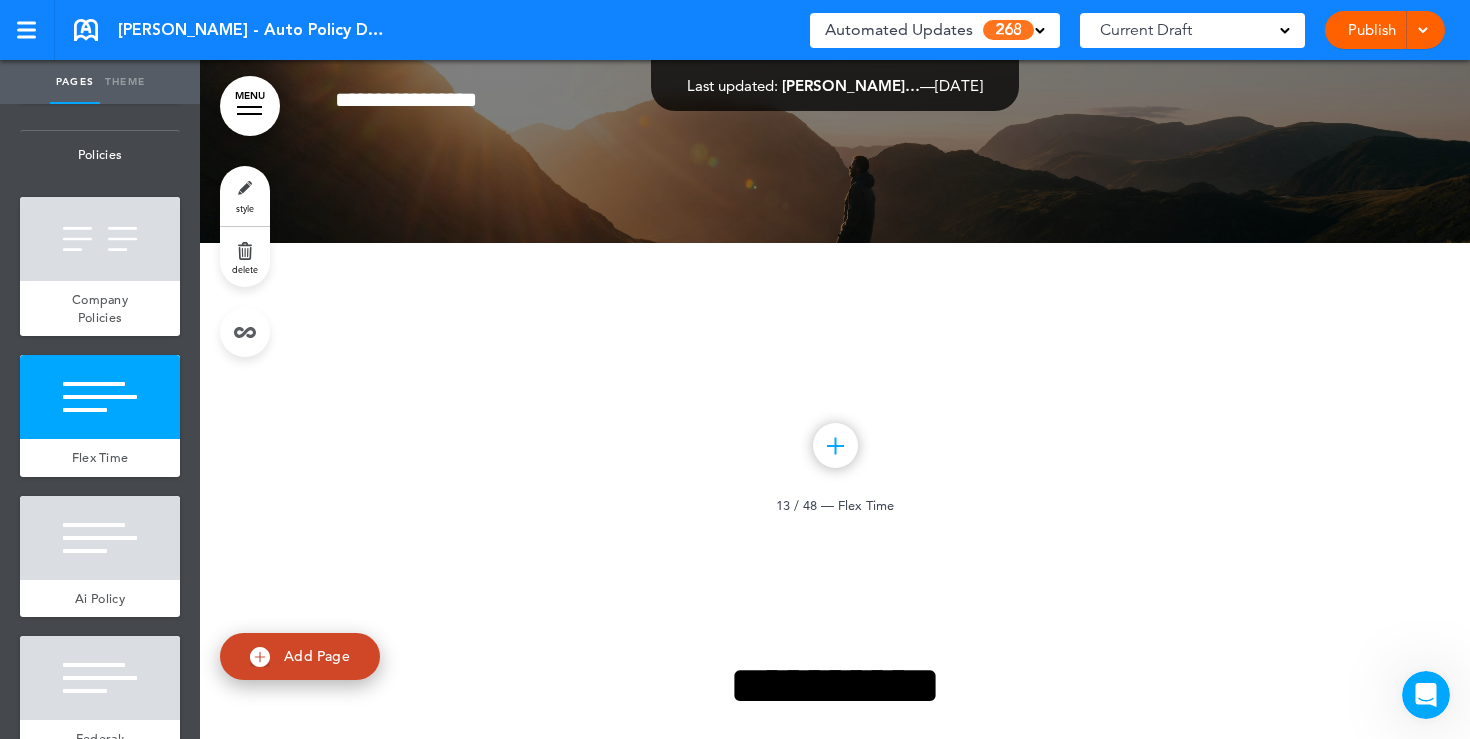 scroll, scrollTop: 0, scrollLeft: 0, axis: both 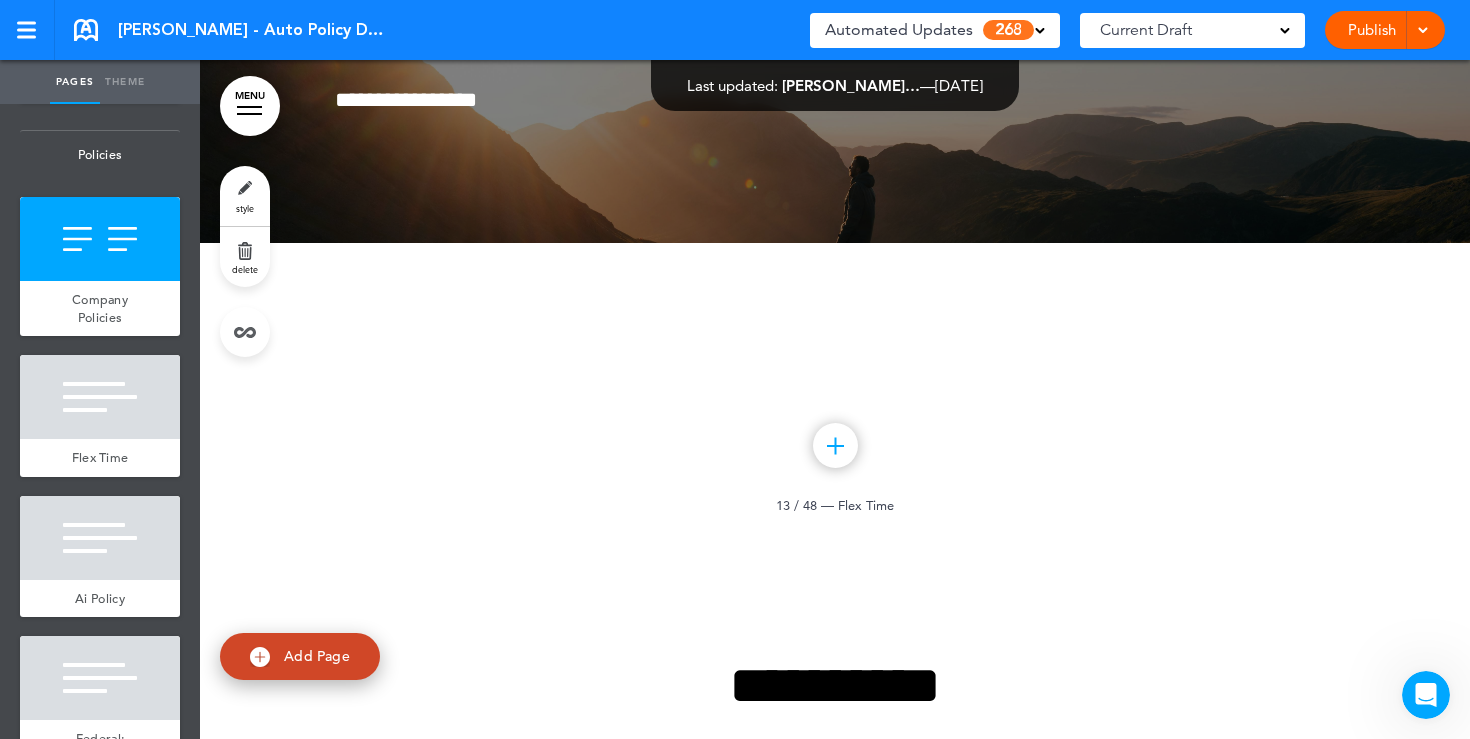 click on "Publish" at bounding box center [1371, 30] 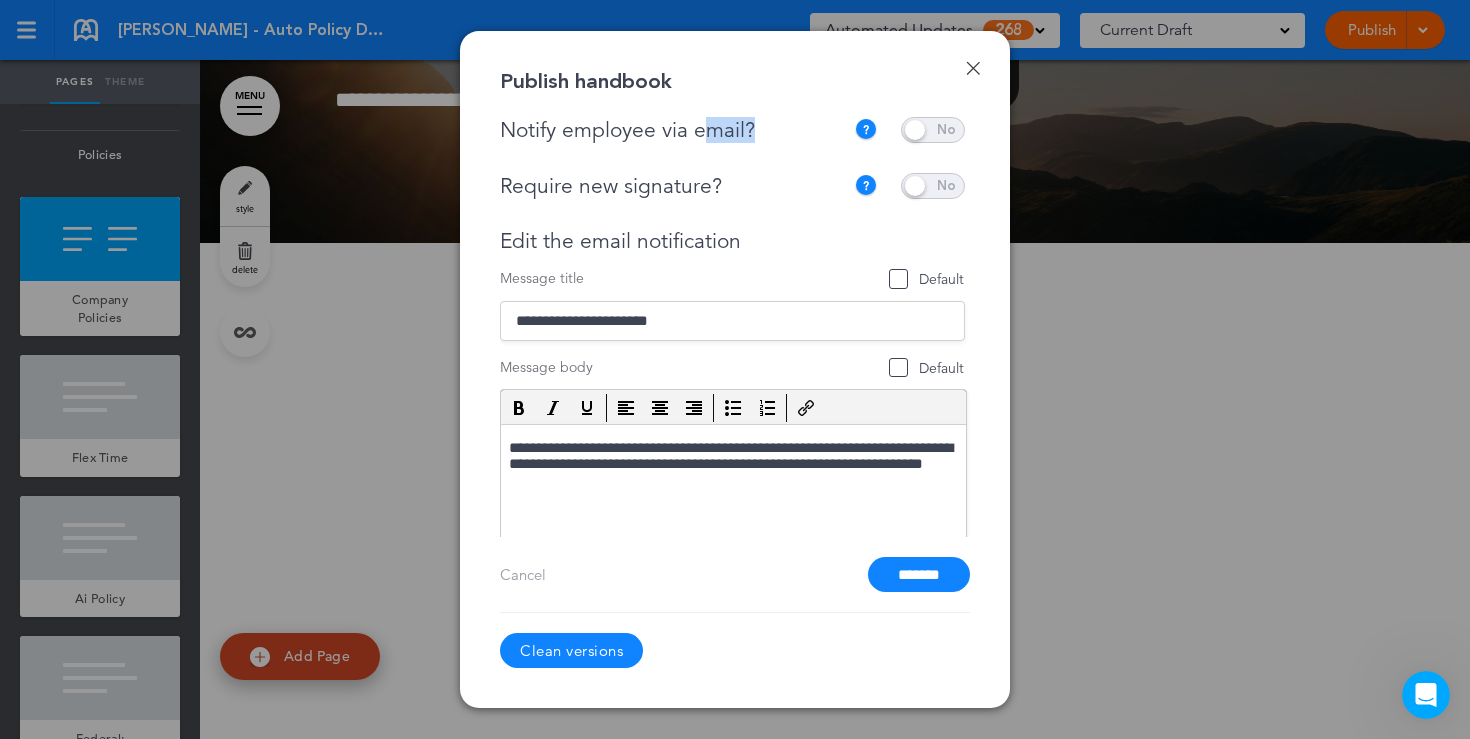 drag, startPoint x: 752, startPoint y: 125, endPoint x: 701, endPoint y: 118, distance: 51.47815 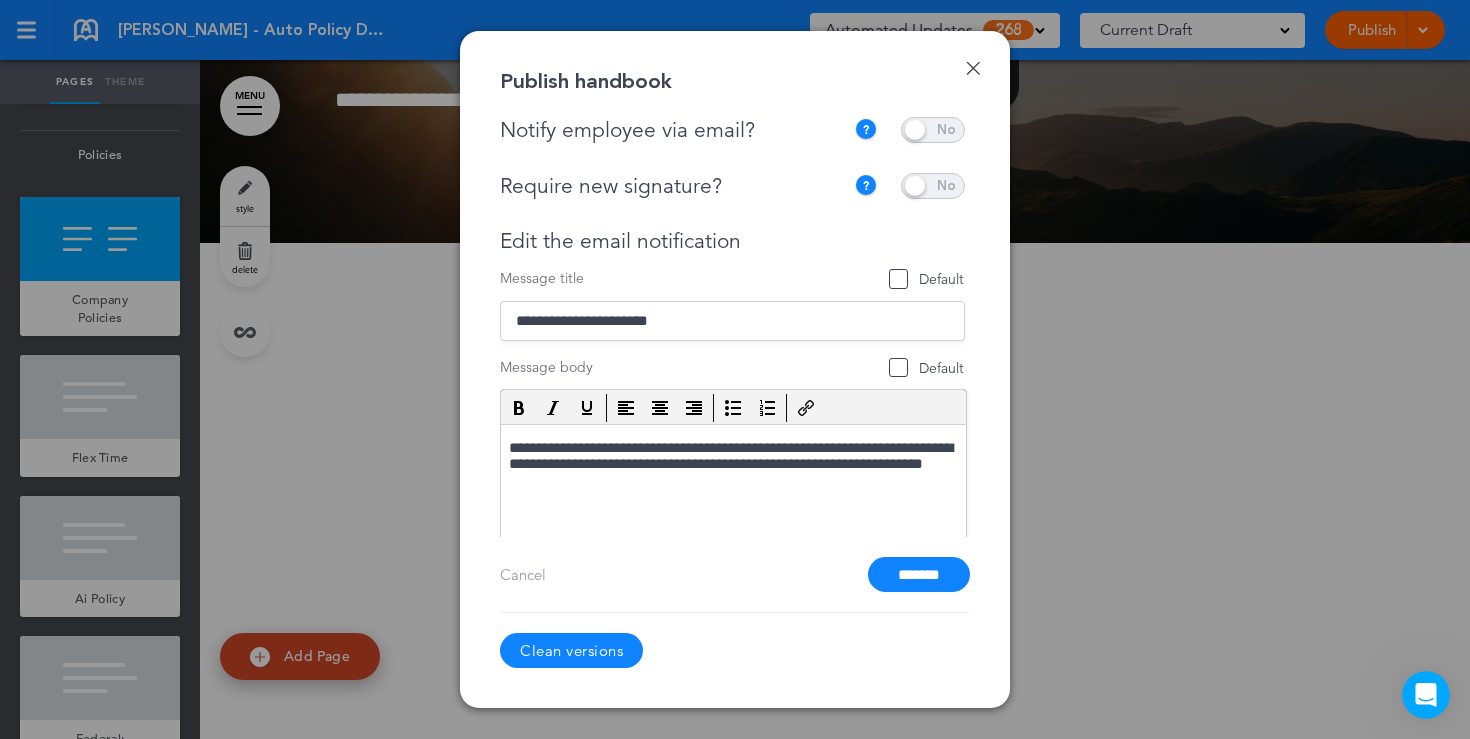 click at bounding box center (933, 130) 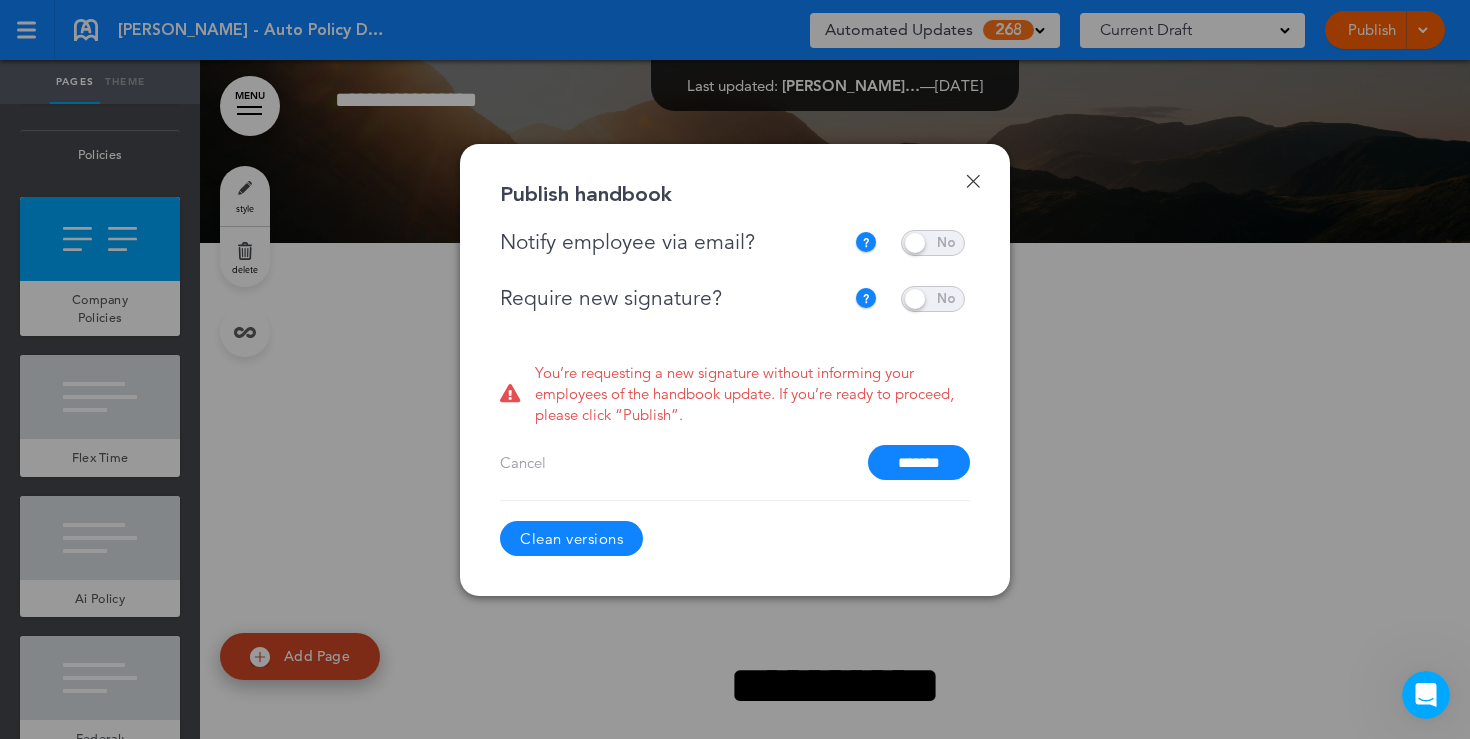 click at bounding box center (933, 299) 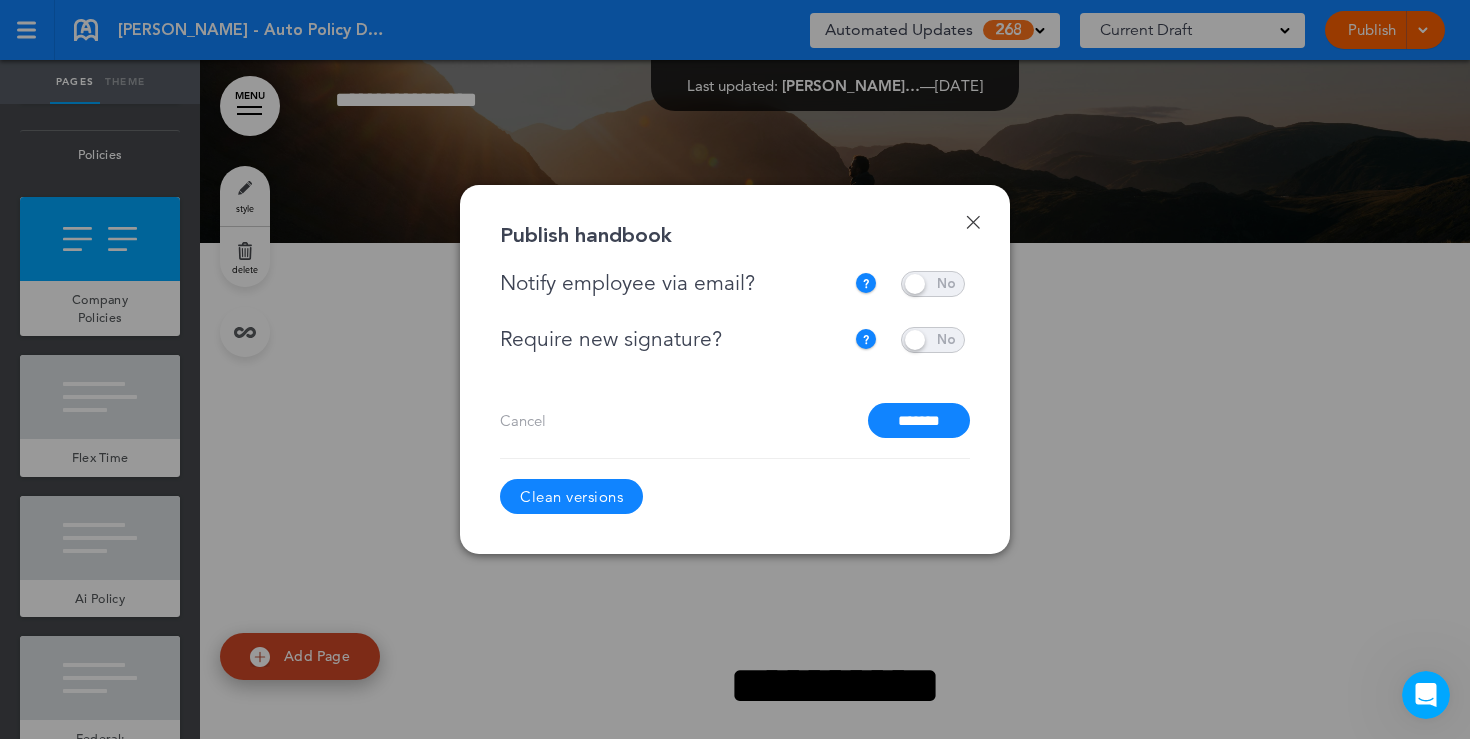 click at bounding box center (933, 340) 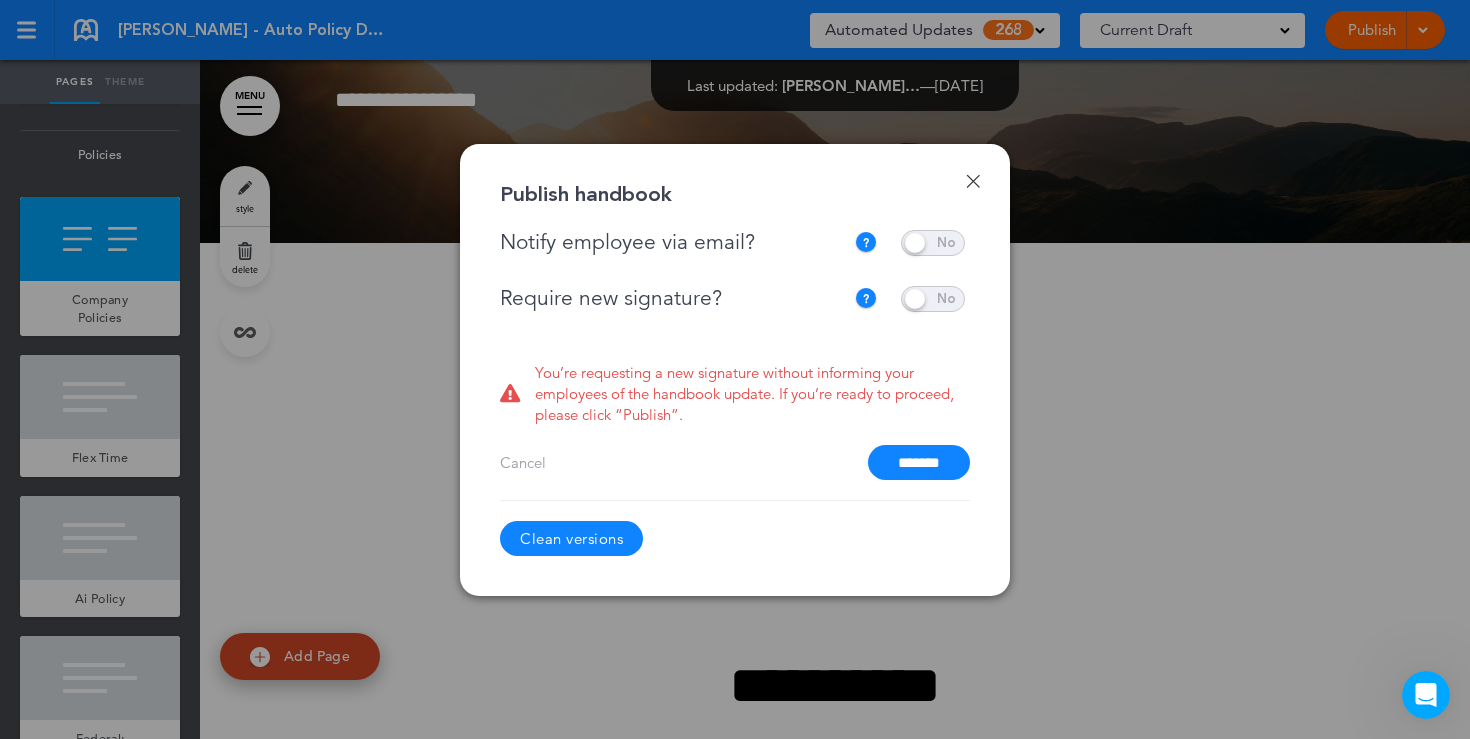 click at bounding box center (933, 243) 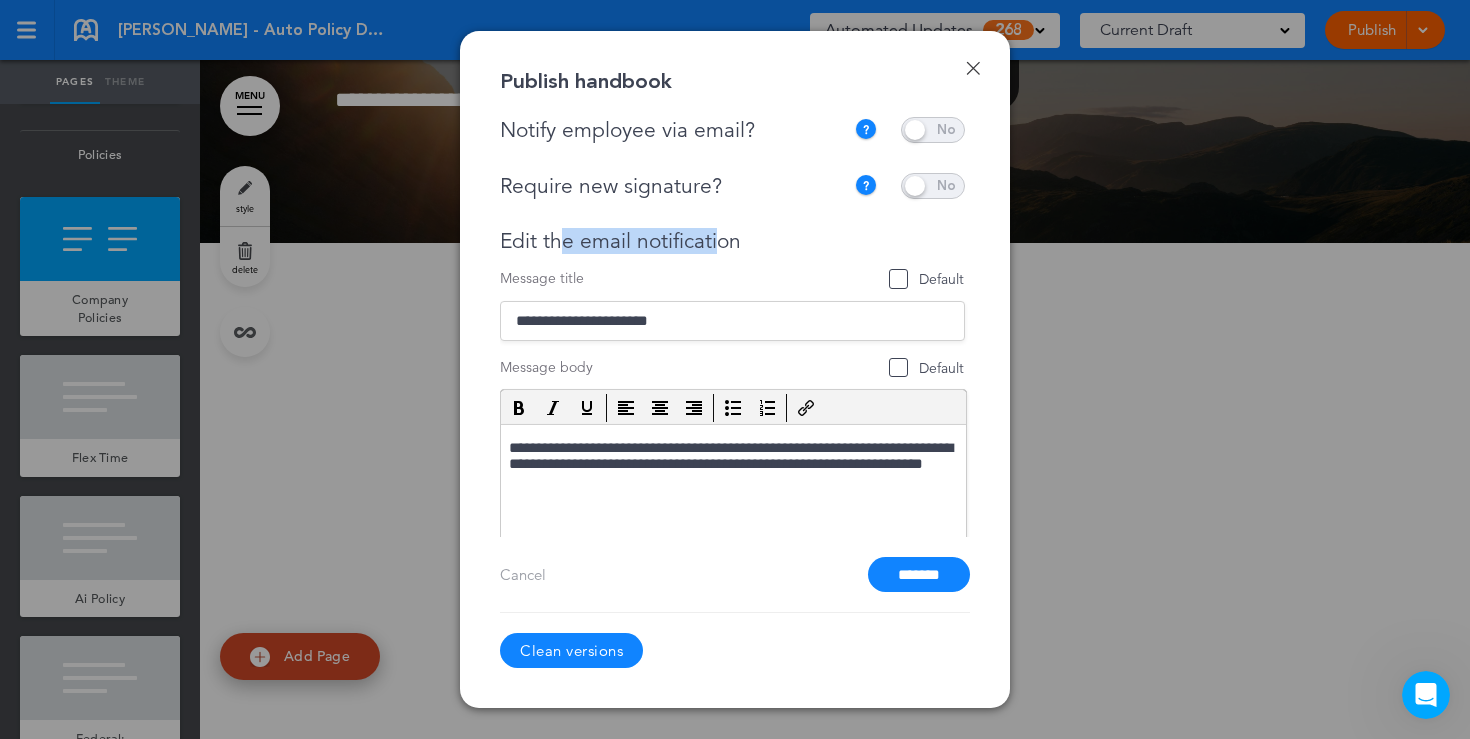 drag, startPoint x: 714, startPoint y: 251, endPoint x: 561, endPoint y: 236, distance: 153.73354 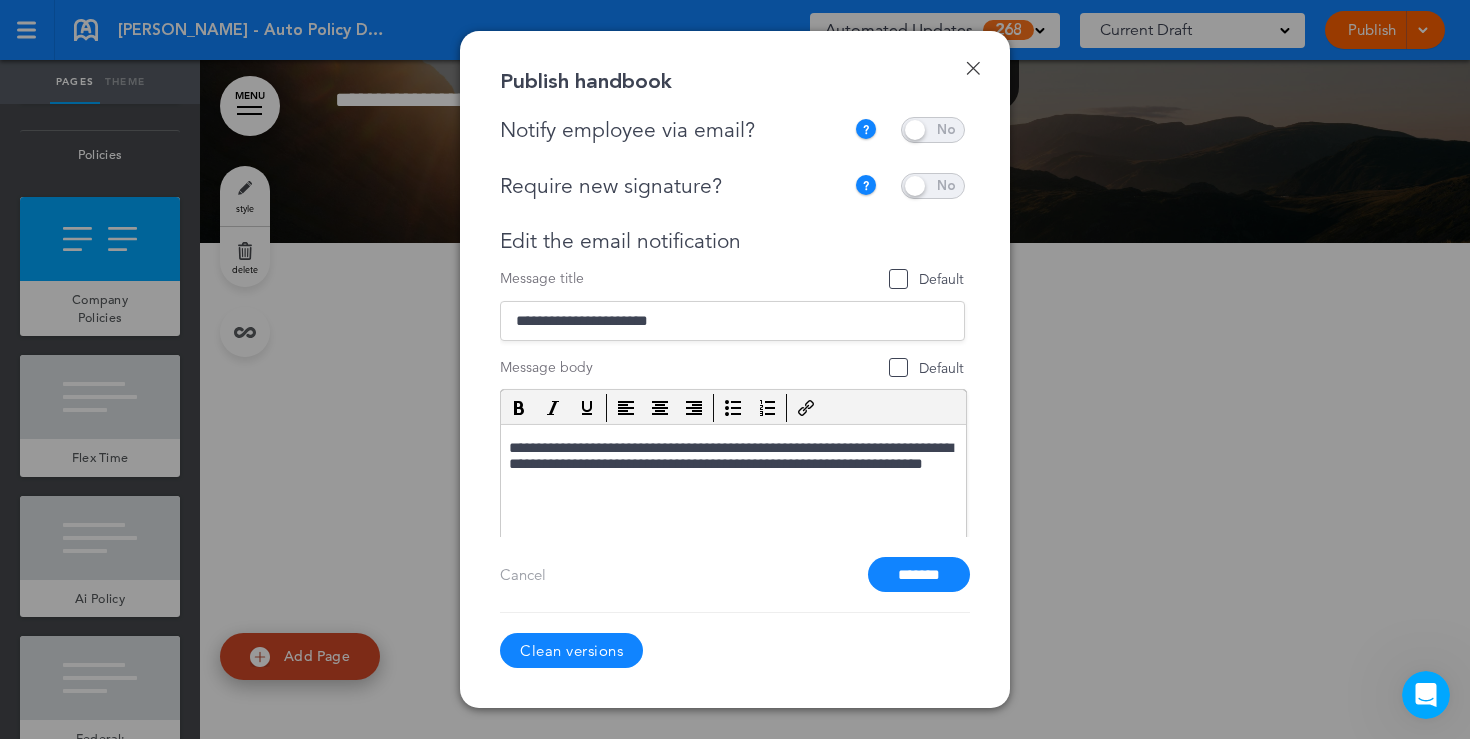 click on "Edit the email notification" at bounding box center [732, 241] 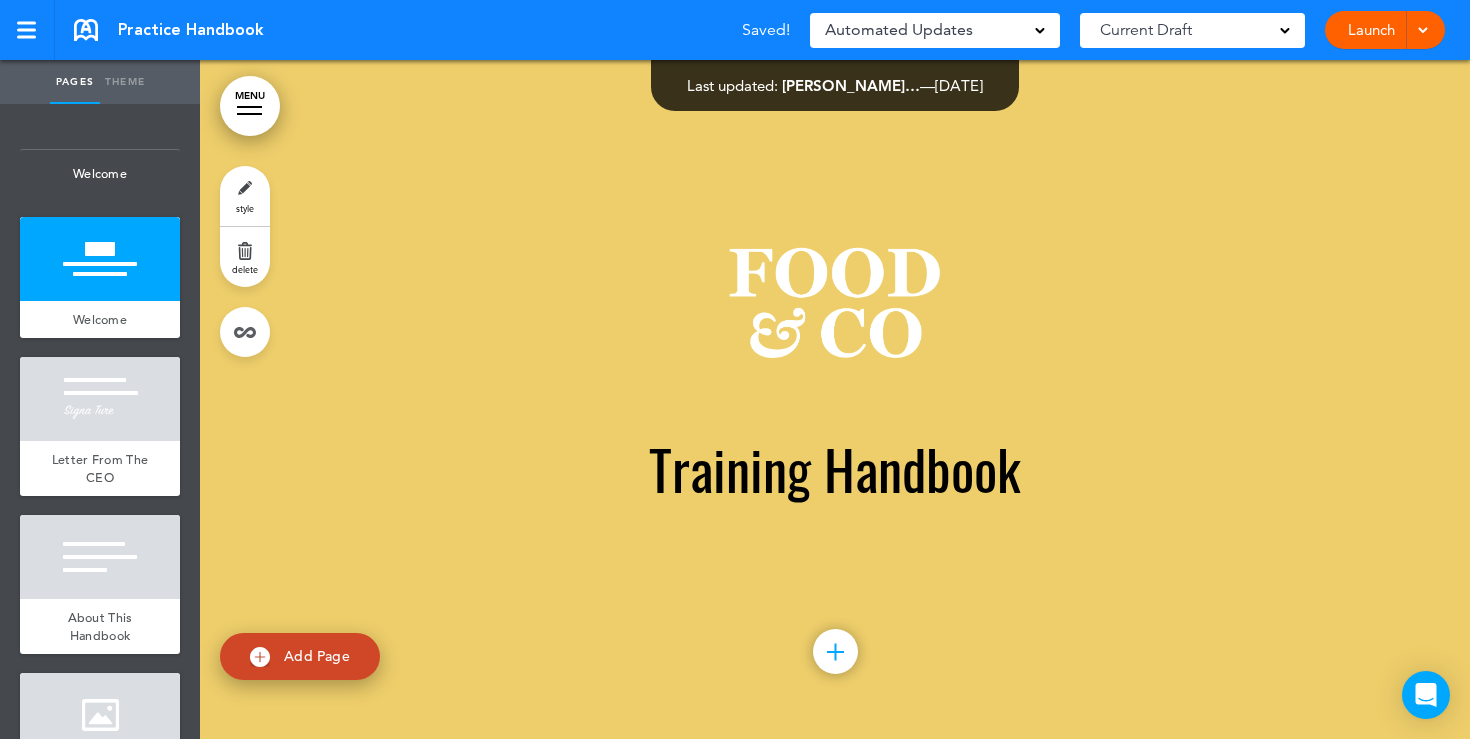 scroll, scrollTop: 0, scrollLeft: 0, axis: both 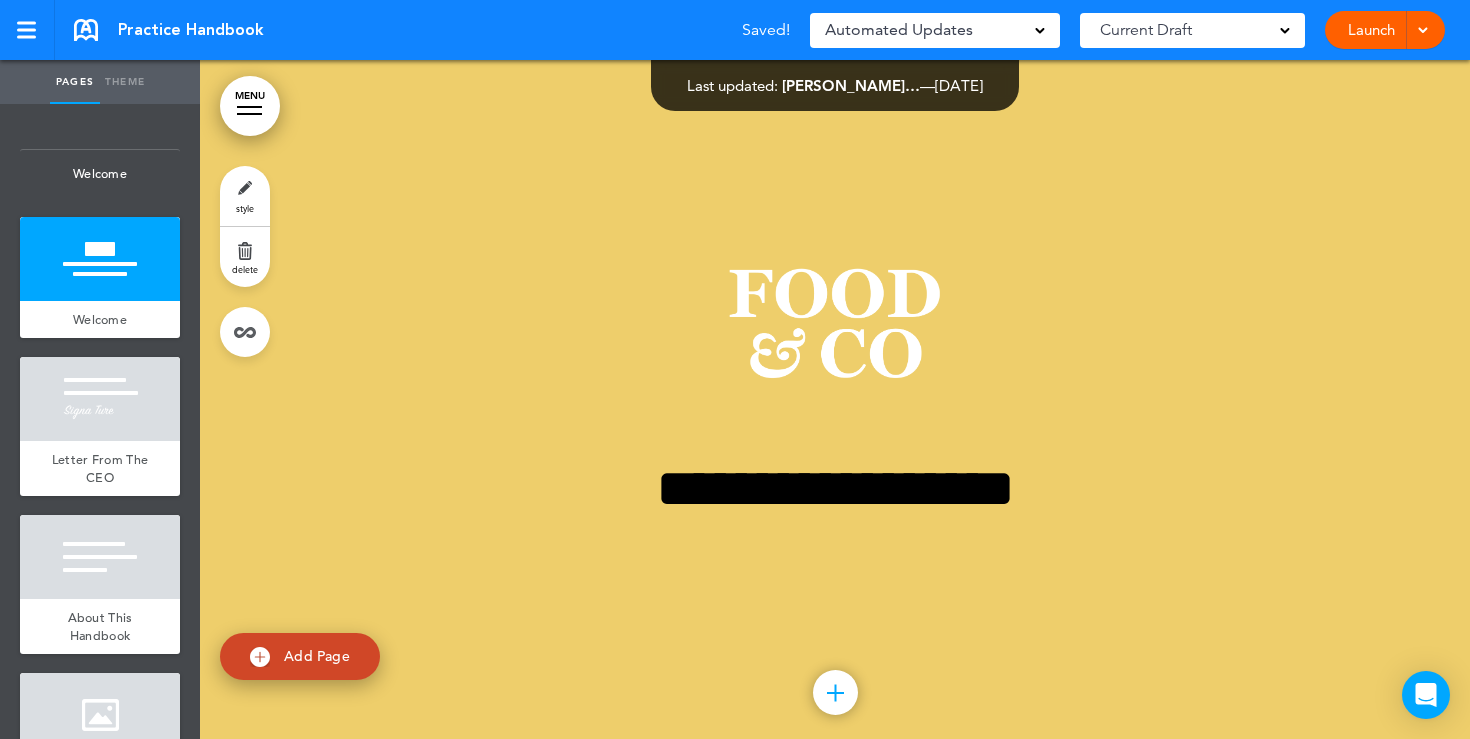click on "Automated Updates
0
Auto policy updates
🎉
Updating policies just got easier! Introducing
AirMason's automated policy updates
Learn more
Book a demo
Not right now
AirMason detects legislation changes that may require updates to your handbook content
for legal compliance" at bounding box center (935, 30) 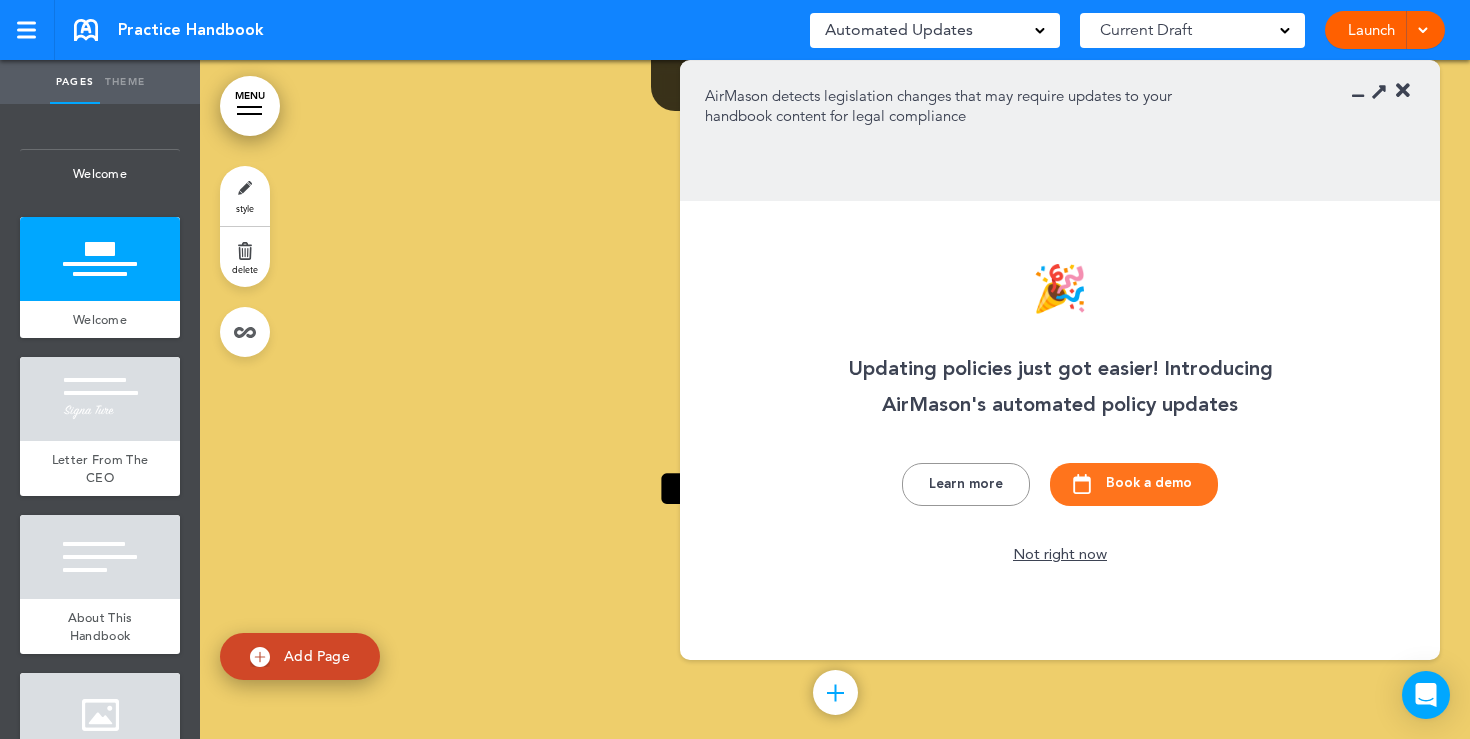 click on "Automated Updates
0" at bounding box center [935, 30] 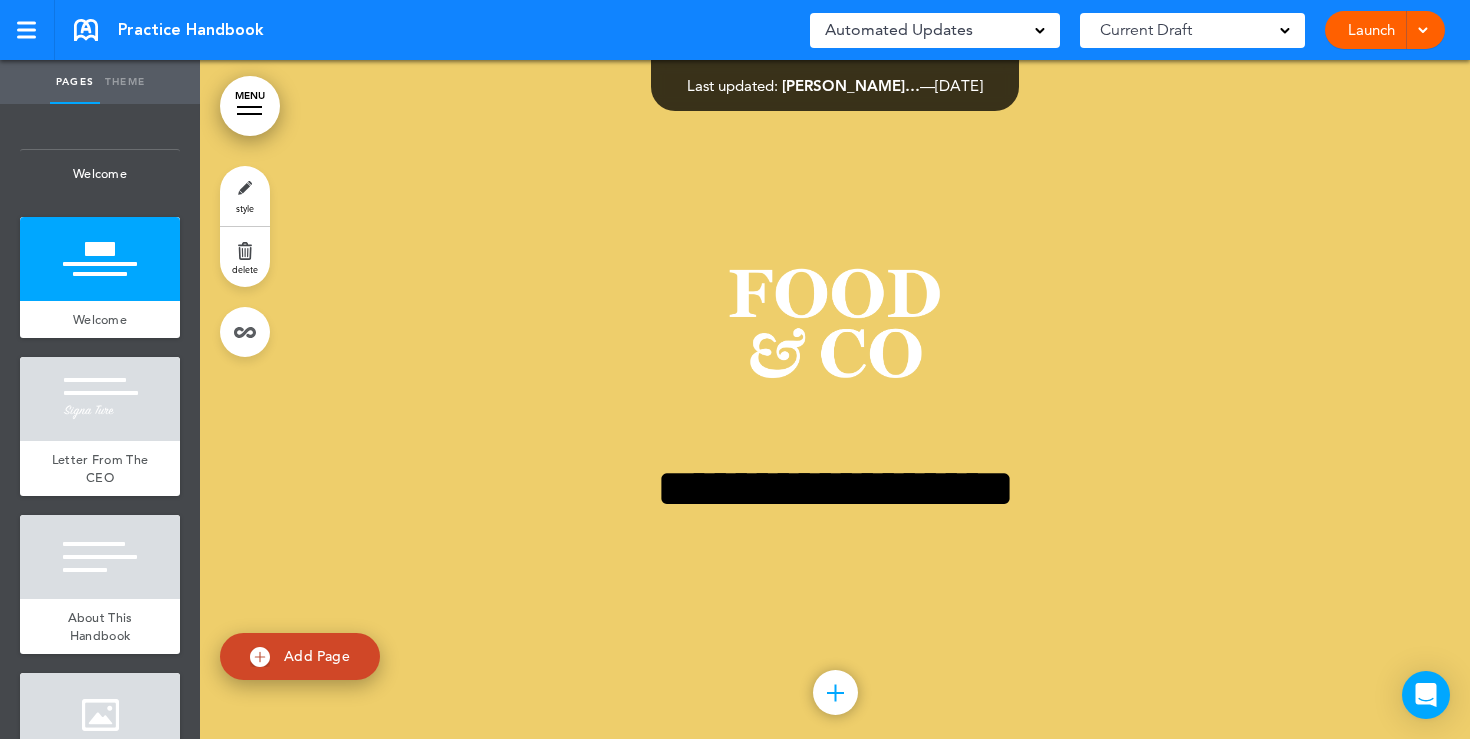 click at bounding box center [1040, 29] 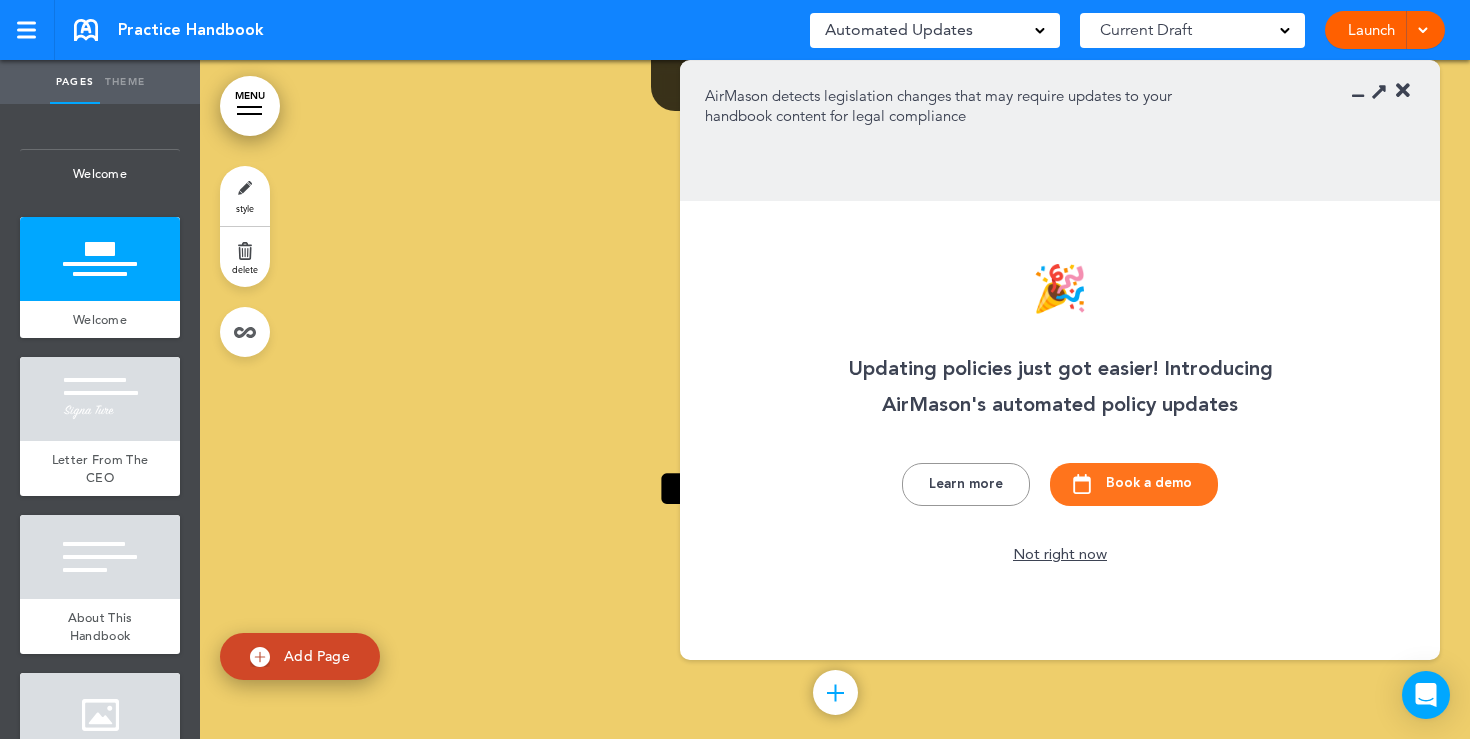 click at bounding box center [1403, 91] 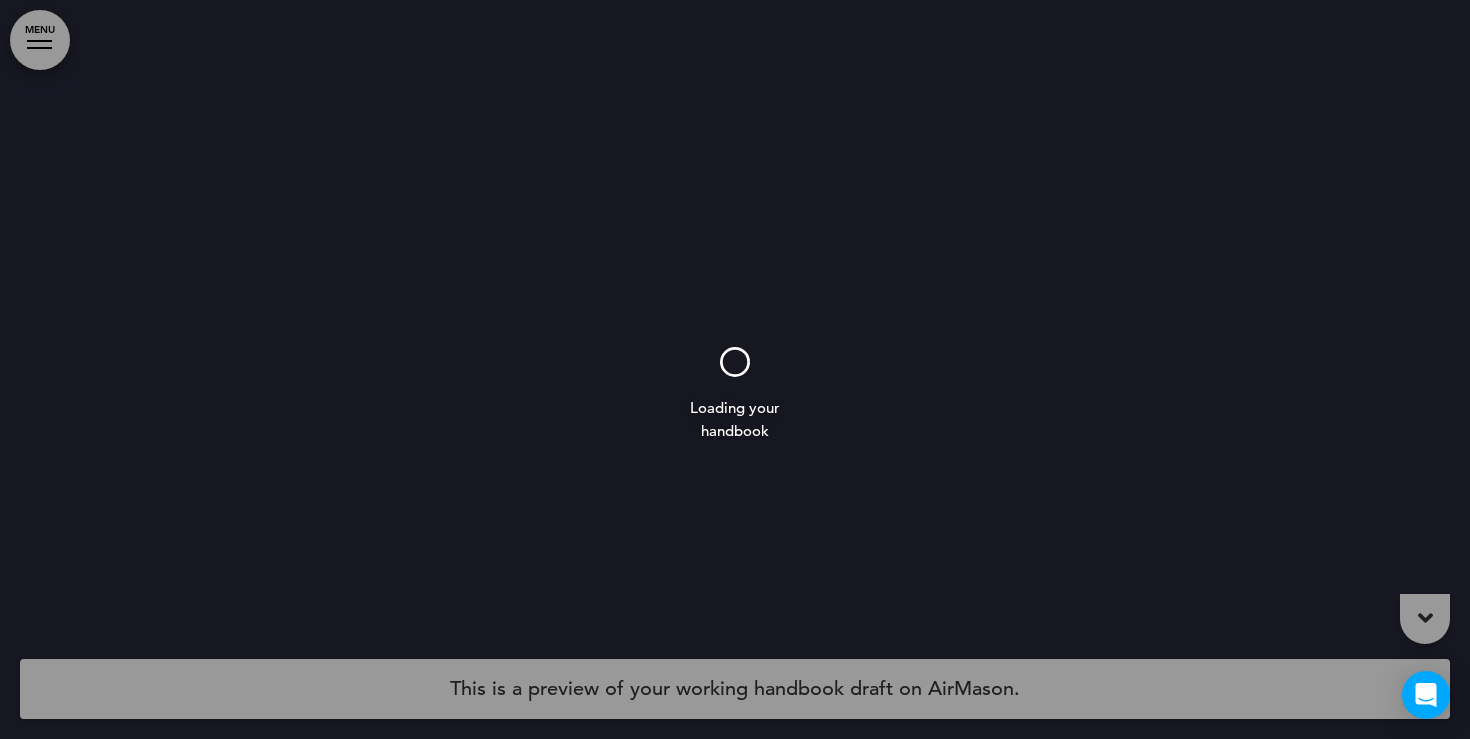 scroll, scrollTop: 0, scrollLeft: 0, axis: both 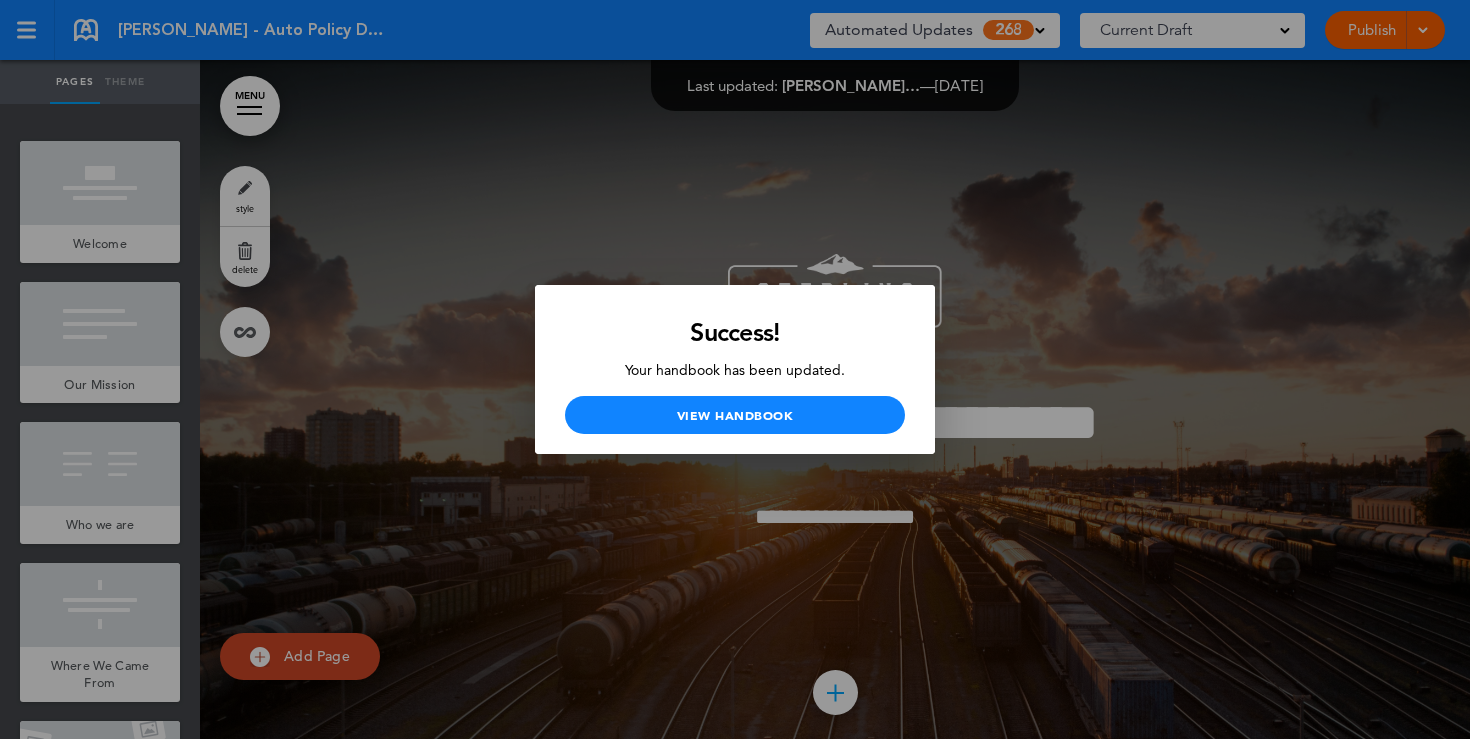 click at bounding box center [735, 369] 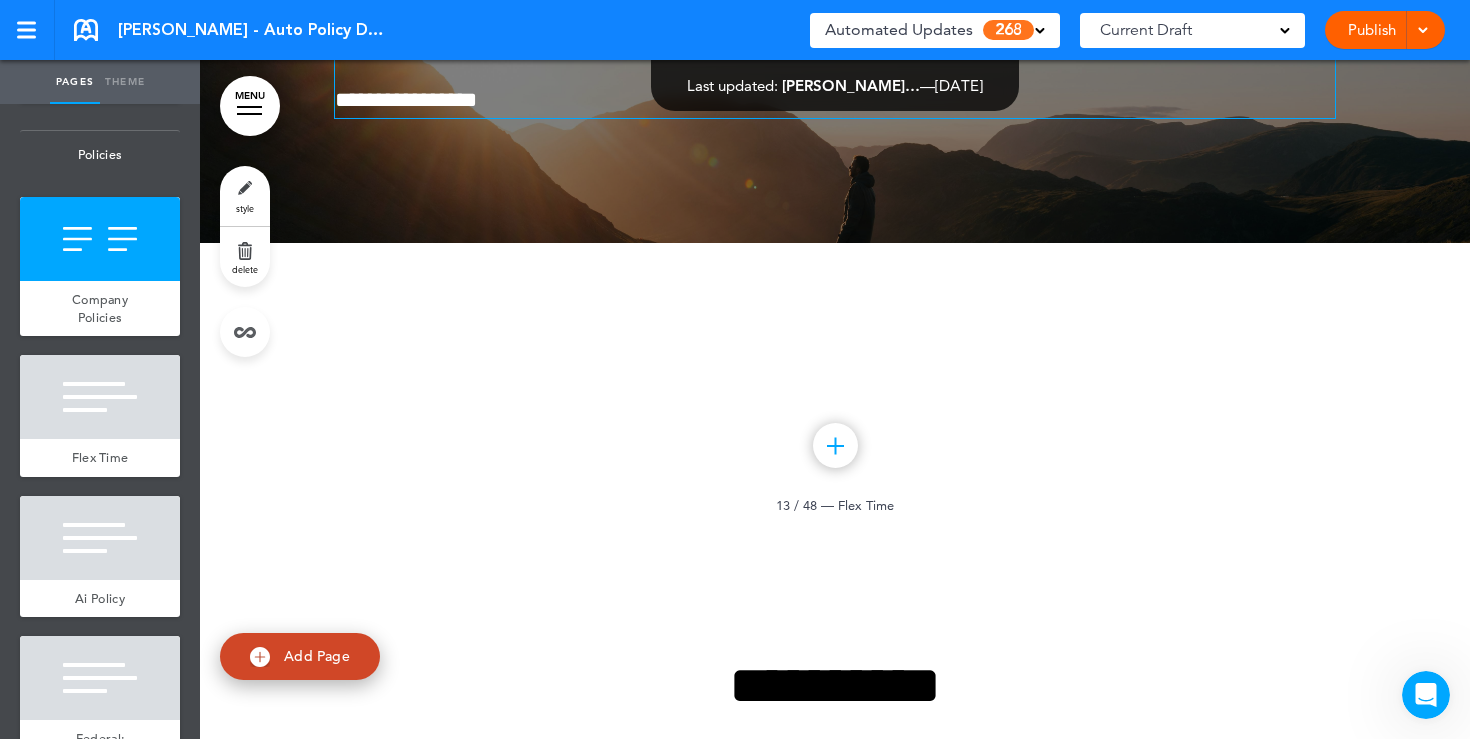 scroll, scrollTop: 0, scrollLeft: 0, axis: both 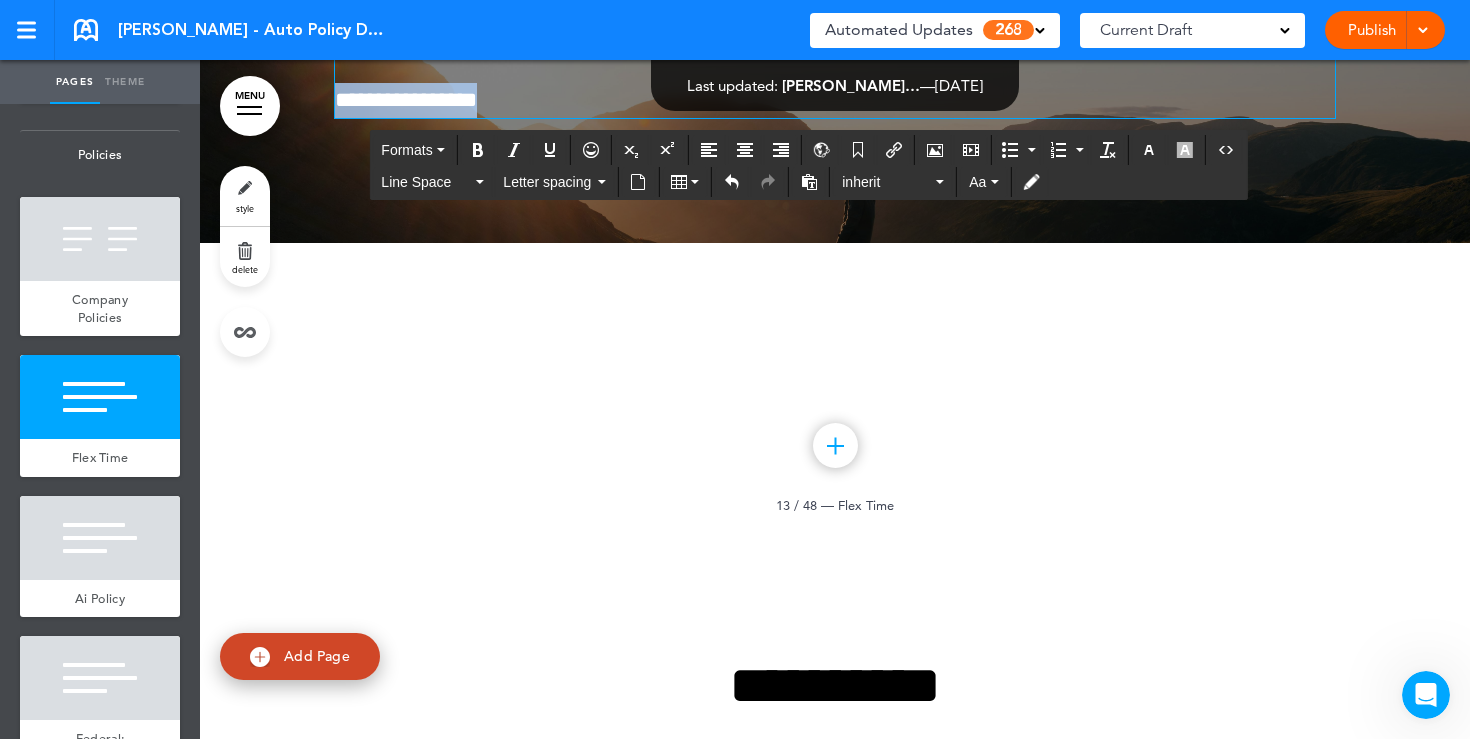 drag, startPoint x: 545, startPoint y: 488, endPoint x: 323, endPoint y: 495, distance: 222.11034 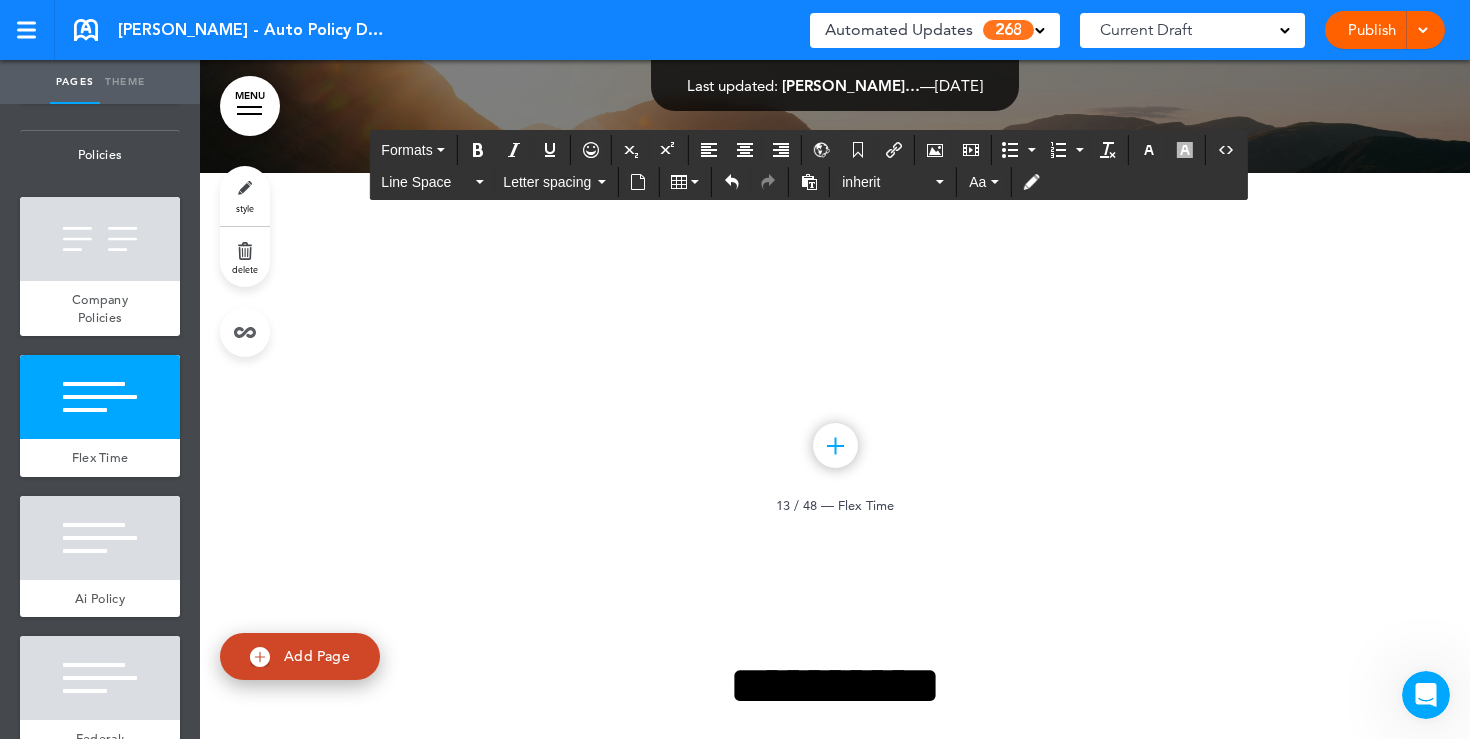 drag, startPoint x: 894, startPoint y: 431, endPoint x: 722, endPoint y: 287, distance: 224.3212 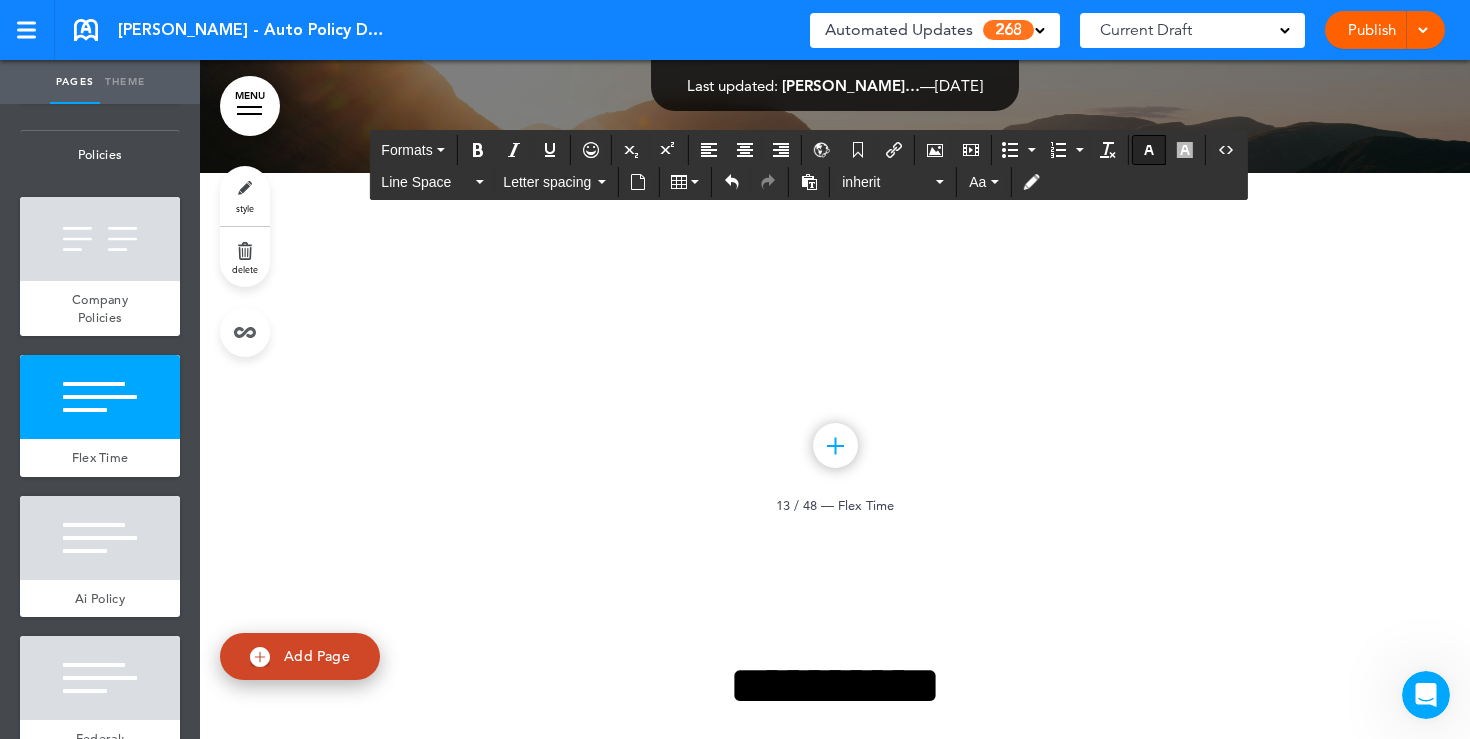 click at bounding box center [1149, 150] 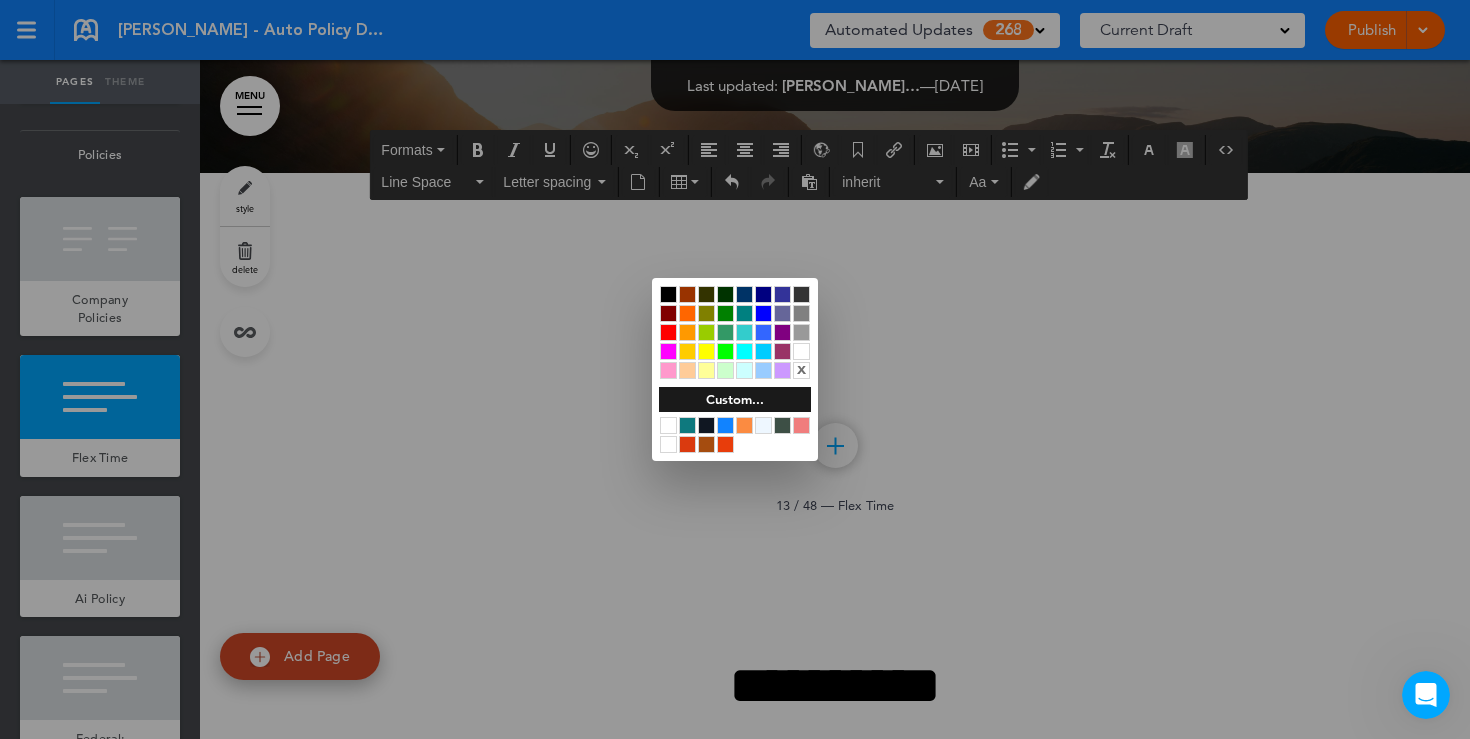 click at bounding box center (668, 294) 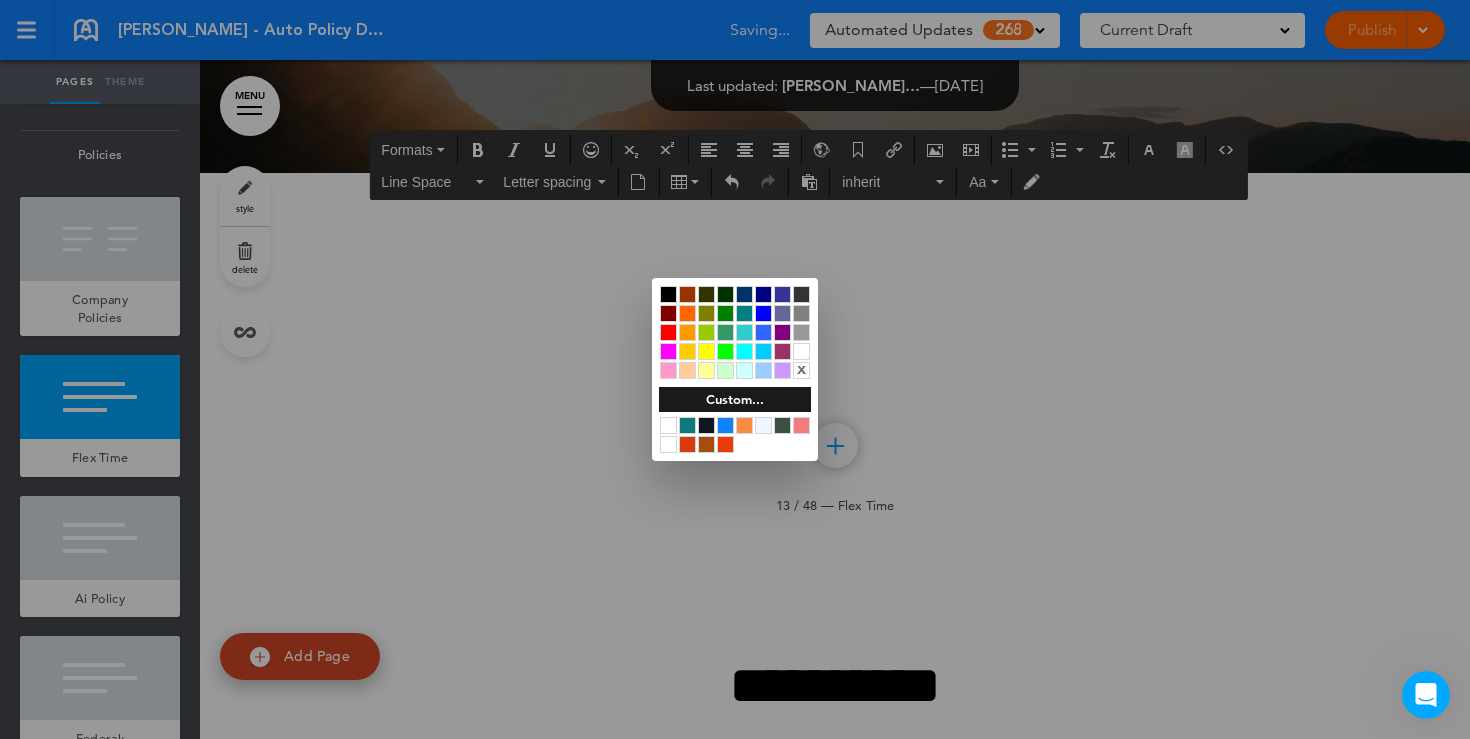 click at bounding box center (735, 369) 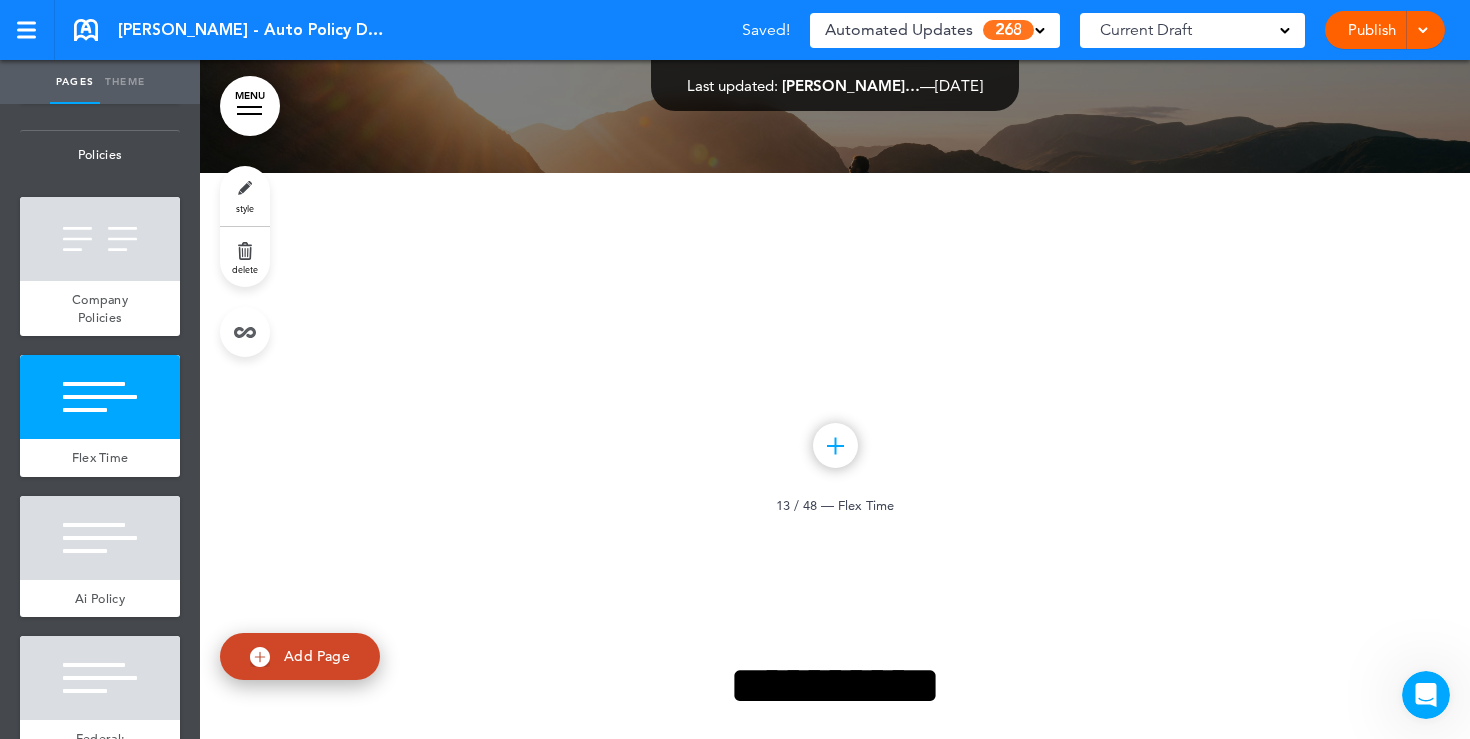 click on "style" at bounding box center (245, 196) 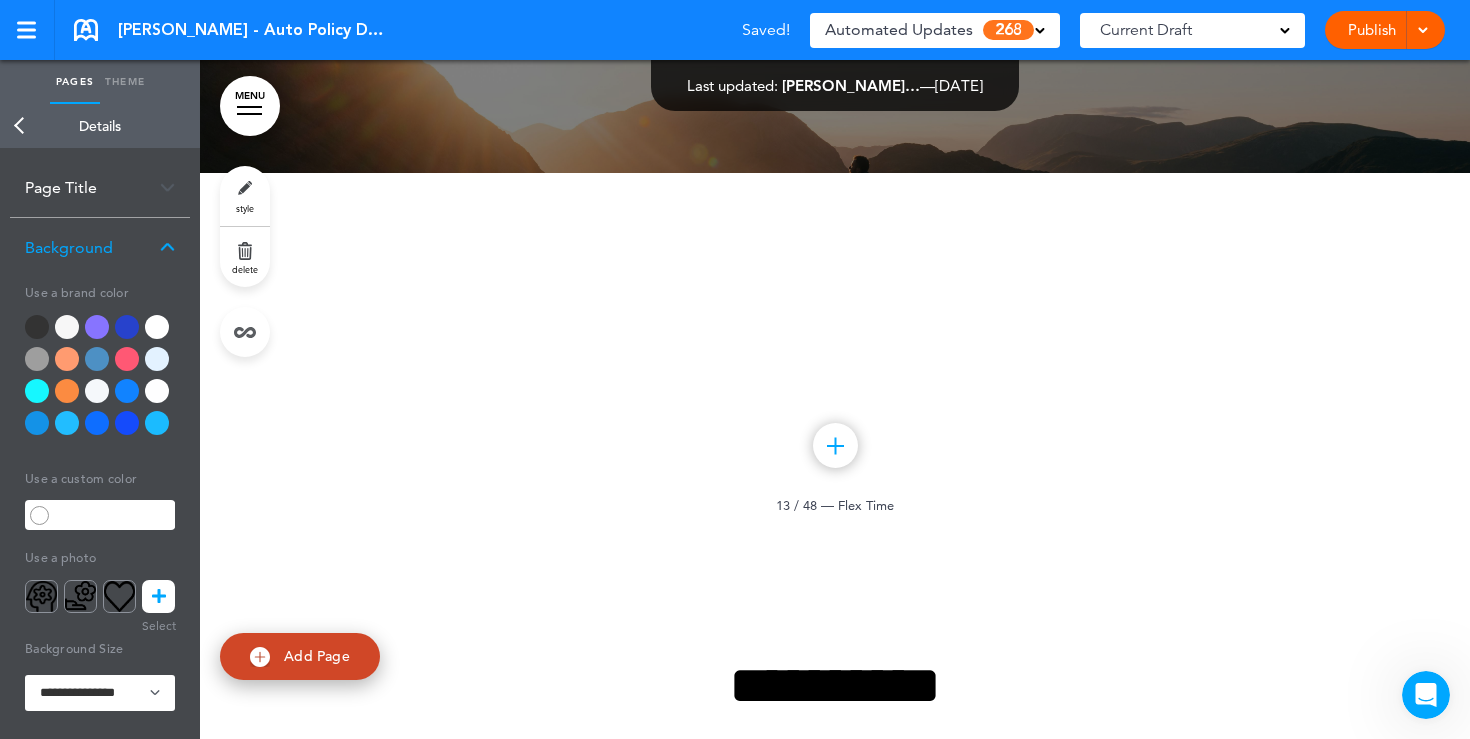 click at bounding box center [57, 781] 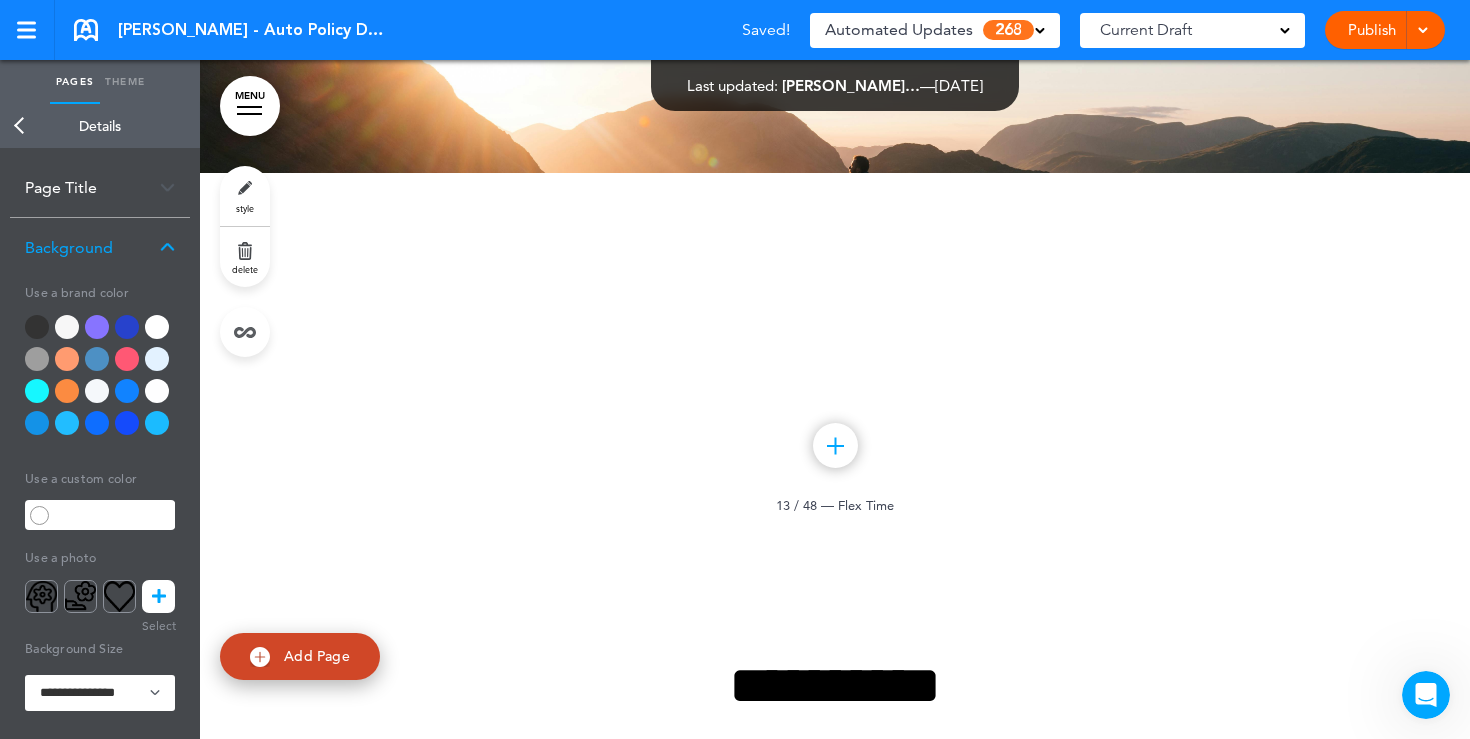 scroll, scrollTop: 0, scrollLeft: 0, axis: both 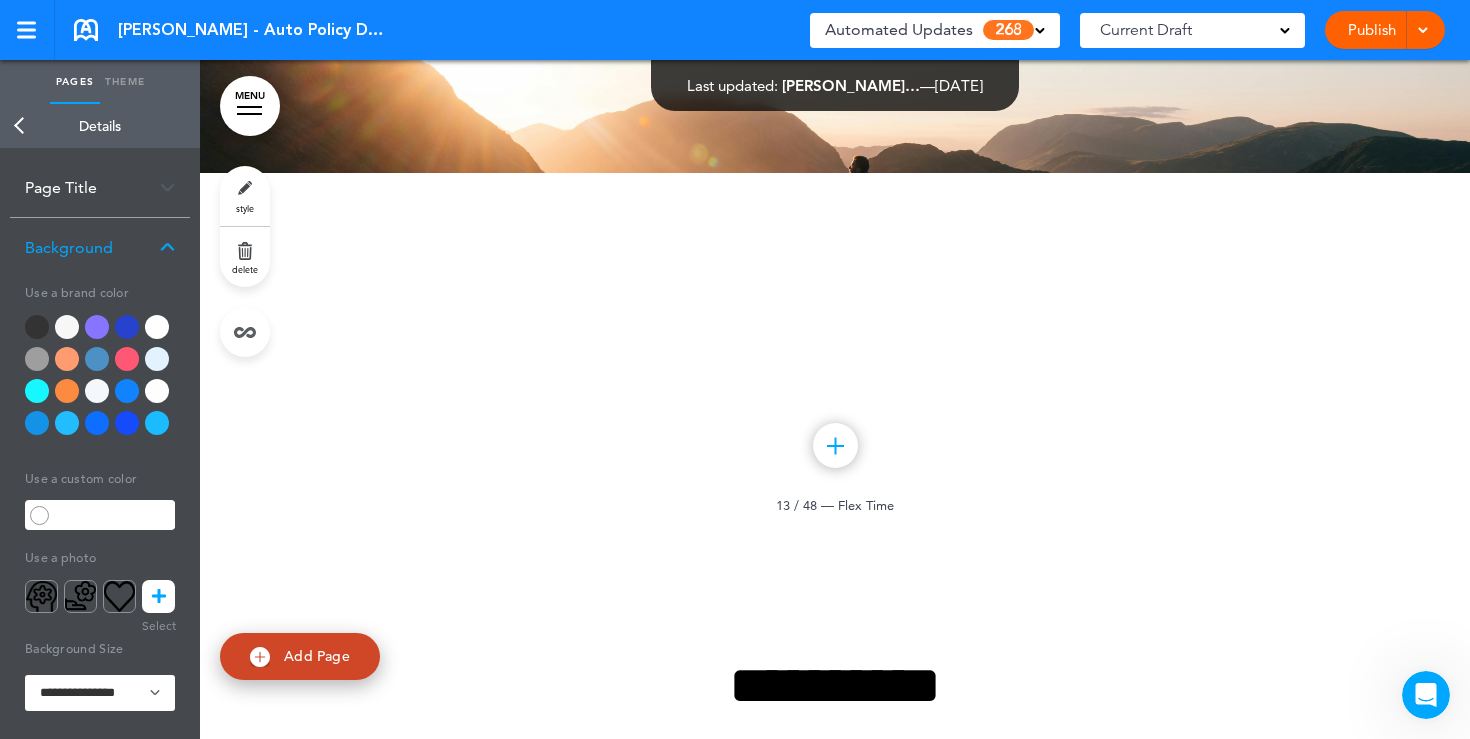 click at bounding box center (157, 327) 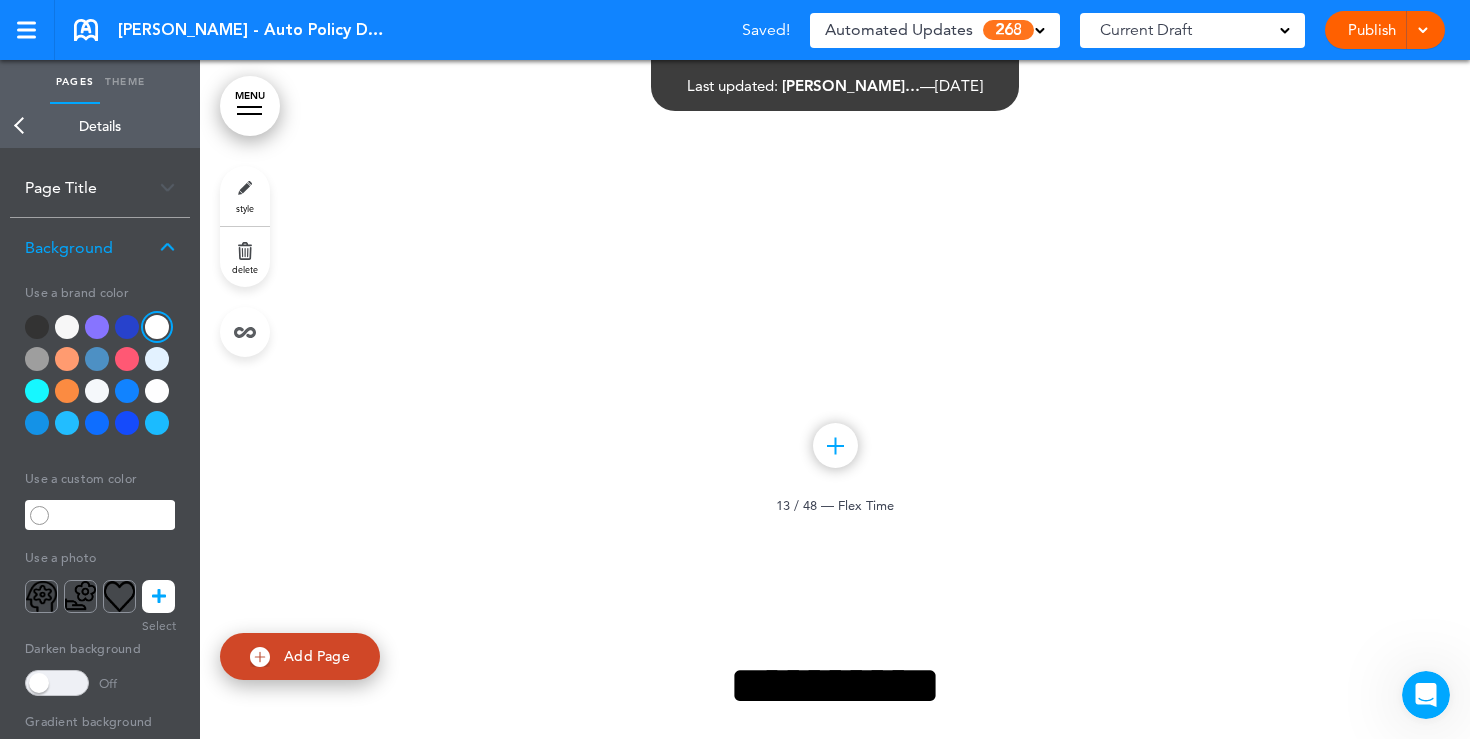 click on "Back" at bounding box center (20, 126) 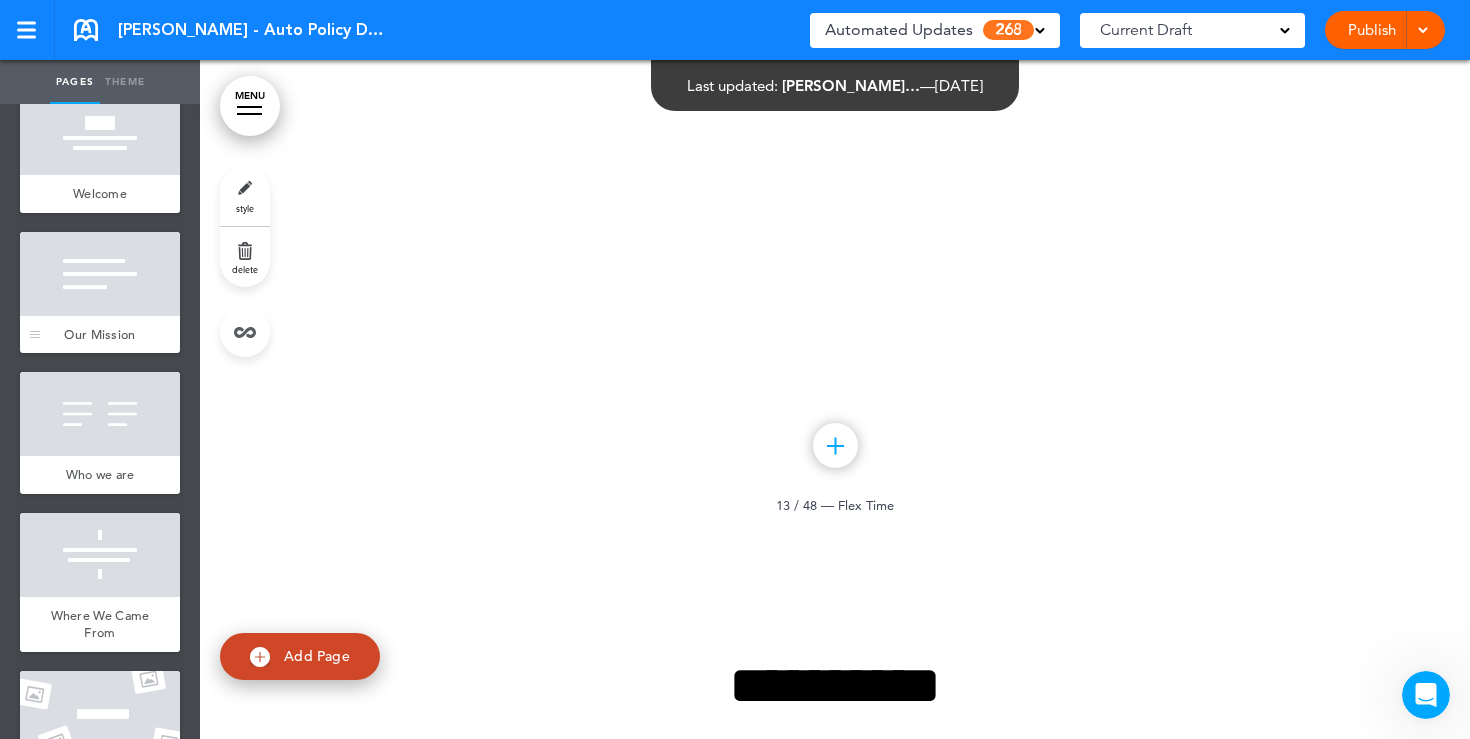 scroll, scrollTop: 0, scrollLeft: 0, axis: both 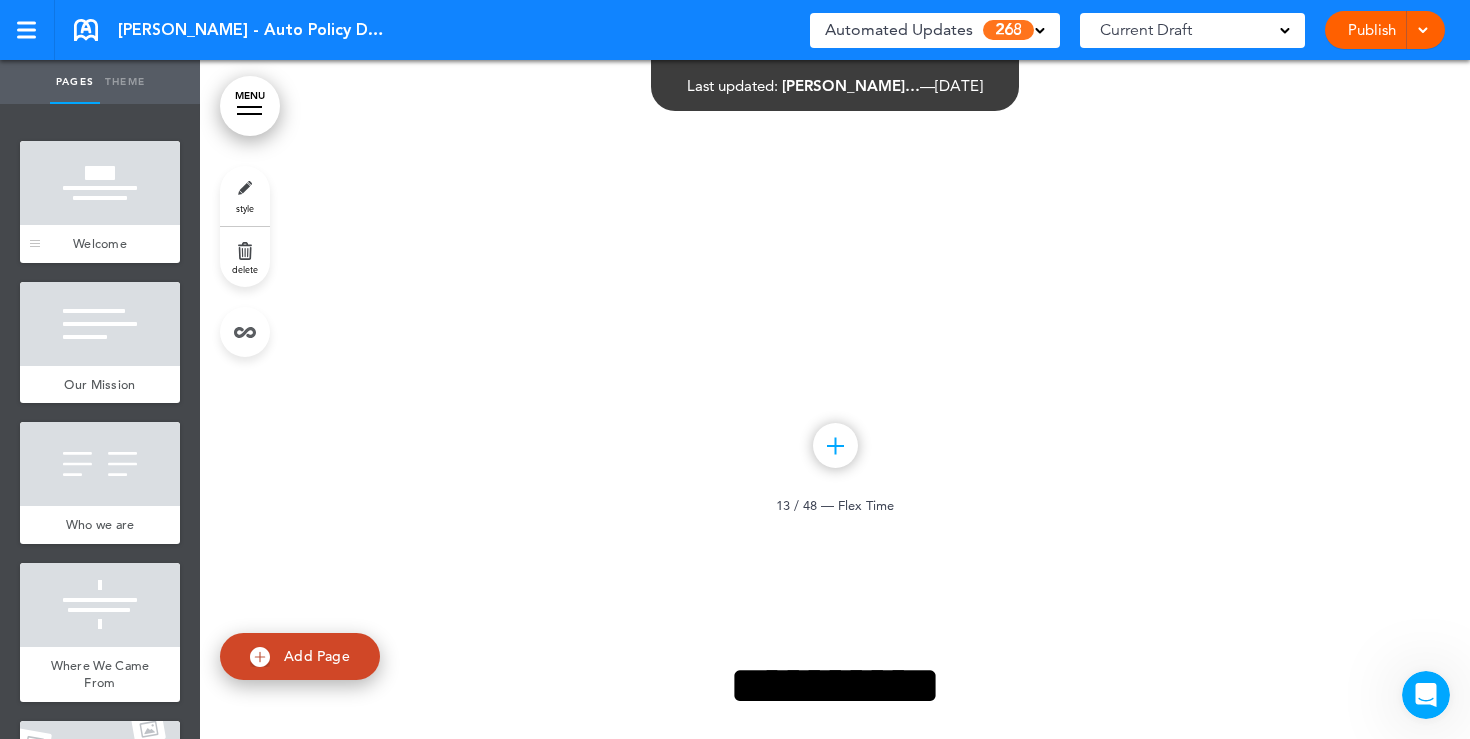 click at bounding box center (100, 183) 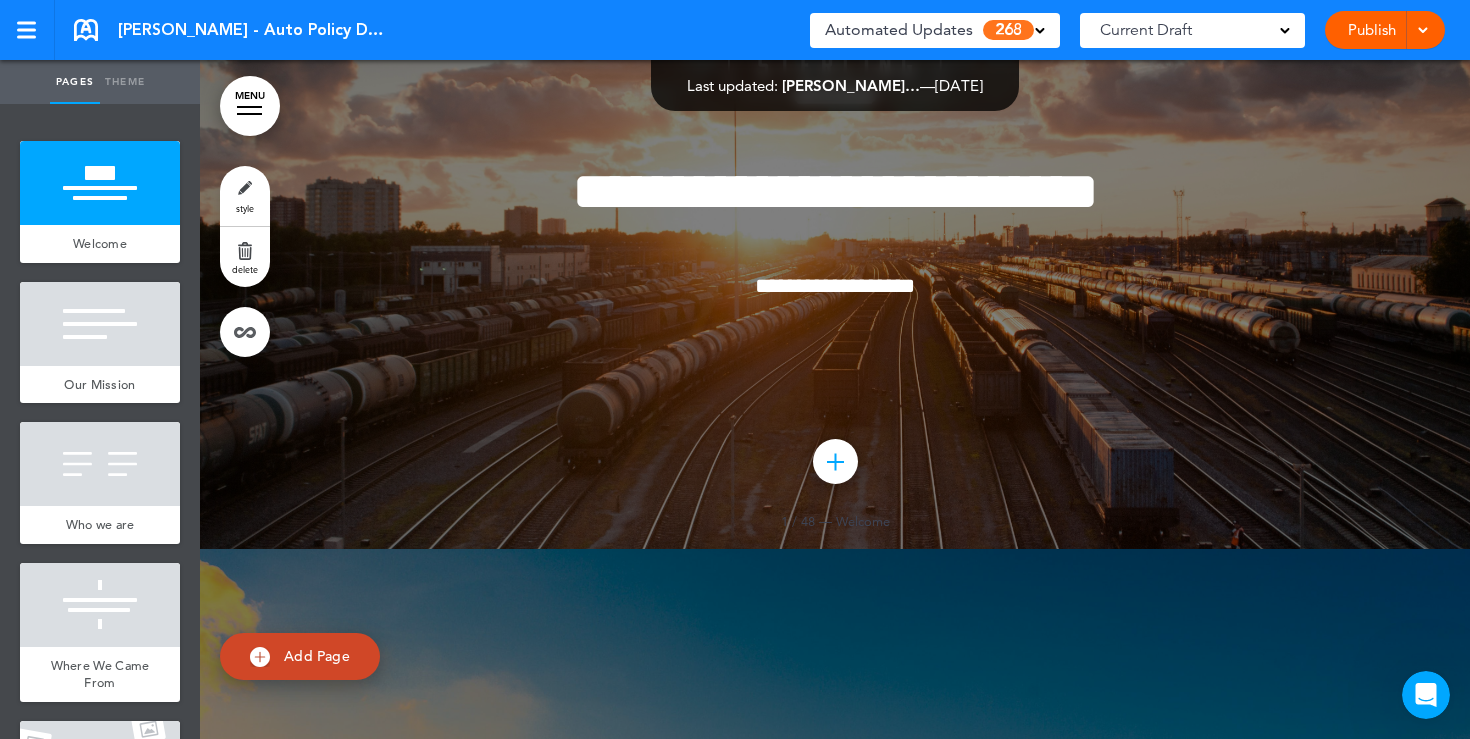 scroll, scrollTop: 0, scrollLeft: 0, axis: both 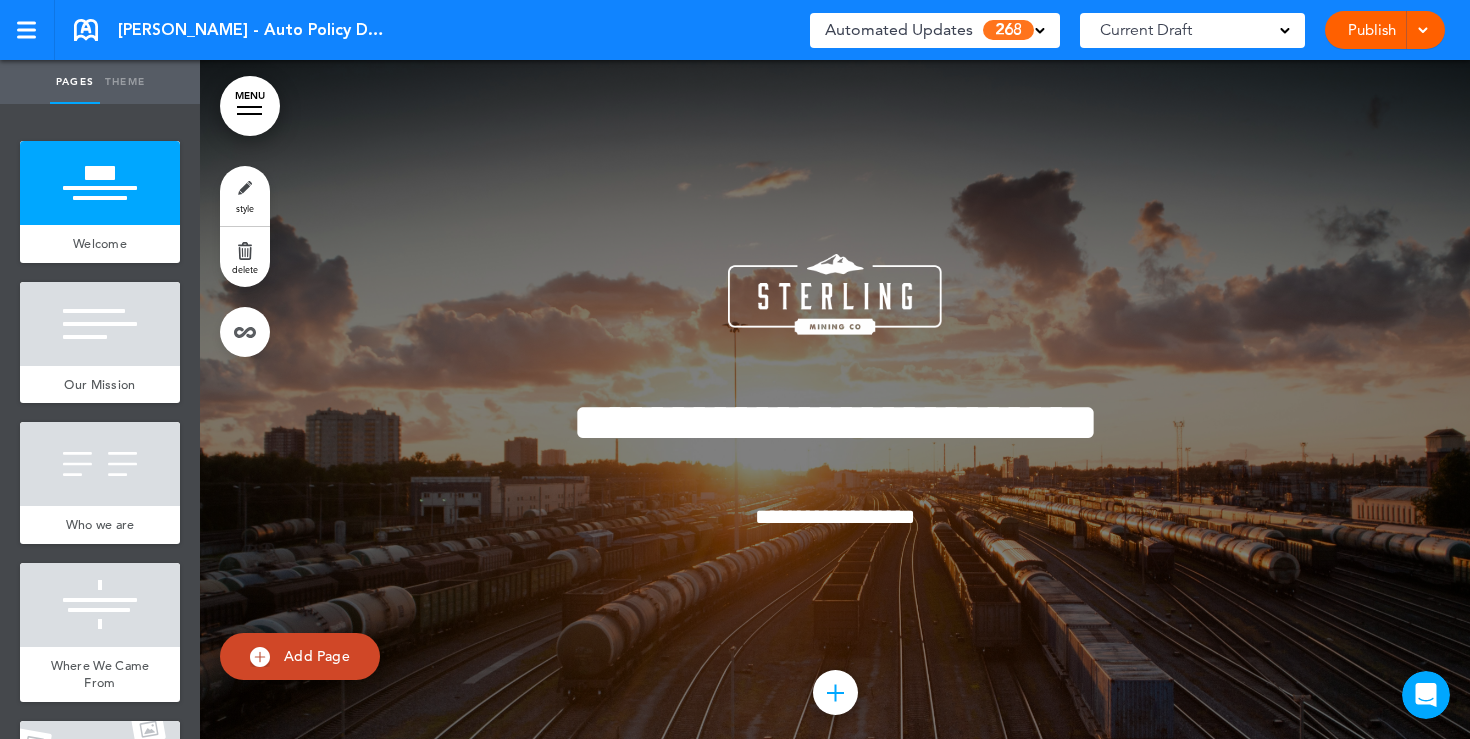 click on "268" at bounding box center [1008, 30] 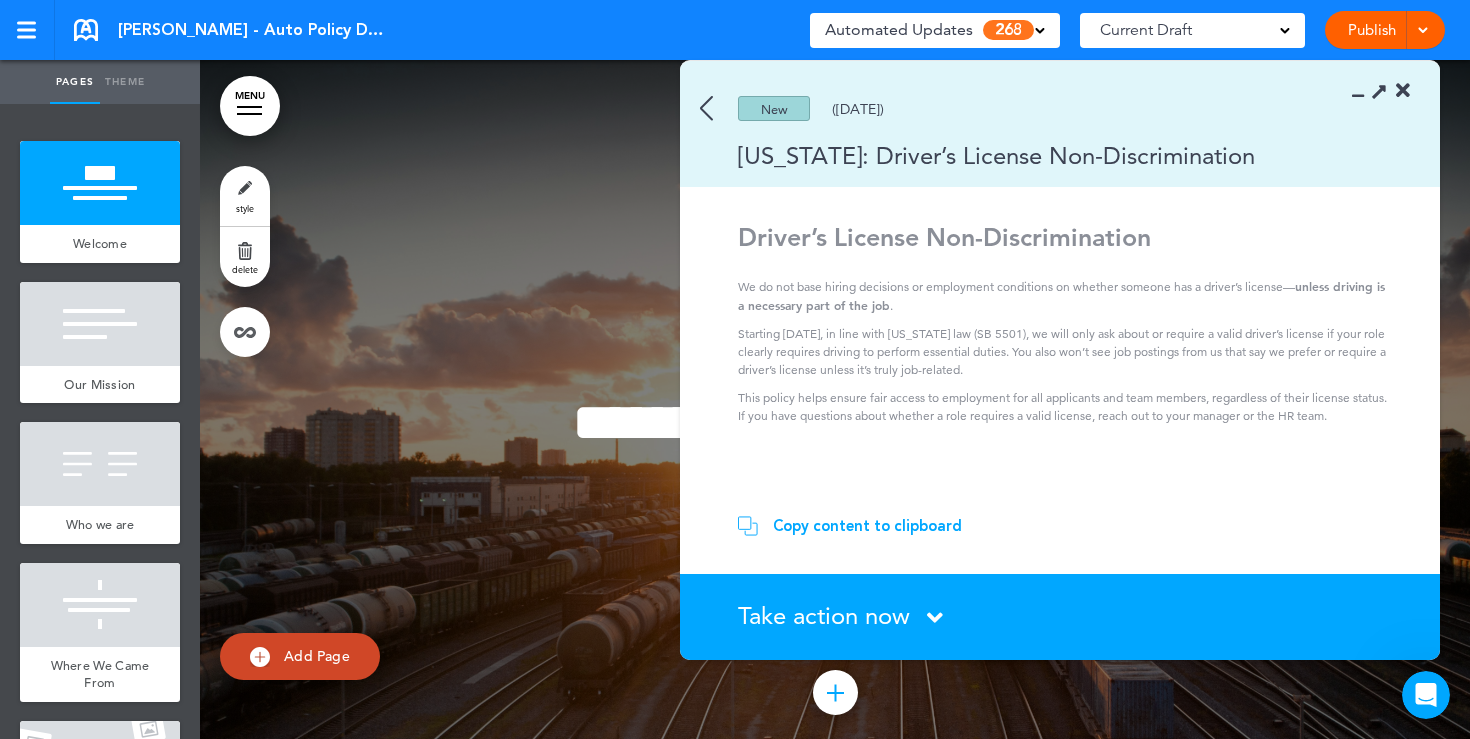 click at bounding box center [706, 108] 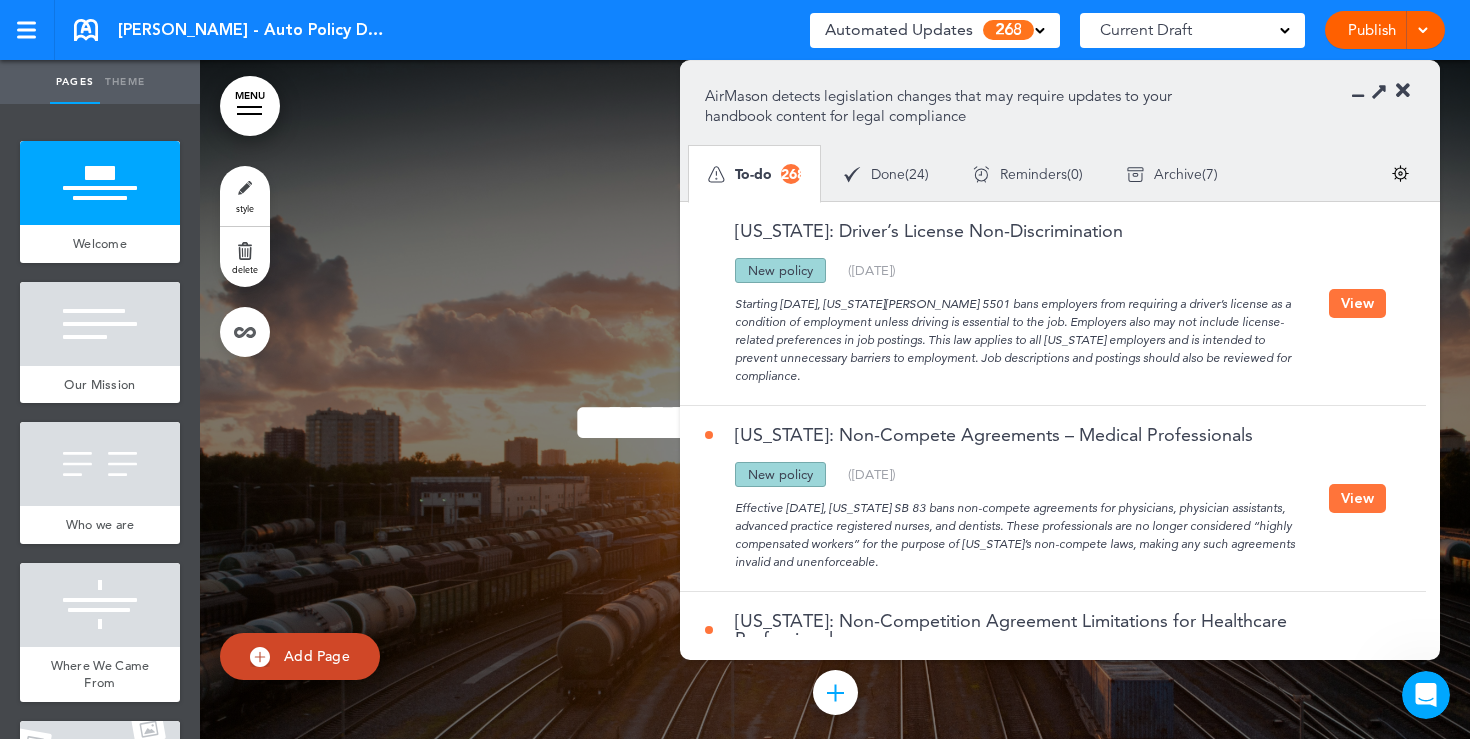 drag, startPoint x: 814, startPoint y: 269, endPoint x: 734, endPoint y: 274, distance: 80.1561 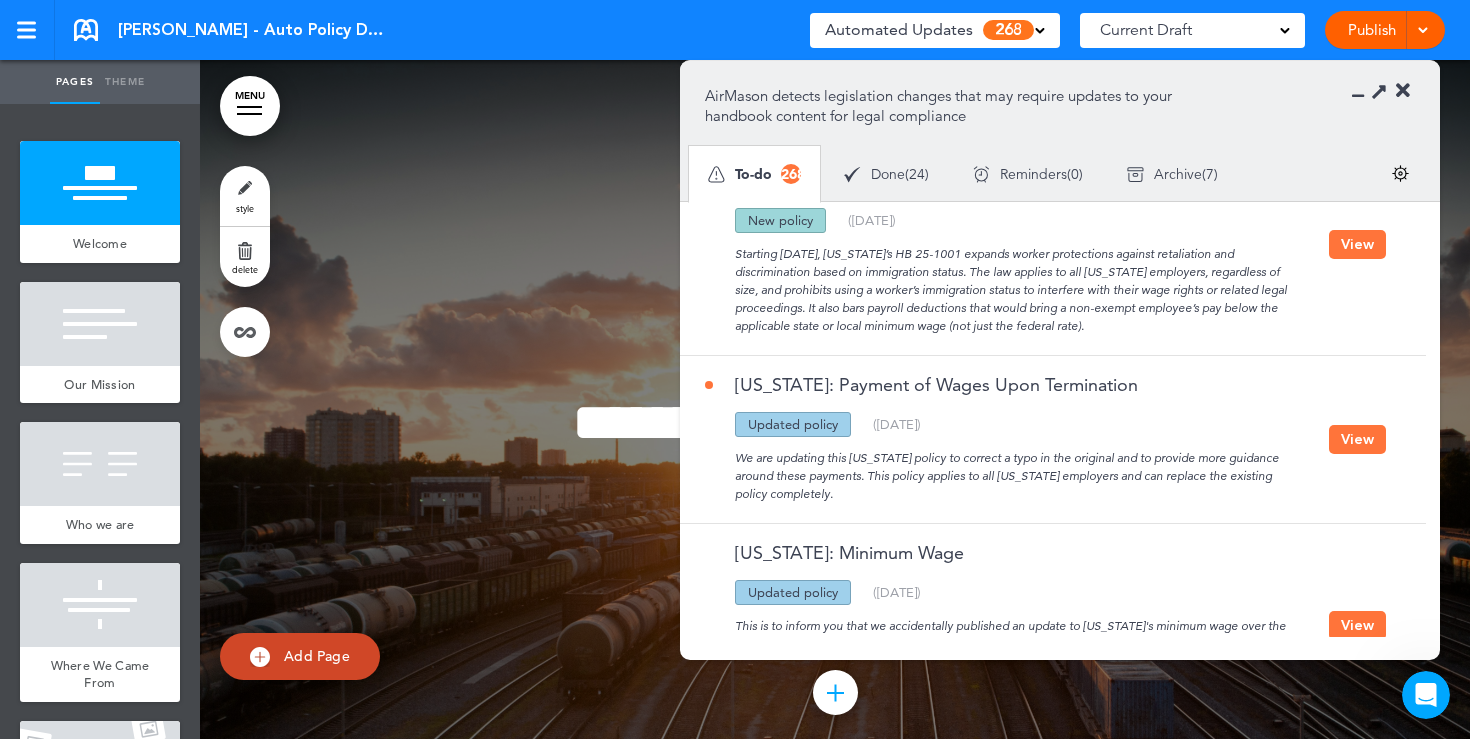 scroll, scrollTop: 895, scrollLeft: 0, axis: vertical 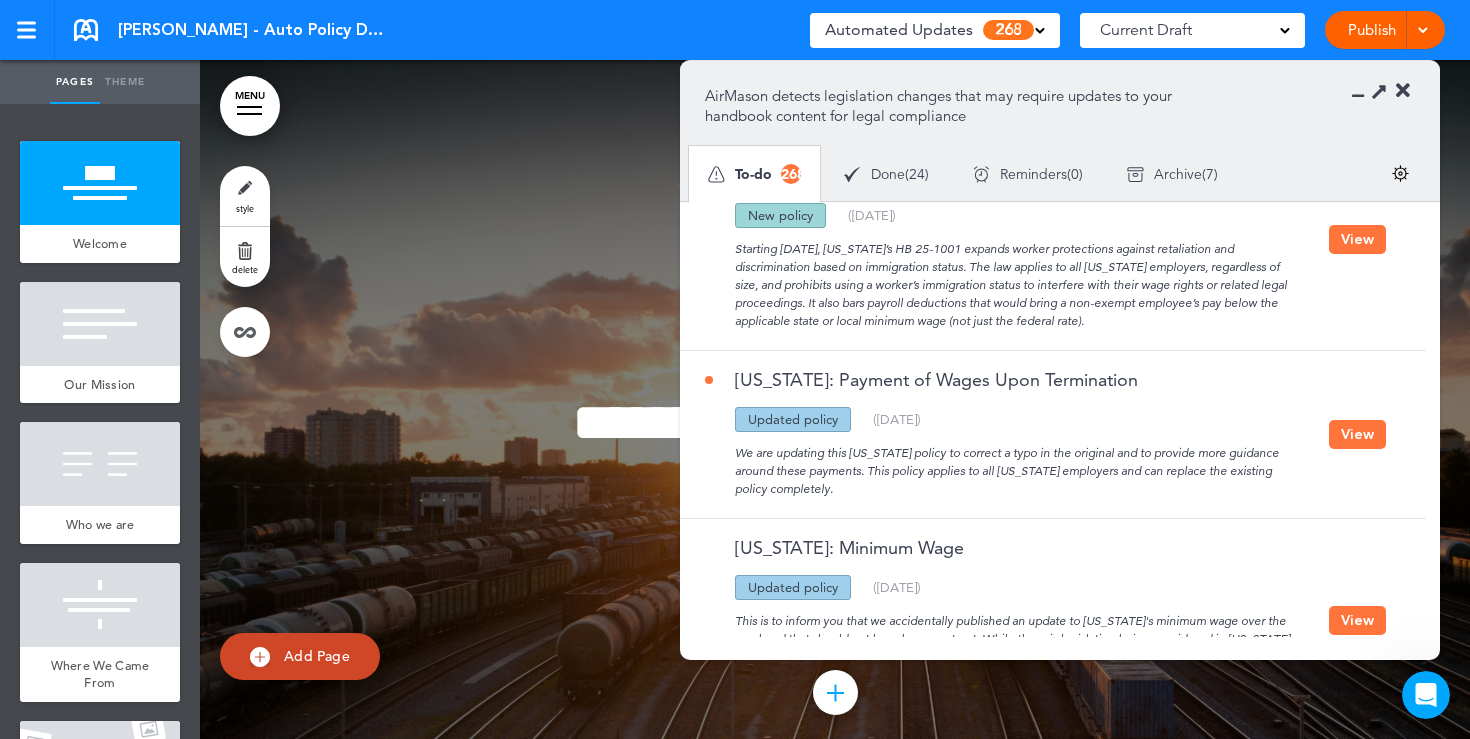 drag, startPoint x: 840, startPoint y: 394, endPoint x: 745, endPoint y: 394, distance: 95 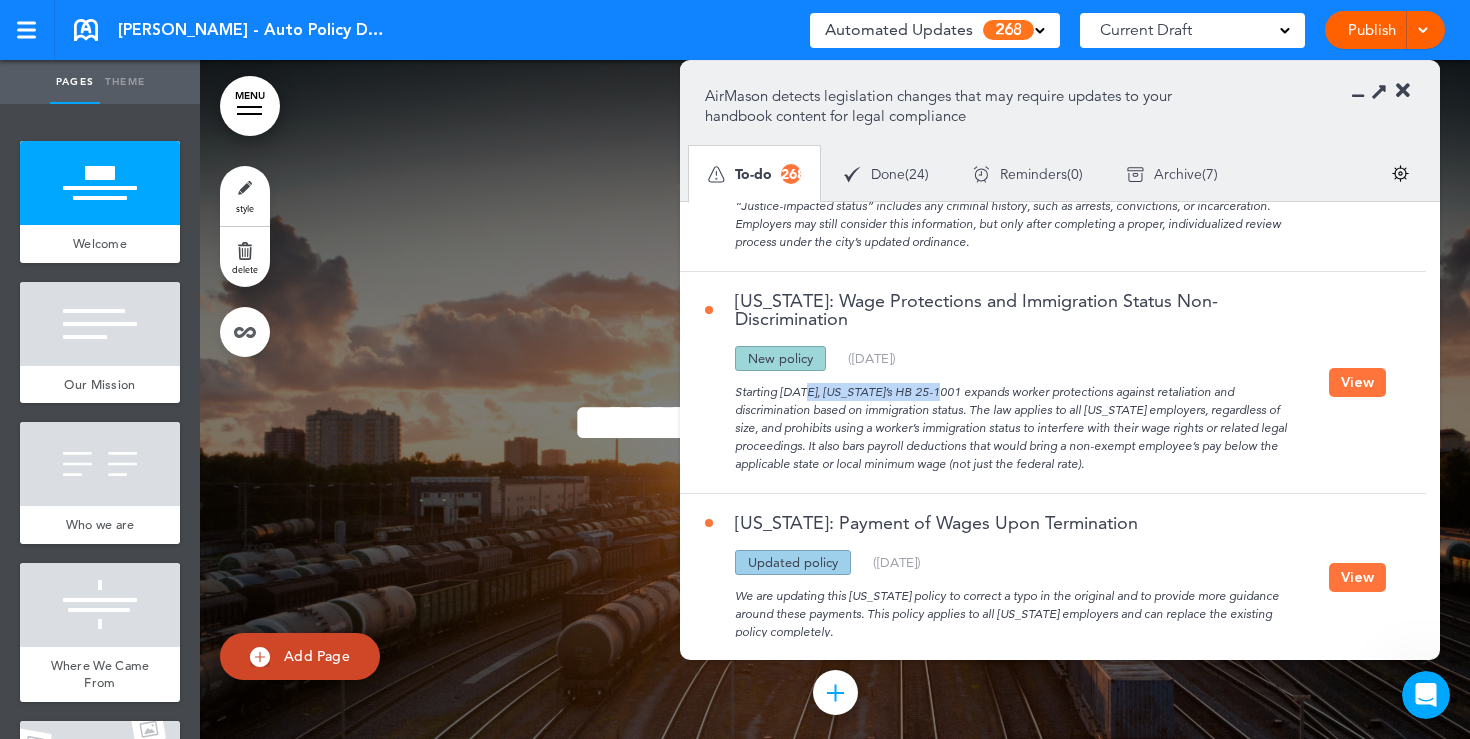 drag, startPoint x: 864, startPoint y: 370, endPoint x: 736, endPoint y: 370, distance: 128 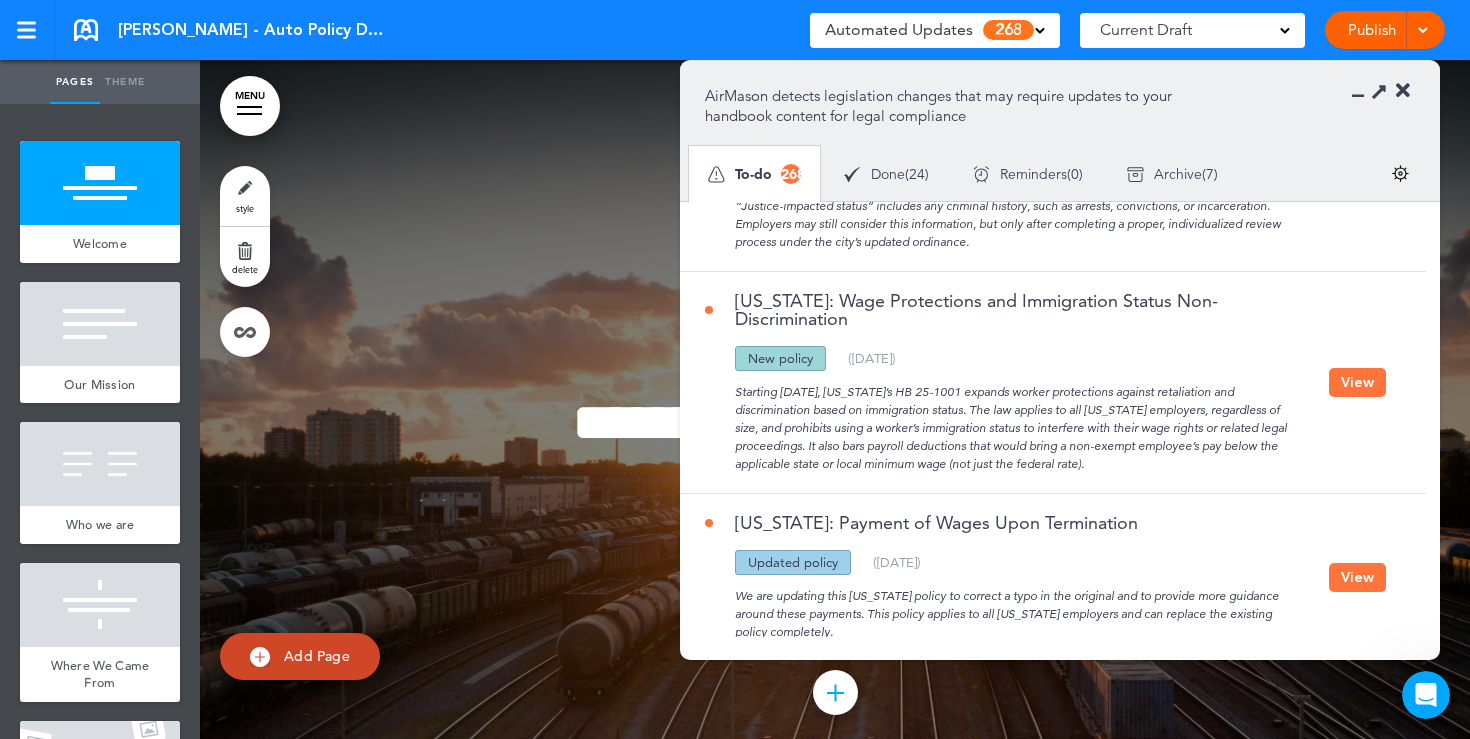 click on "Colorado: Wage Protections and Immigration Status Non-Discrimination
Updated policy
New policy
Deleted policy
( 07/11/2025 )
Starting August 8, 2025, Colorado’s HB 25-1001 expands worker protections against retaliation and discrimination based on immigration status. The law applies to all Colorado employers, regardless of size, and prohibits using a worker’s immigration status to interfere with their wage rights or related legal proceedings. It also bars payroll deductions that would bring a non-exempt employee’s pay below the applicable state or local minimum wage (not just the federal rate).
Show more
View" at bounding box center [1048, 382] 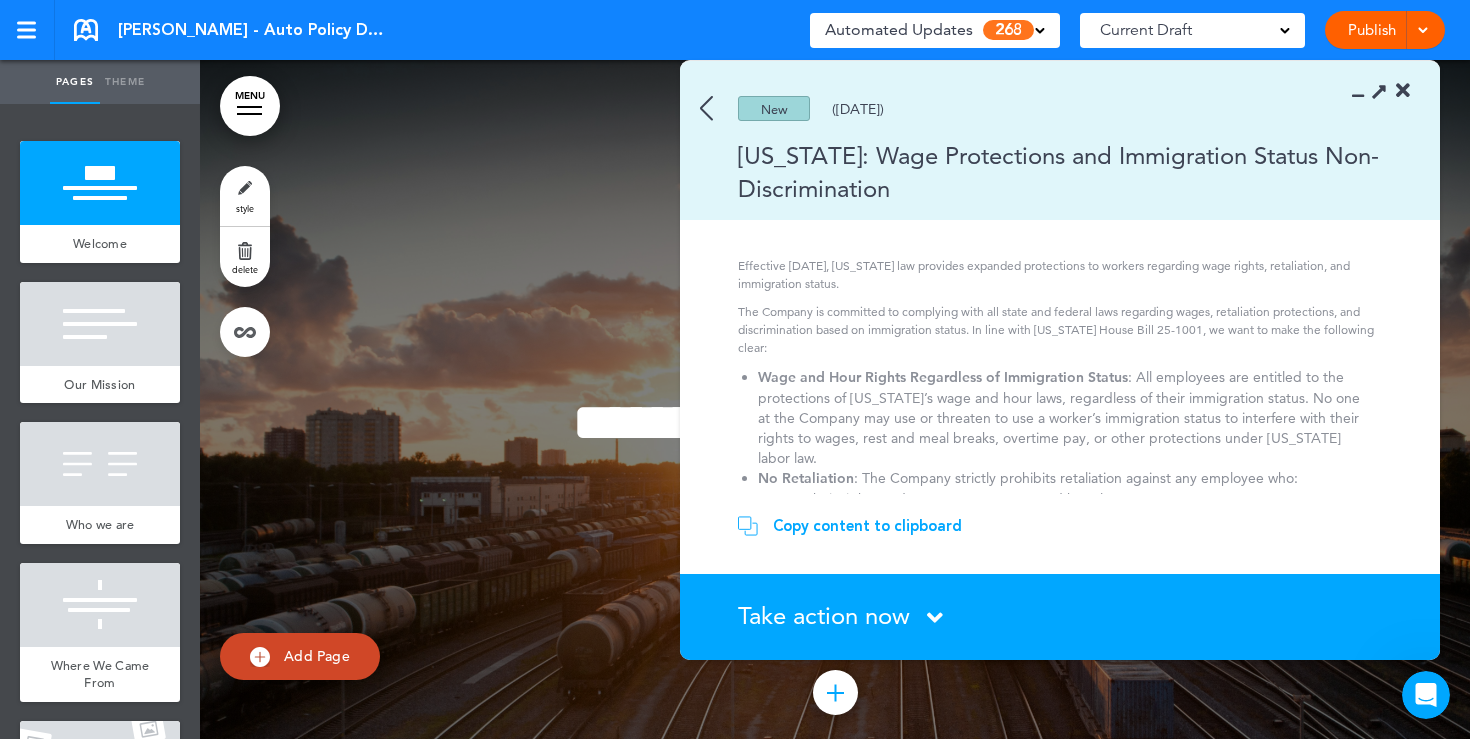 scroll, scrollTop: 0, scrollLeft: 0, axis: both 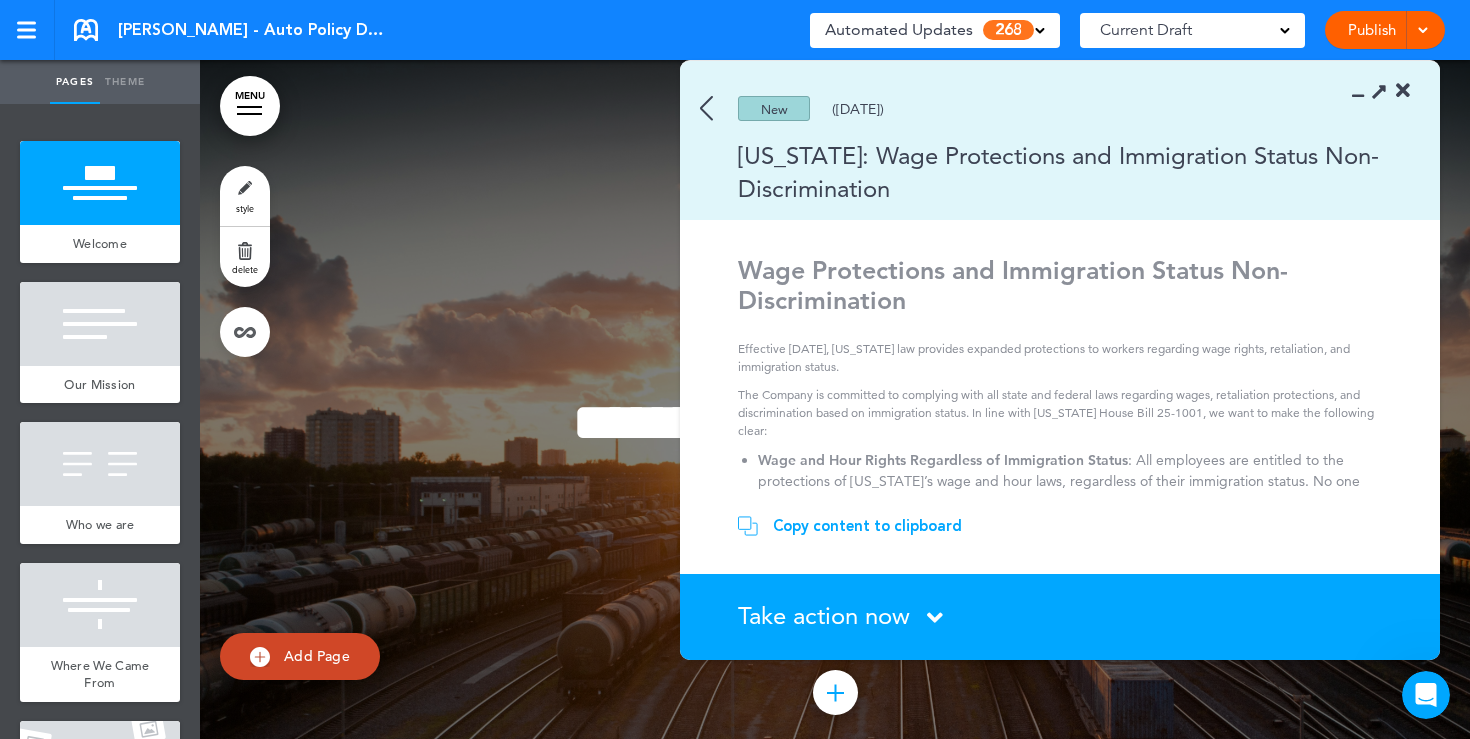 click on "Copy content to clipboard" at bounding box center [867, 526] 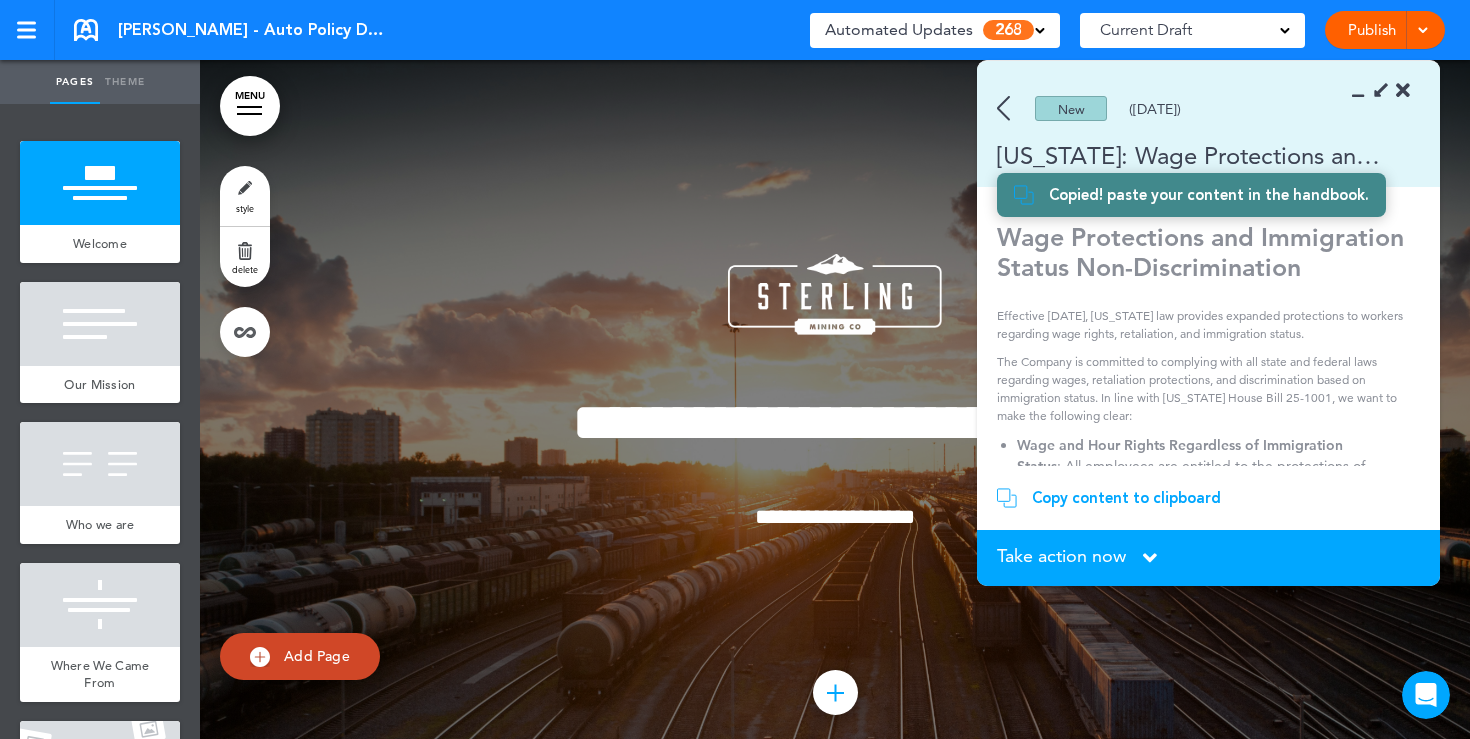 scroll, scrollTop: 1022, scrollLeft: 0, axis: vertical 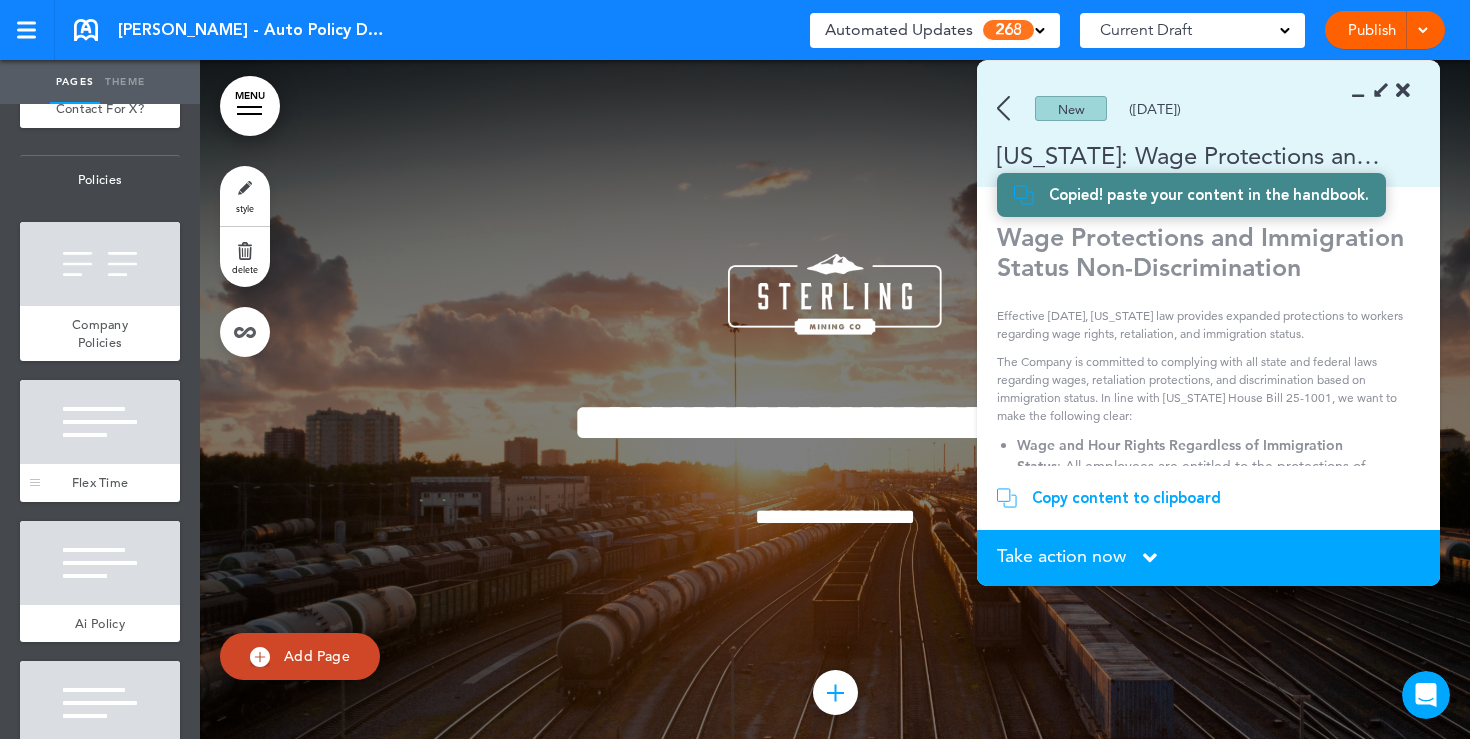 click at bounding box center (100, 422) 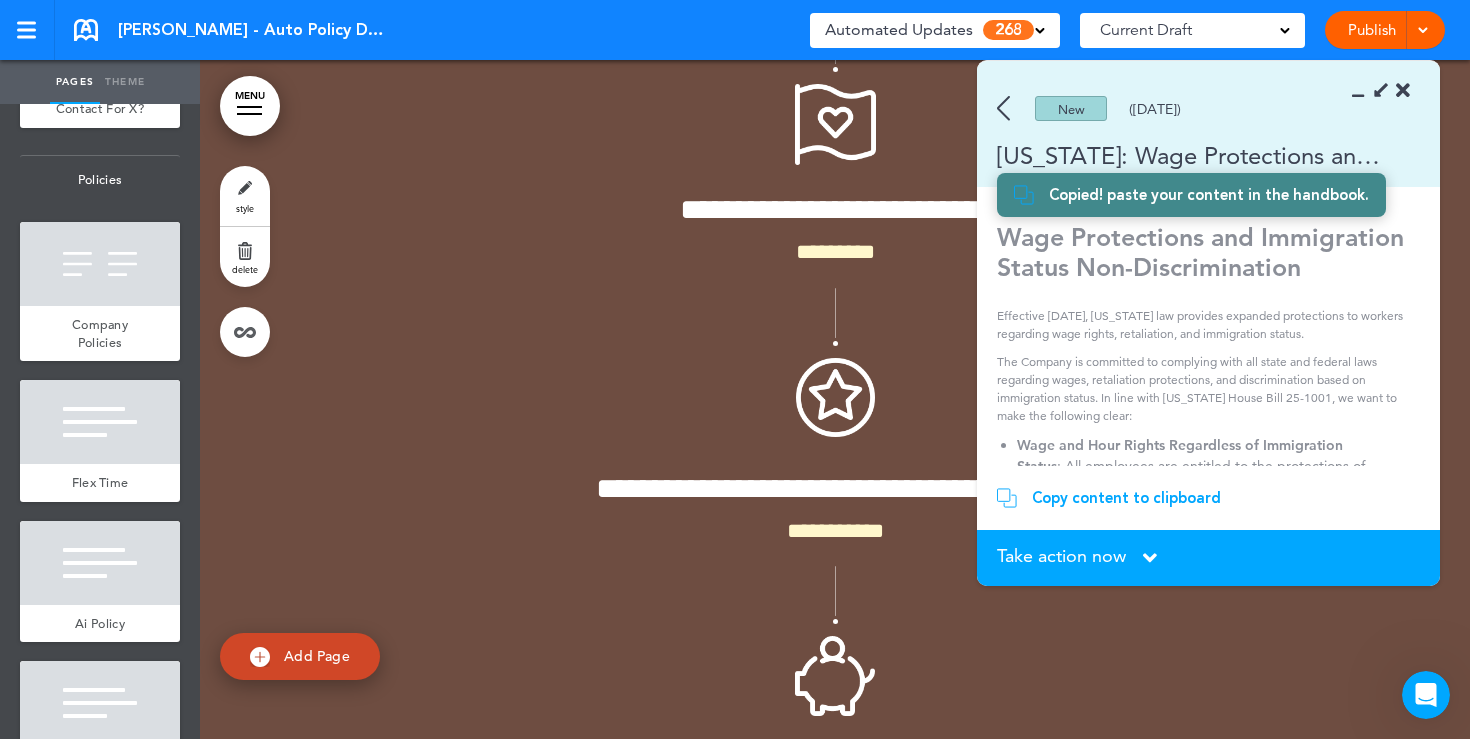 scroll, scrollTop: 13972, scrollLeft: 0, axis: vertical 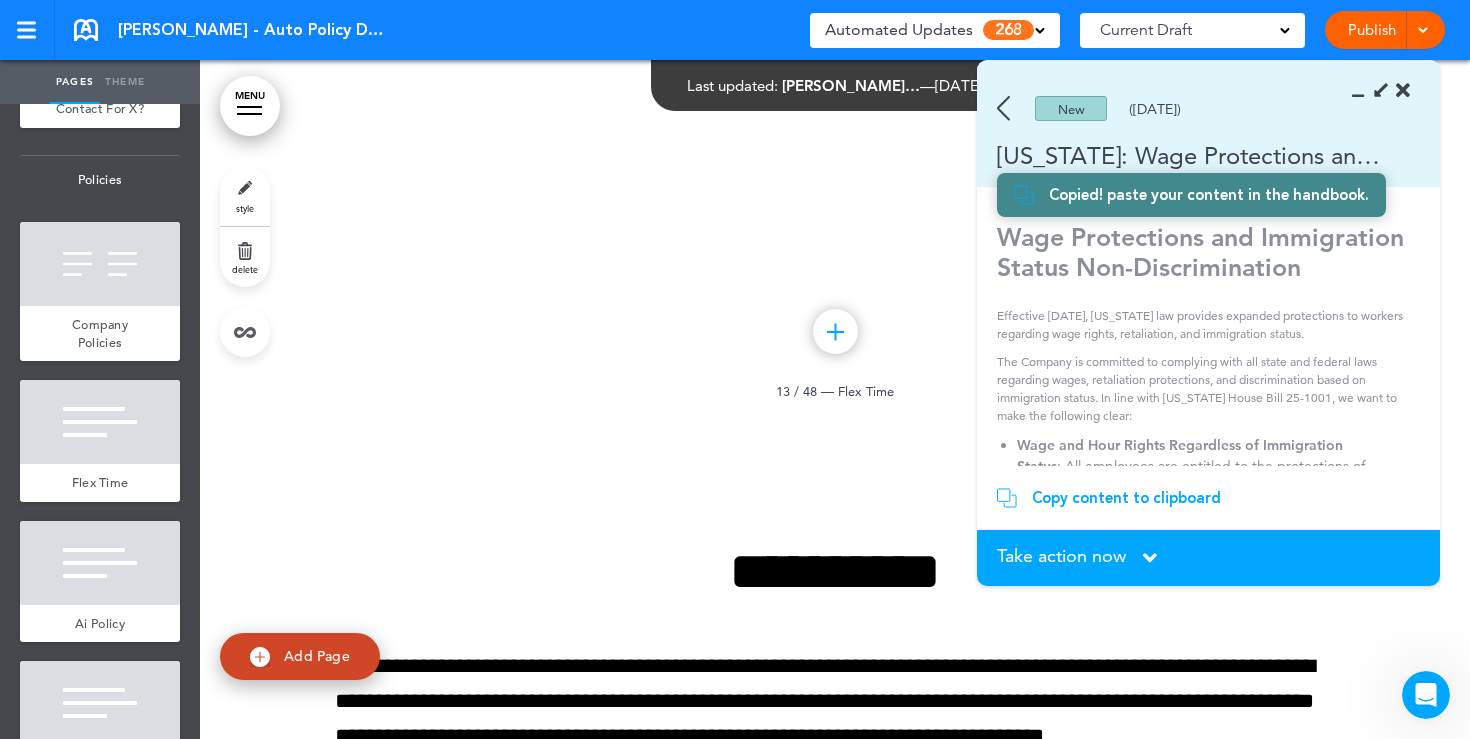 click at bounding box center (1403, 91) 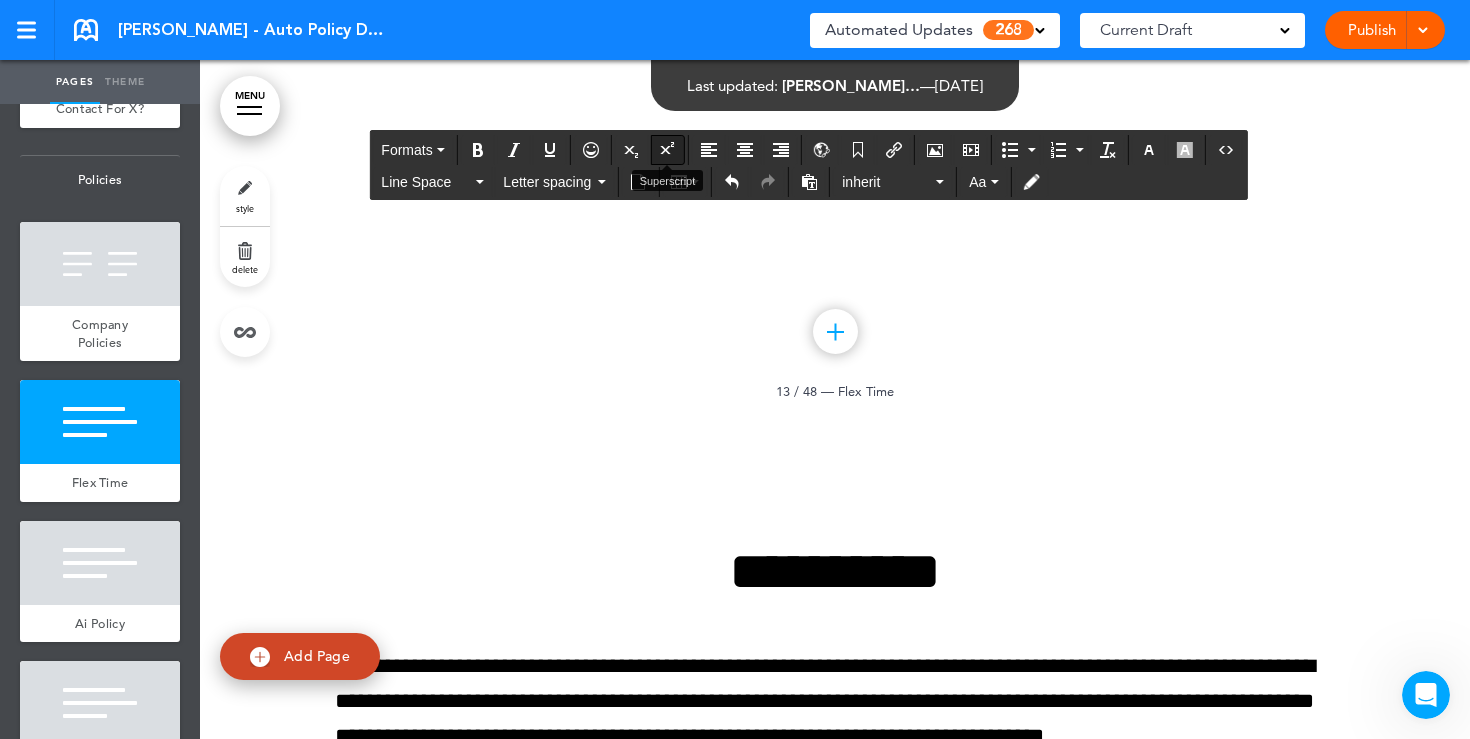 drag, startPoint x: 906, startPoint y: 320, endPoint x: 681, endPoint y: 139, distance: 288.76633 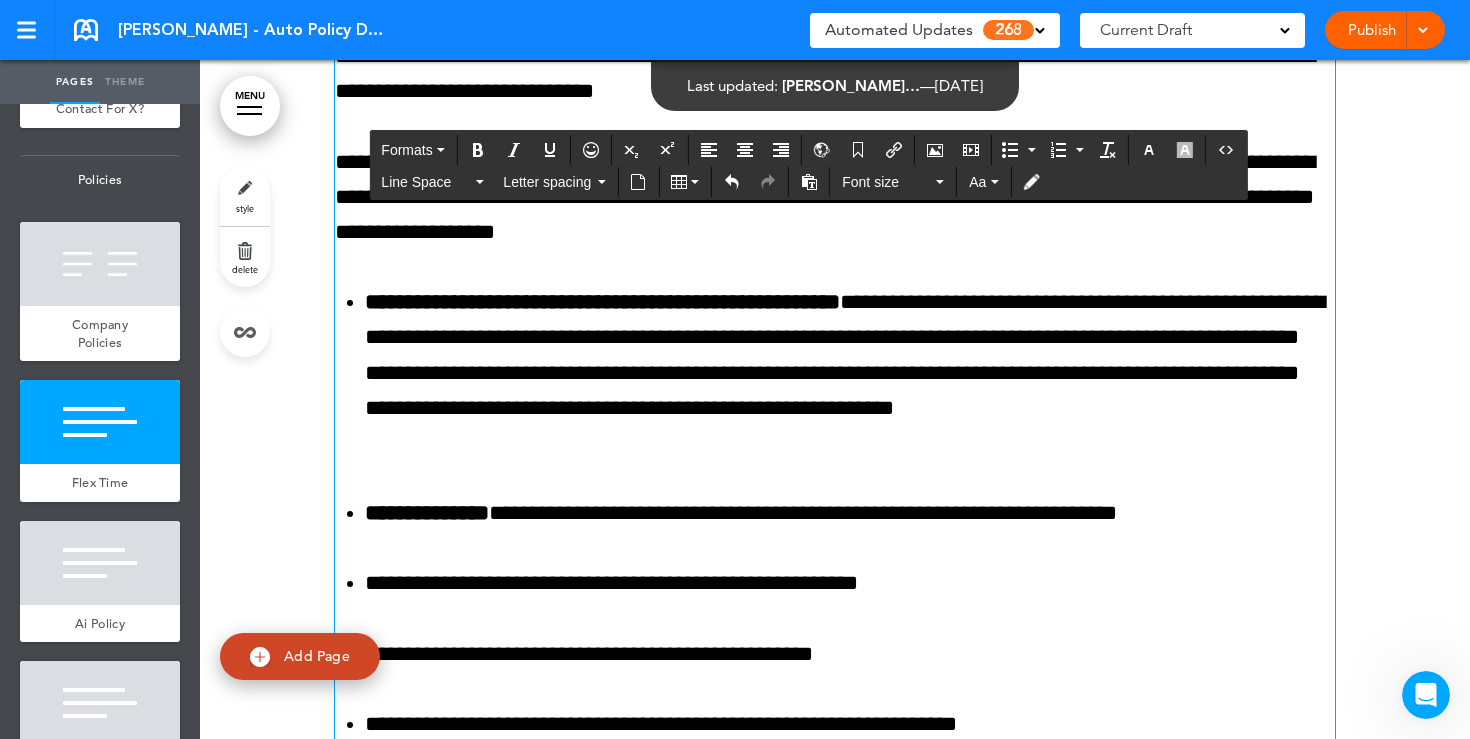 click on "**********" at bounding box center [835, 74] 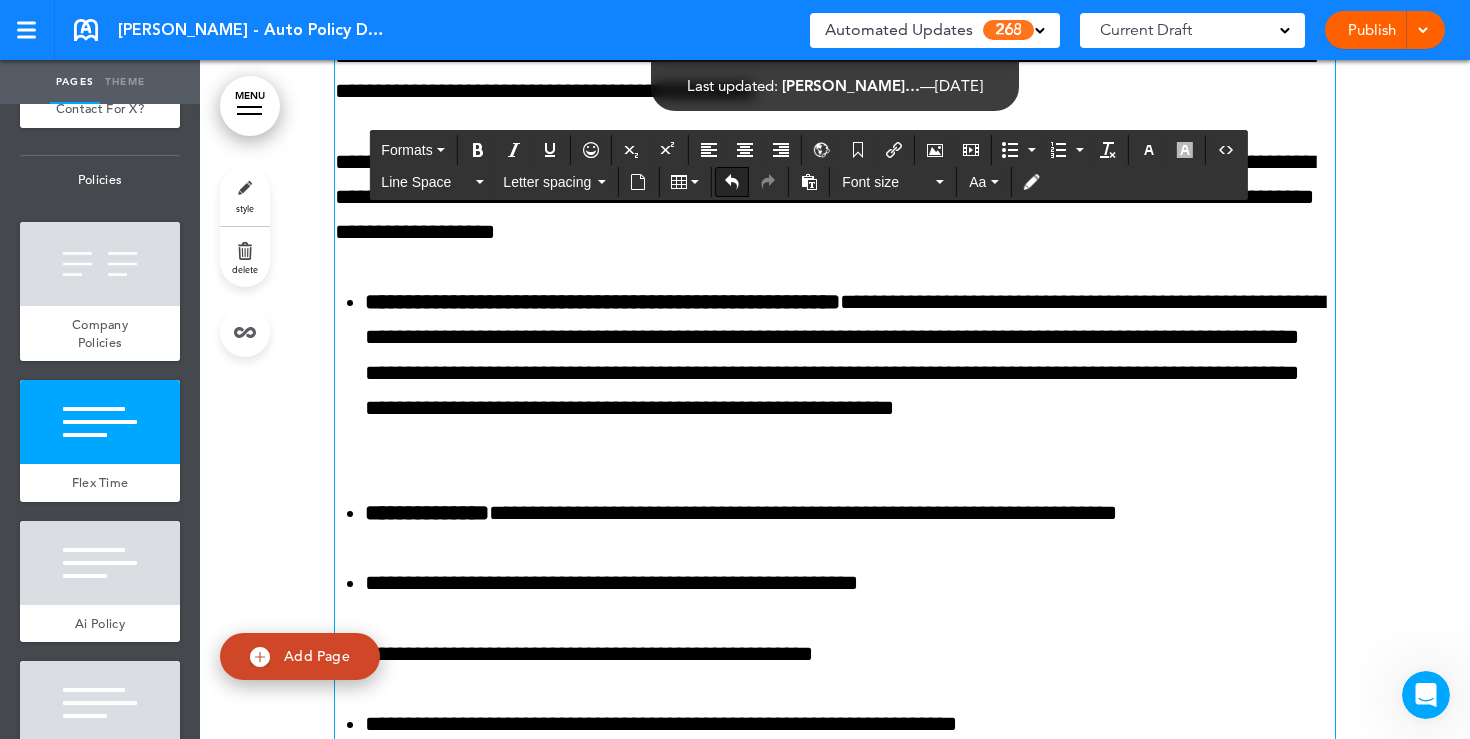click at bounding box center (732, 182) 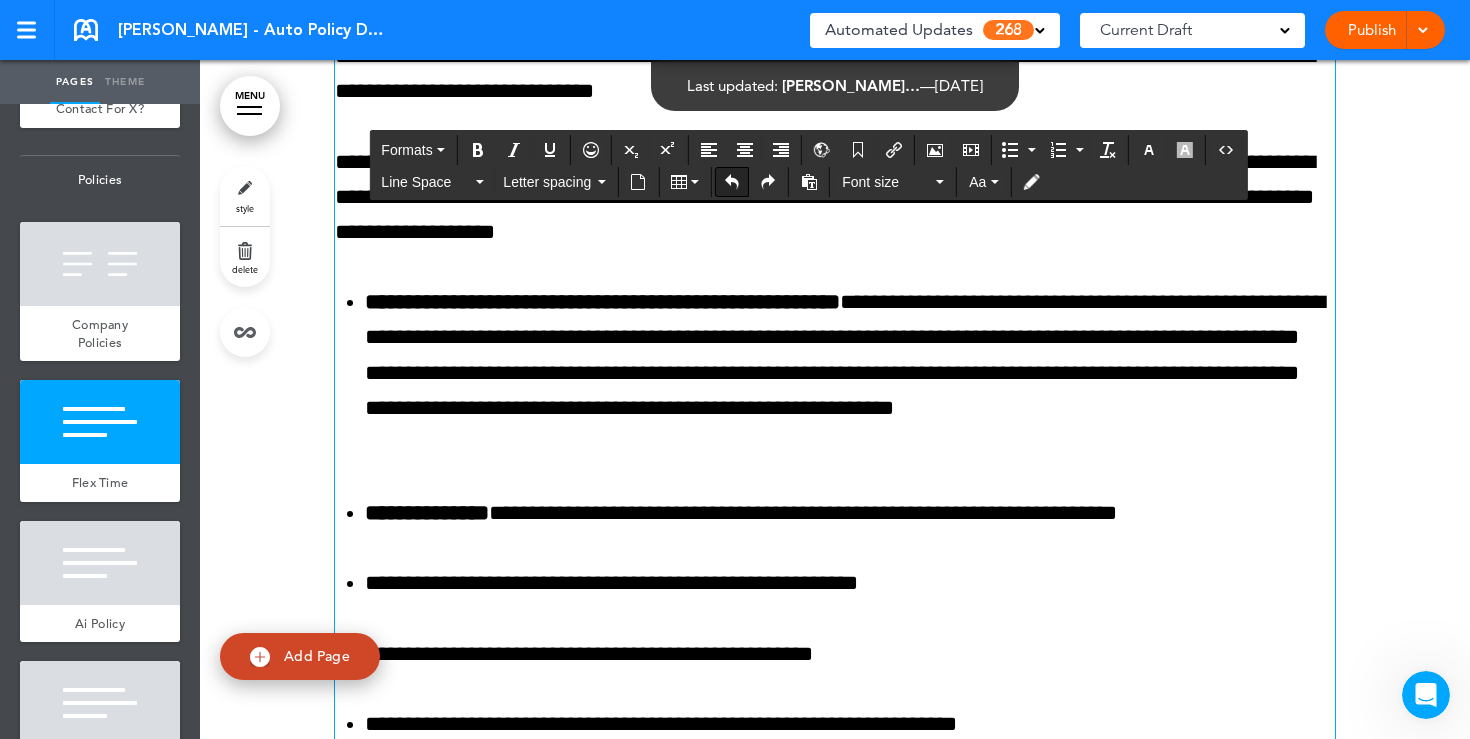 click at bounding box center (732, 182) 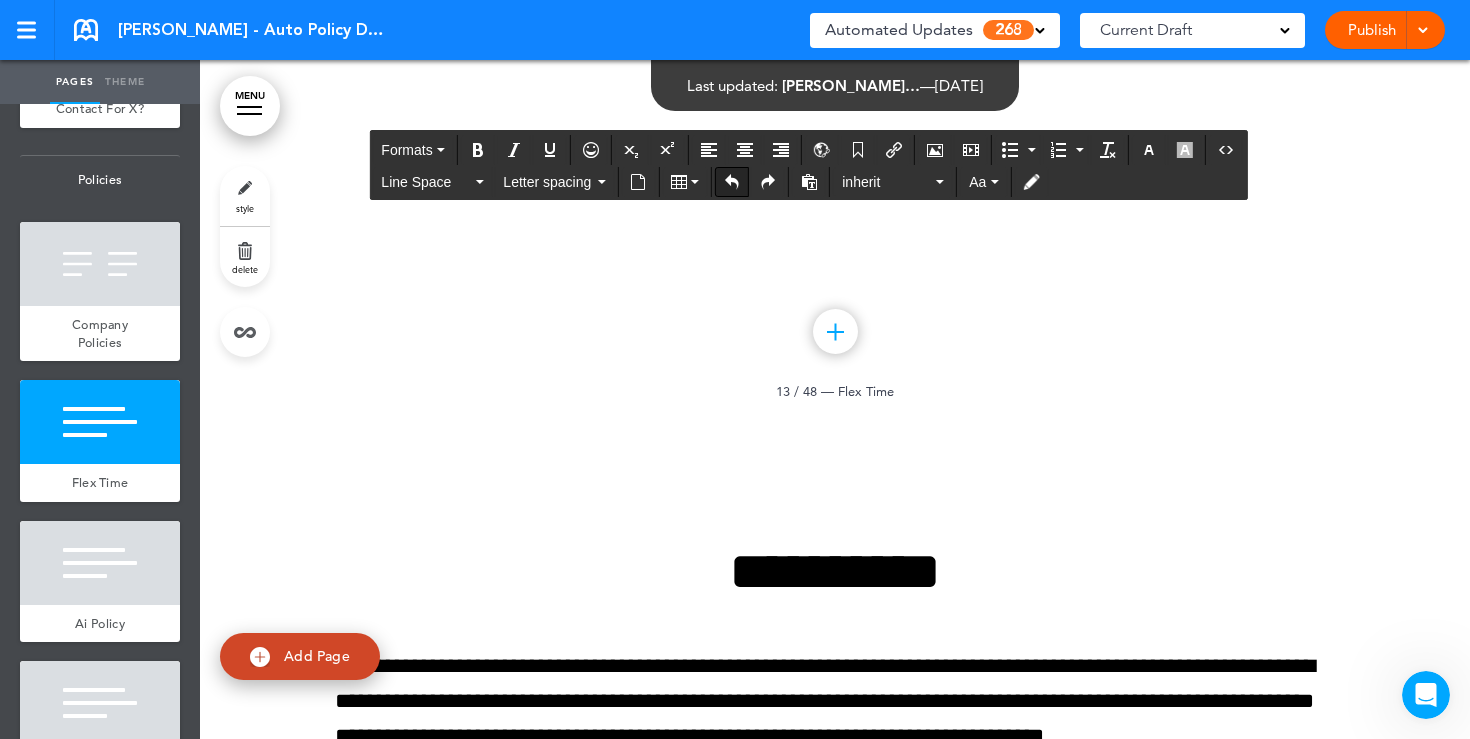 click at bounding box center (732, 182) 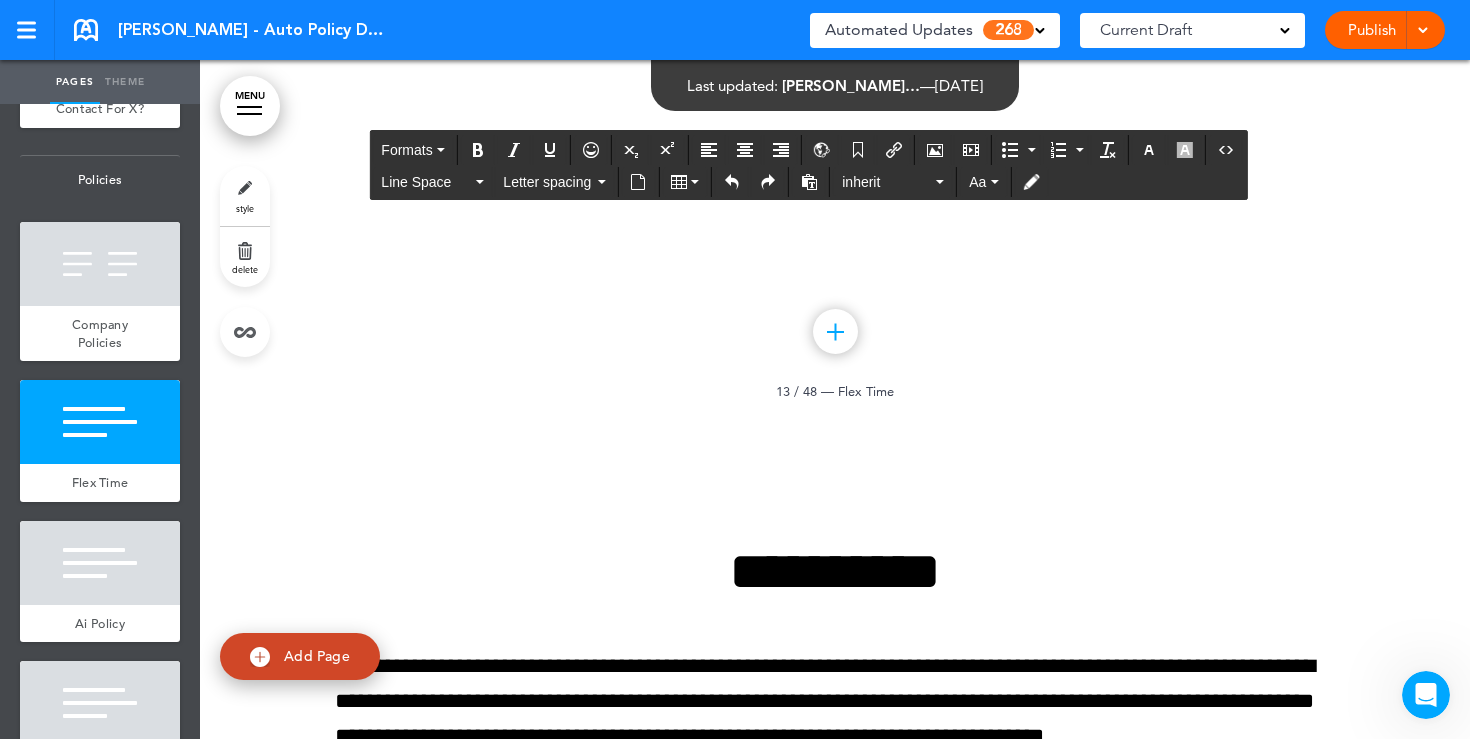 click on "**********" at bounding box center [835, 59] 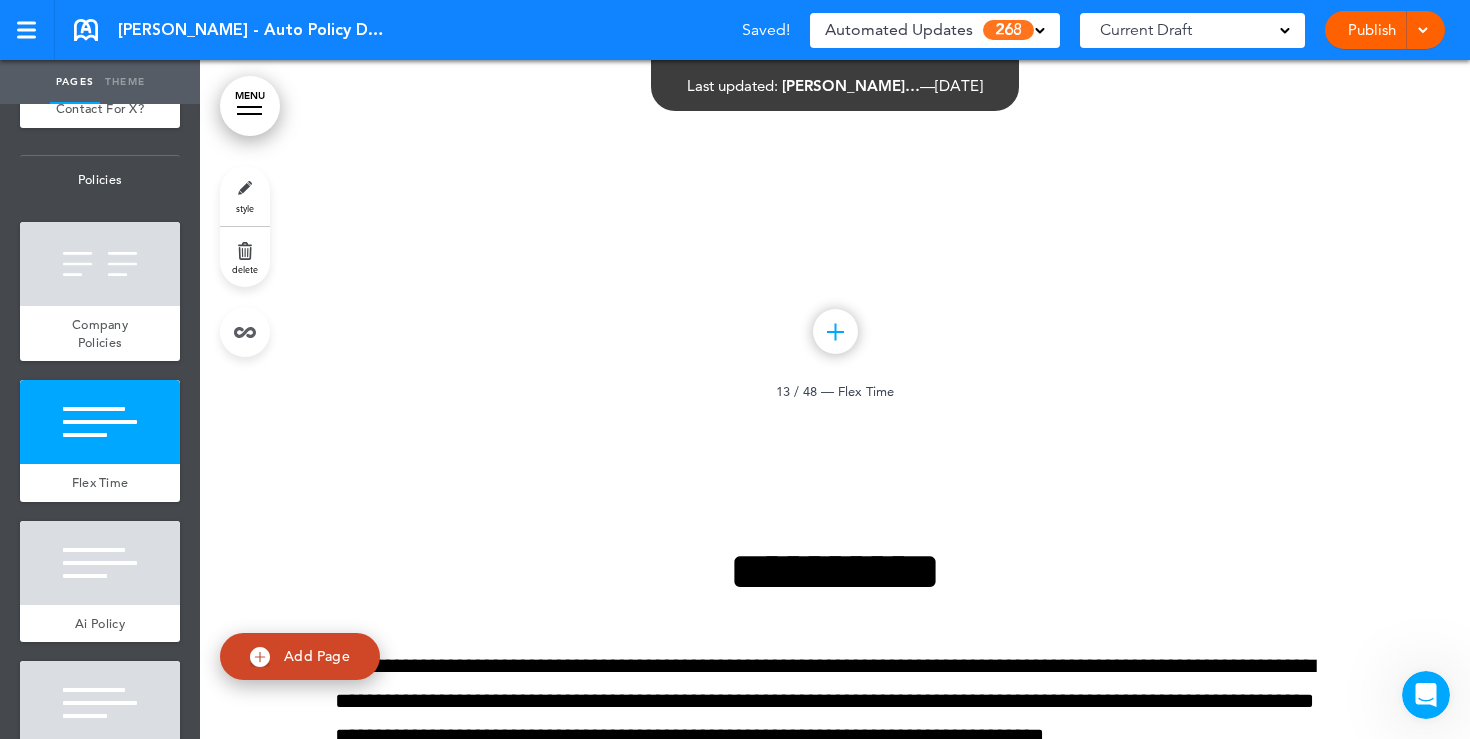 scroll, scrollTop: 13931, scrollLeft: 0, axis: vertical 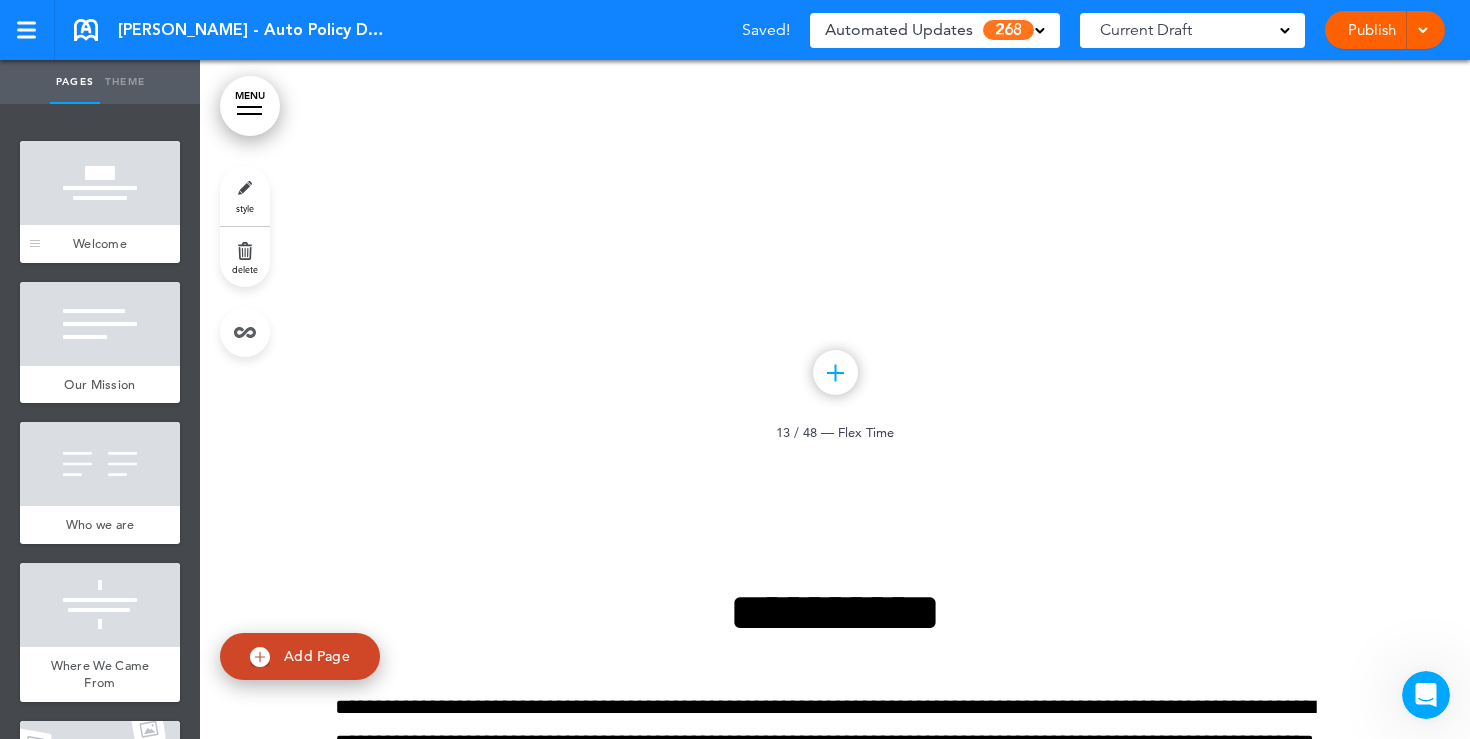 click at bounding box center (100, 183) 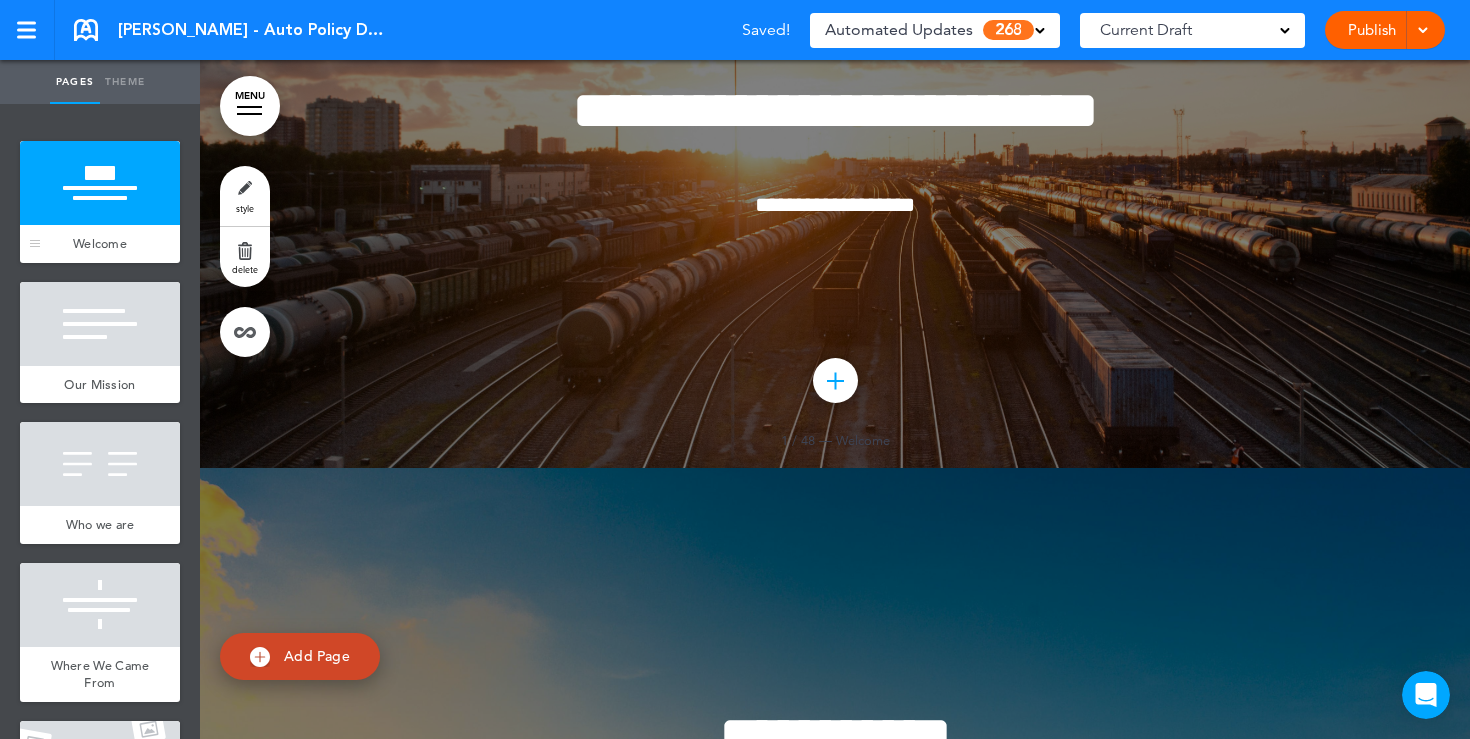 scroll, scrollTop: 0, scrollLeft: 0, axis: both 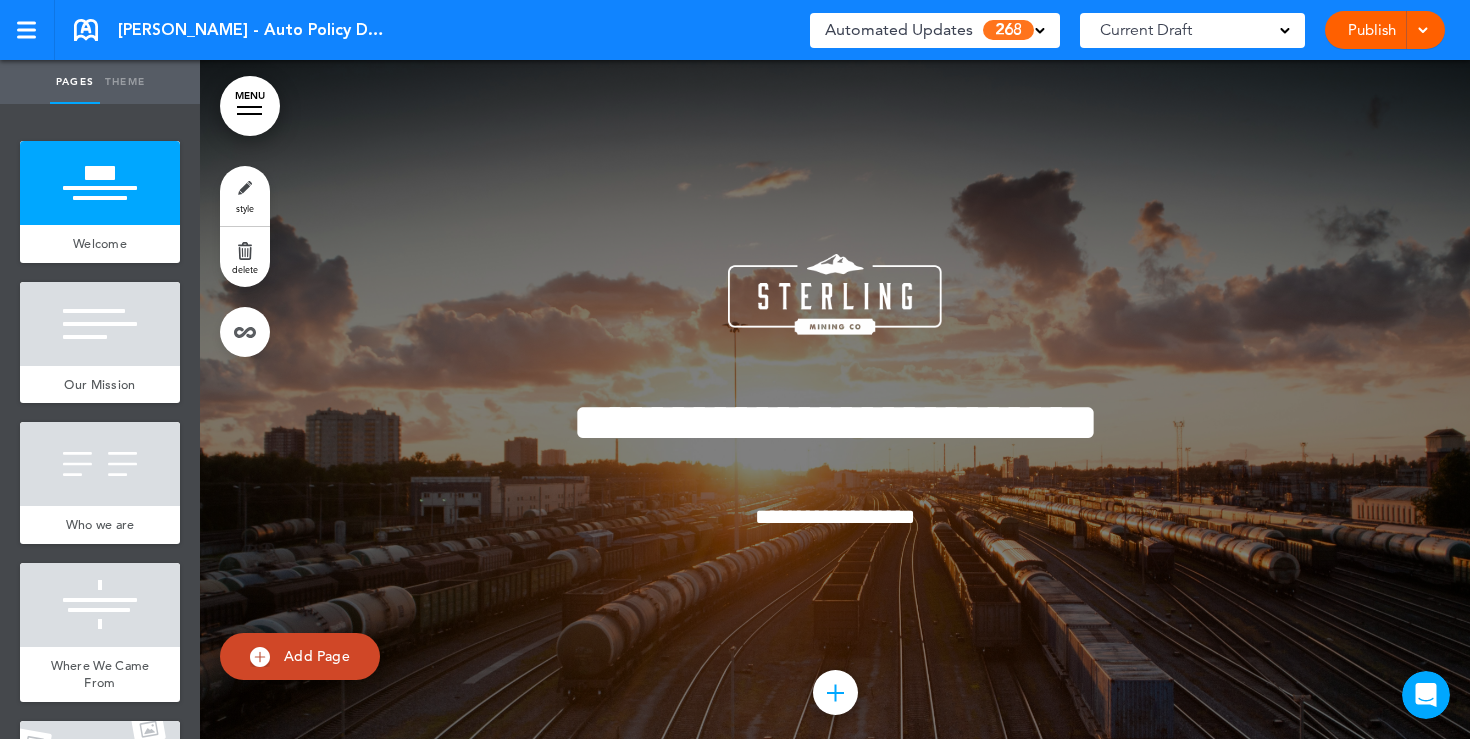 click at bounding box center (1040, 29) 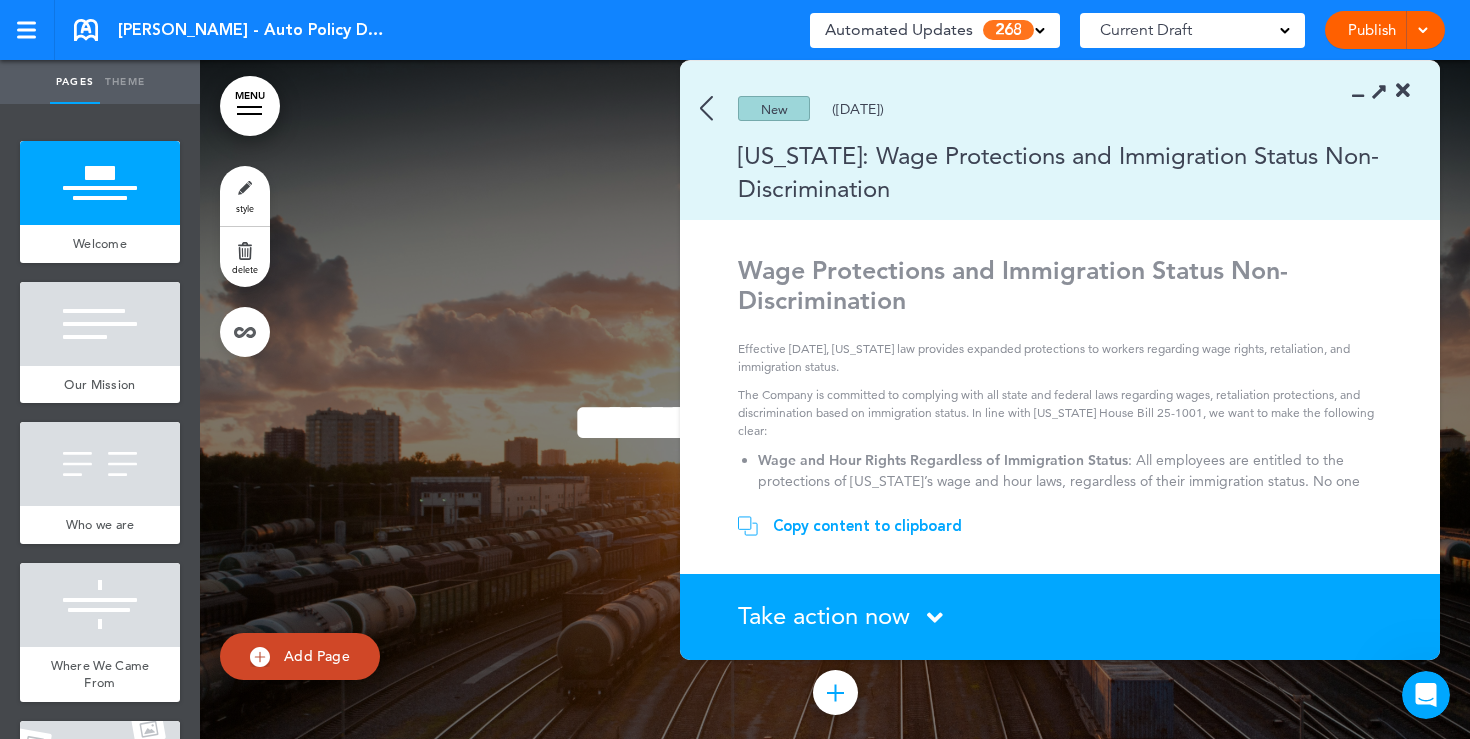 click at bounding box center (706, 108) 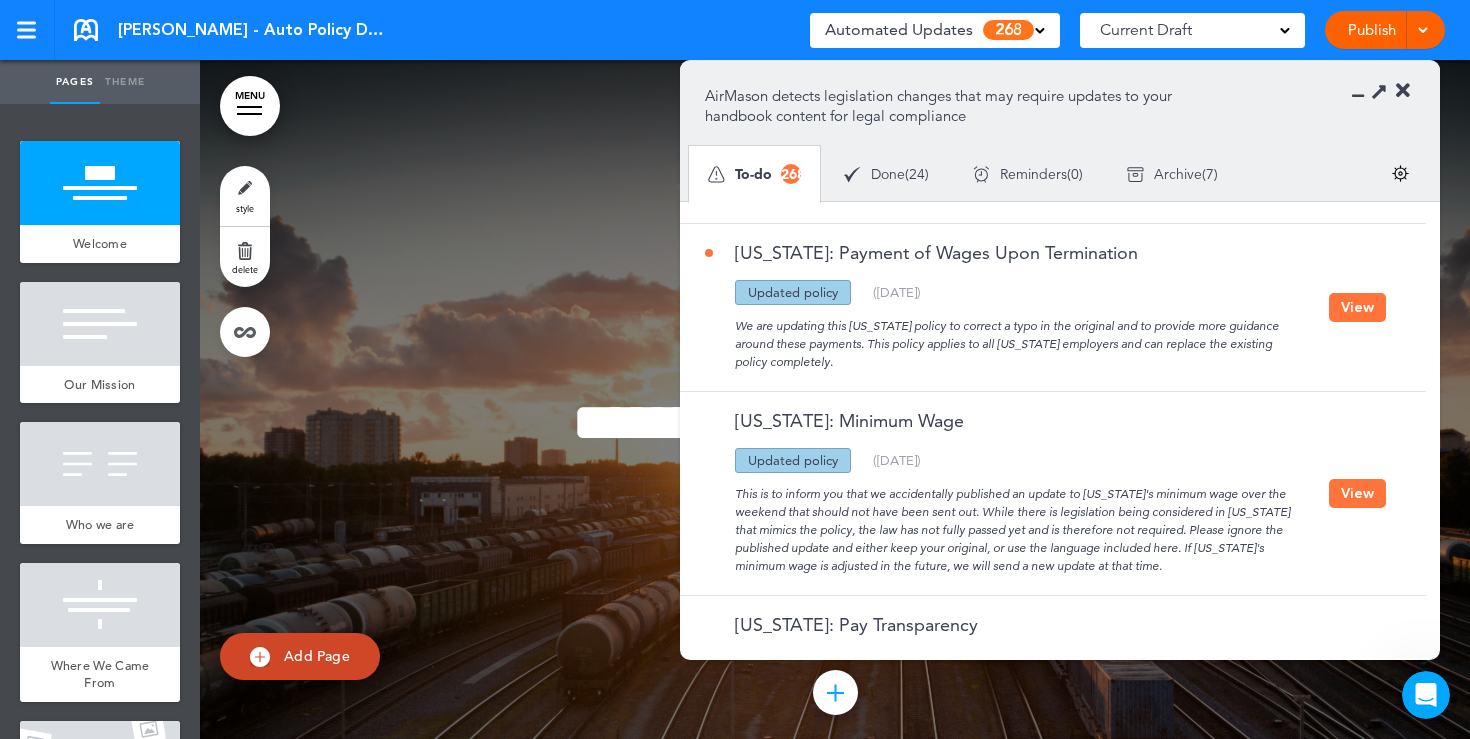 click at bounding box center (1403, 91) 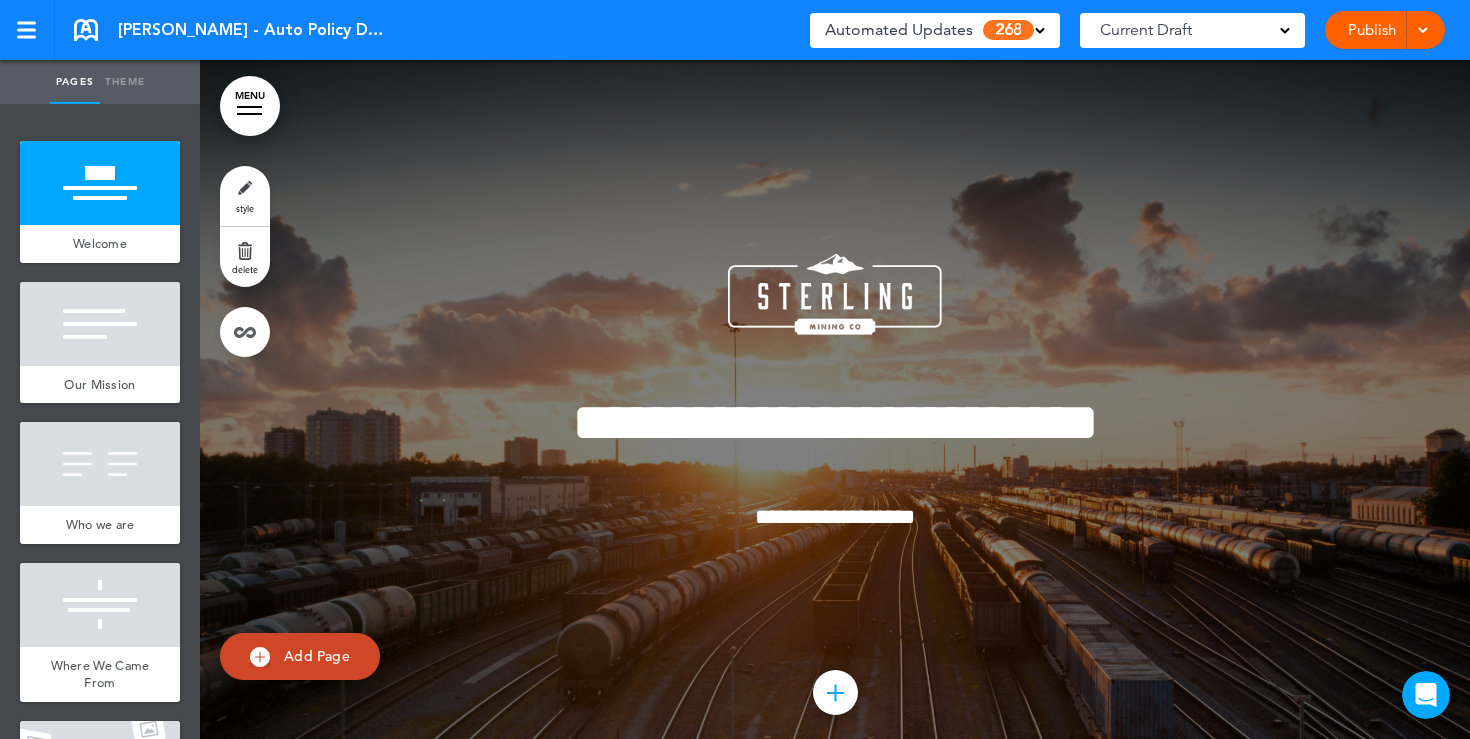 click at bounding box center (1285, 29) 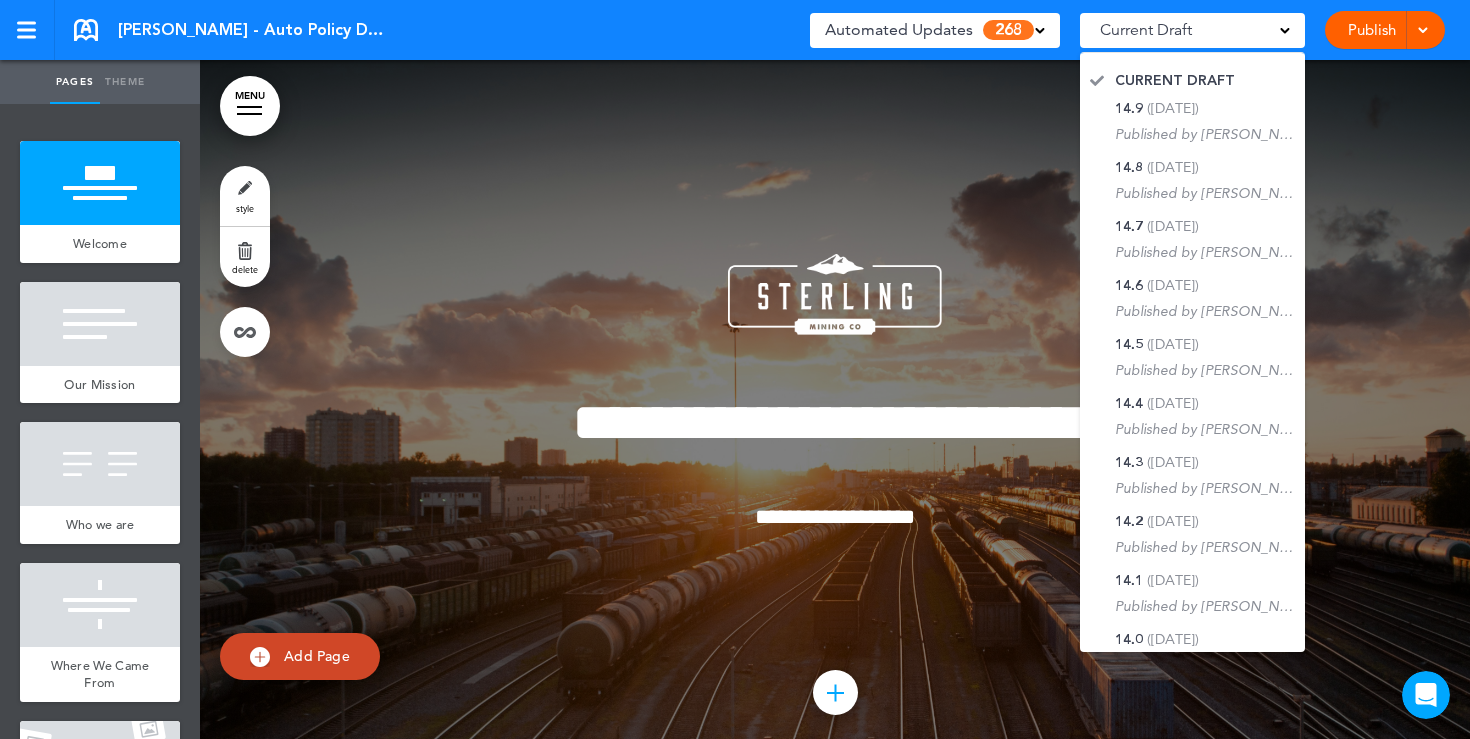 click at bounding box center (835, 420) 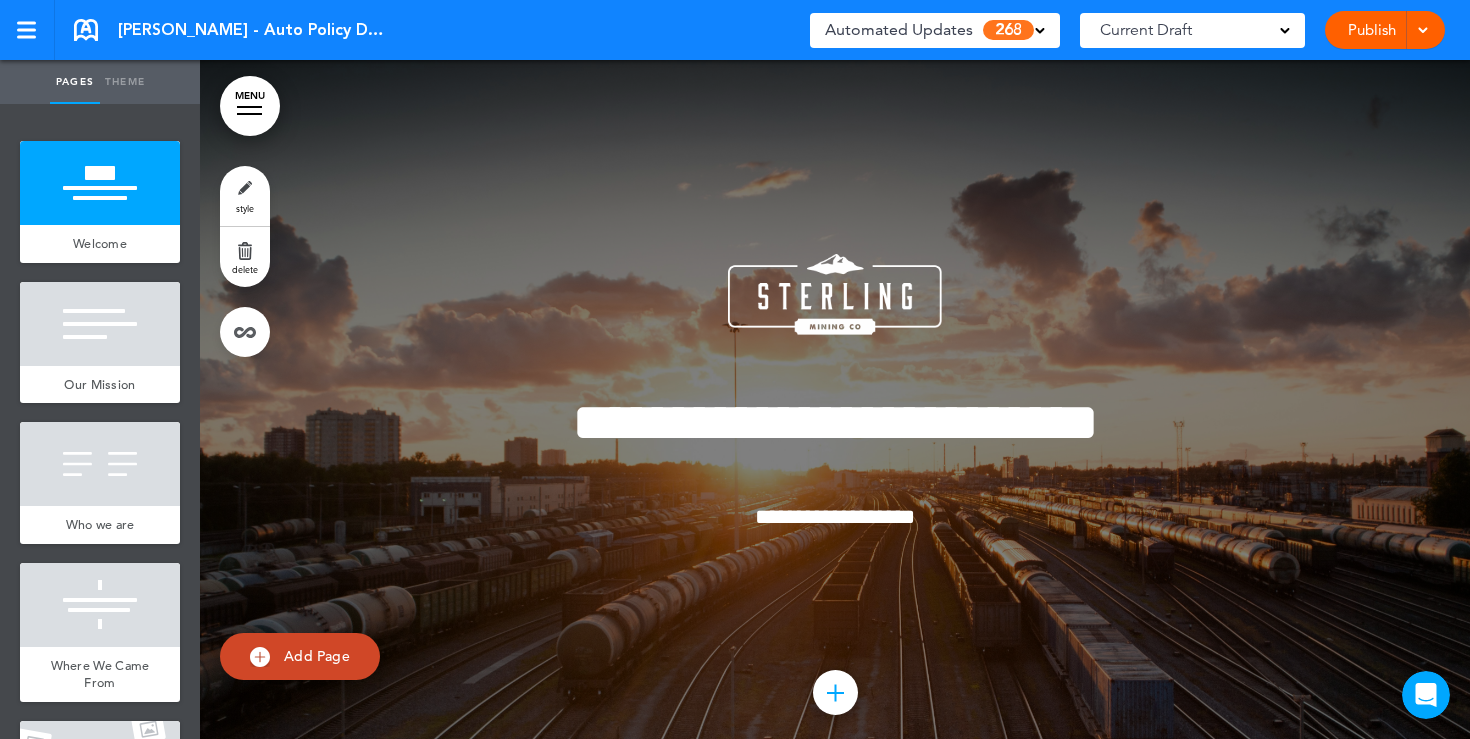 click on "268" at bounding box center (1008, 30) 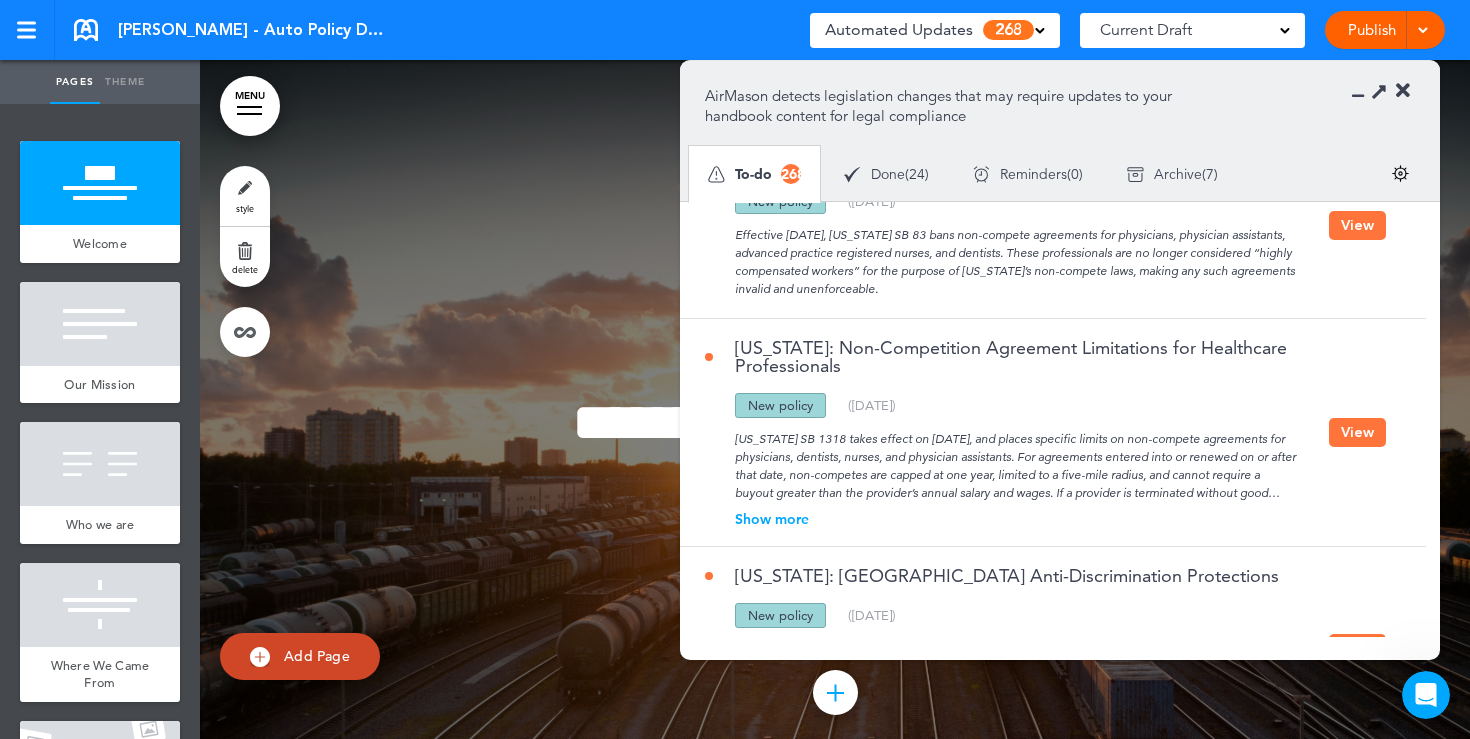 scroll, scrollTop: 0, scrollLeft: 0, axis: both 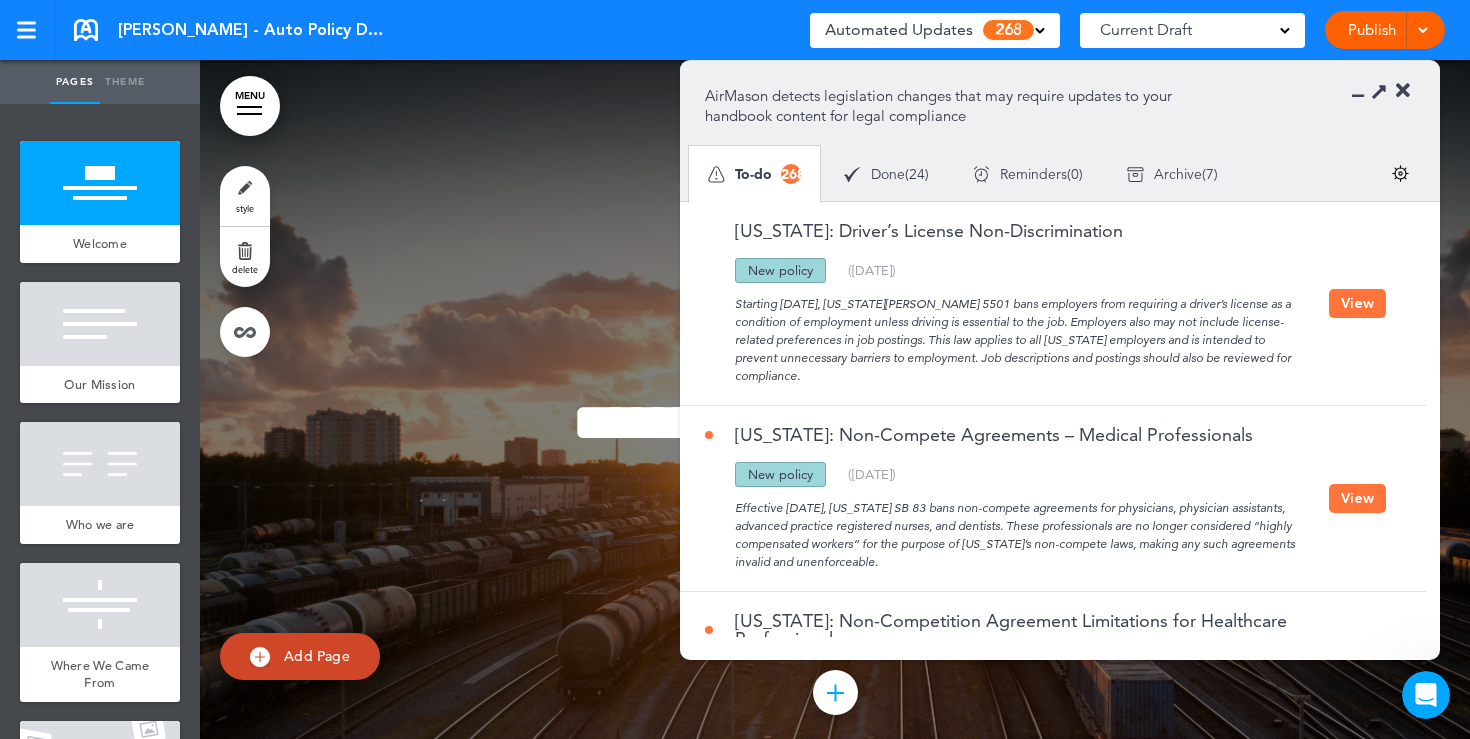 click at bounding box center (1403, 91) 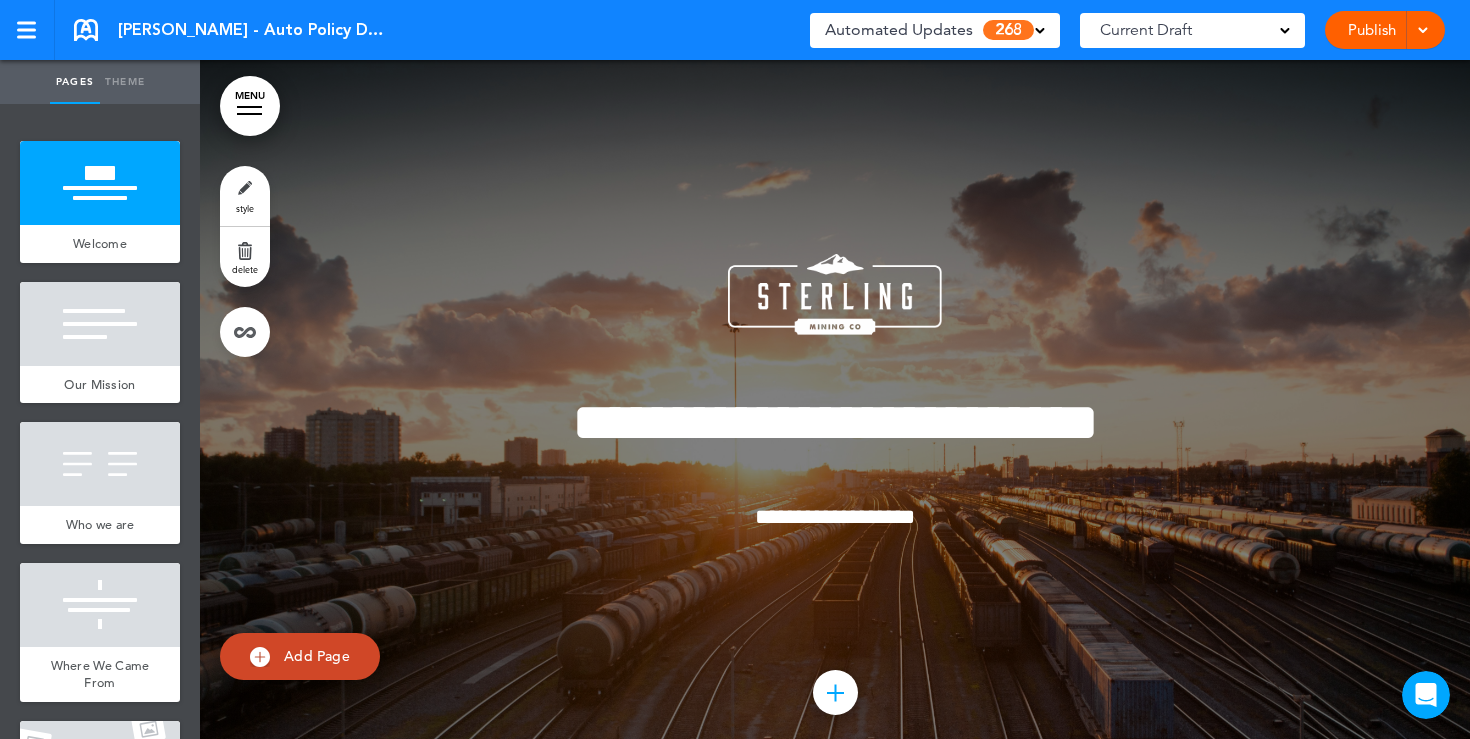 click on "268" at bounding box center (1008, 30) 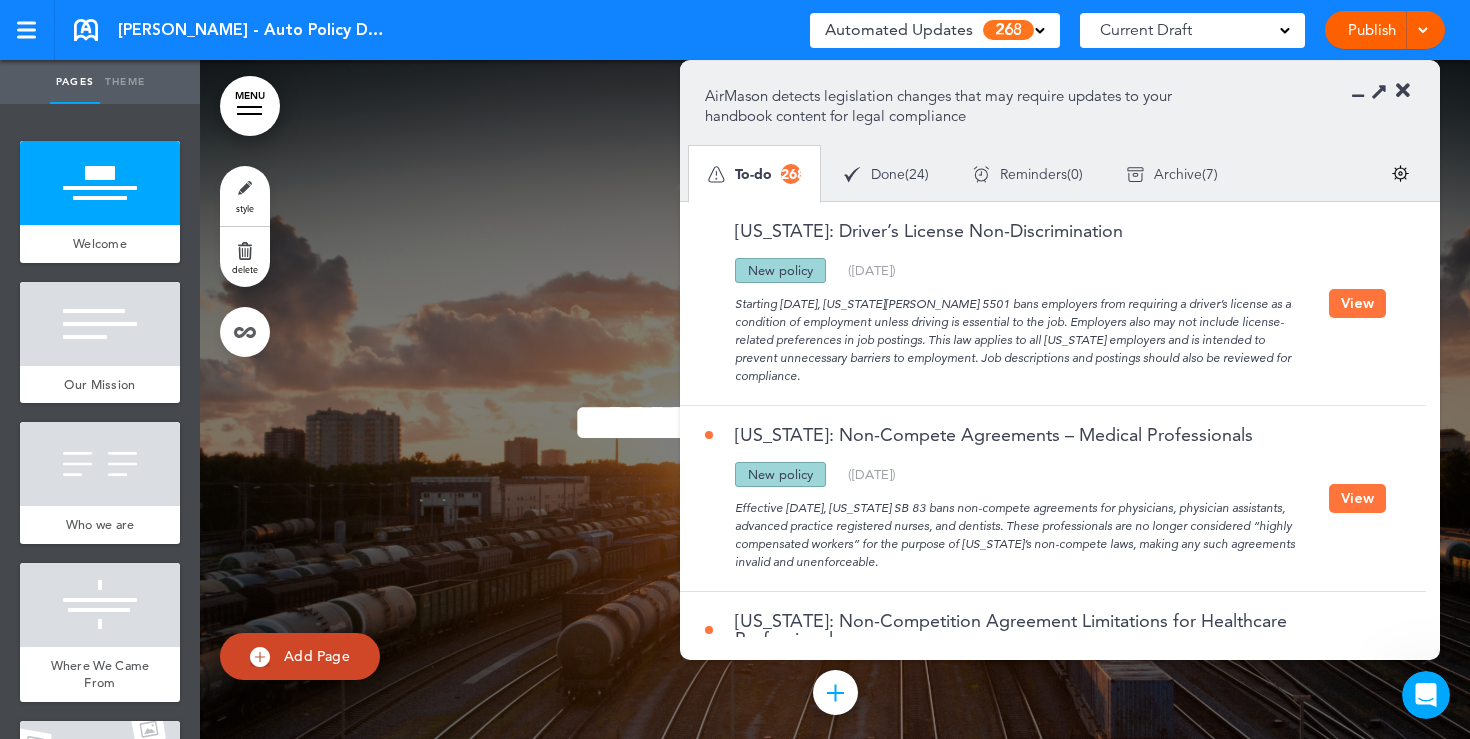 click at bounding box center (1403, 91) 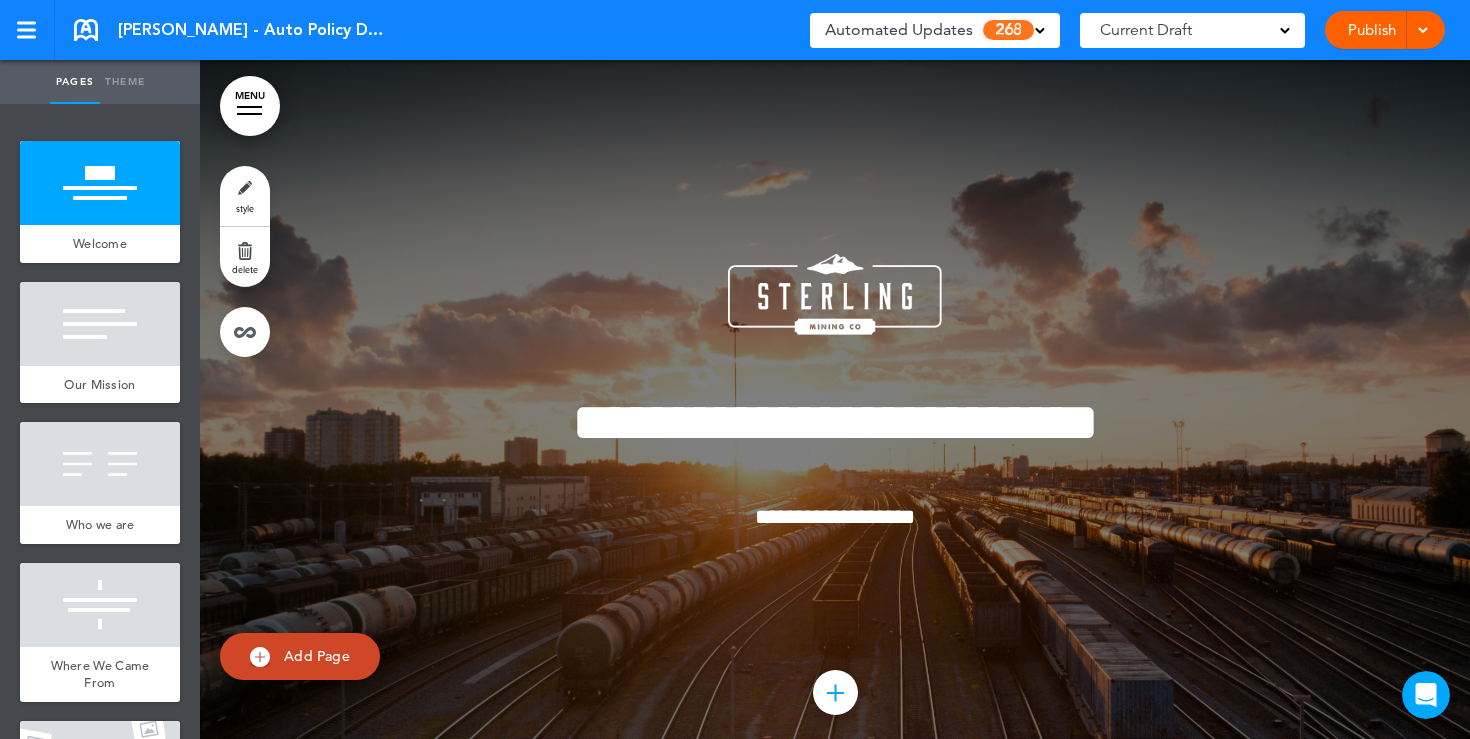 click on "MENU" at bounding box center (250, 106) 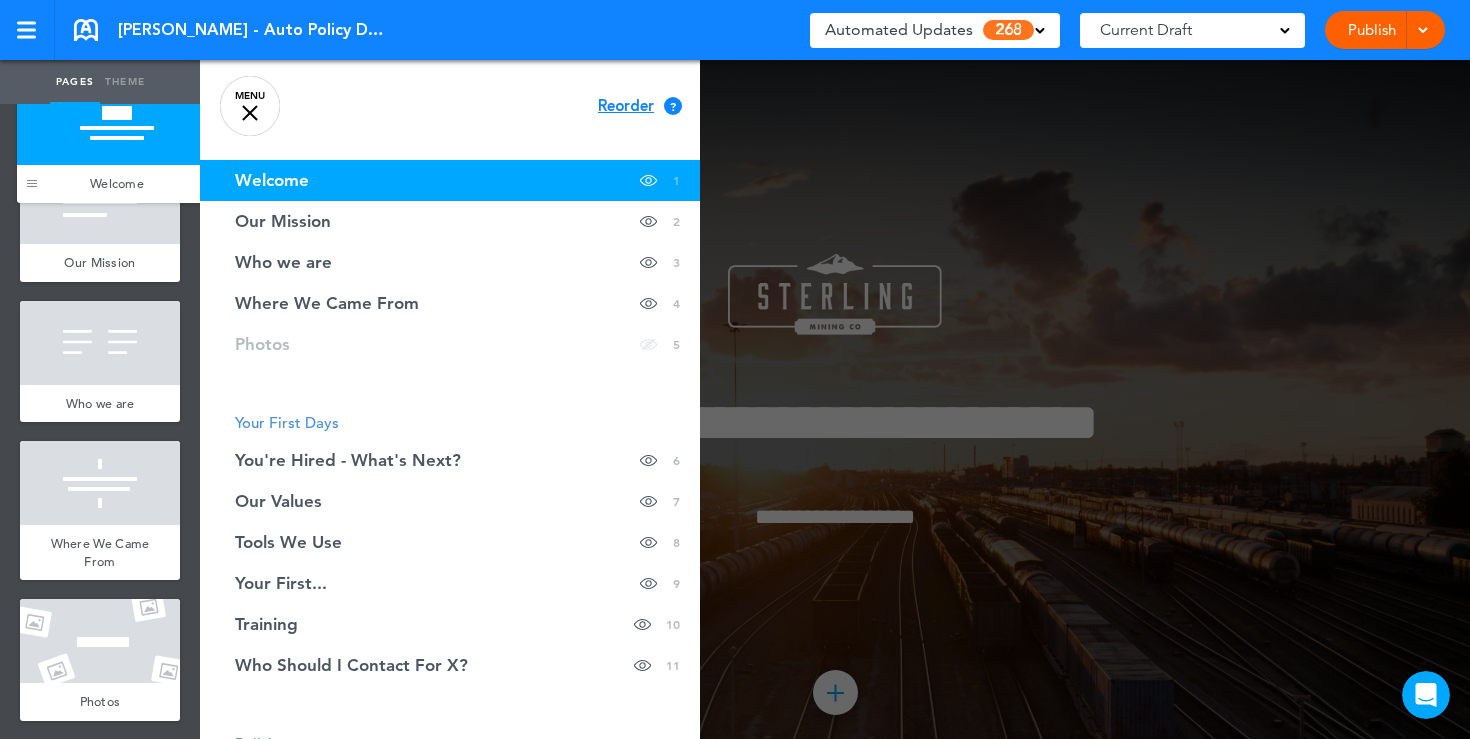 drag, startPoint x: 30, startPoint y: 237, endPoint x: 27, endPoint y: 177, distance: 60.074955 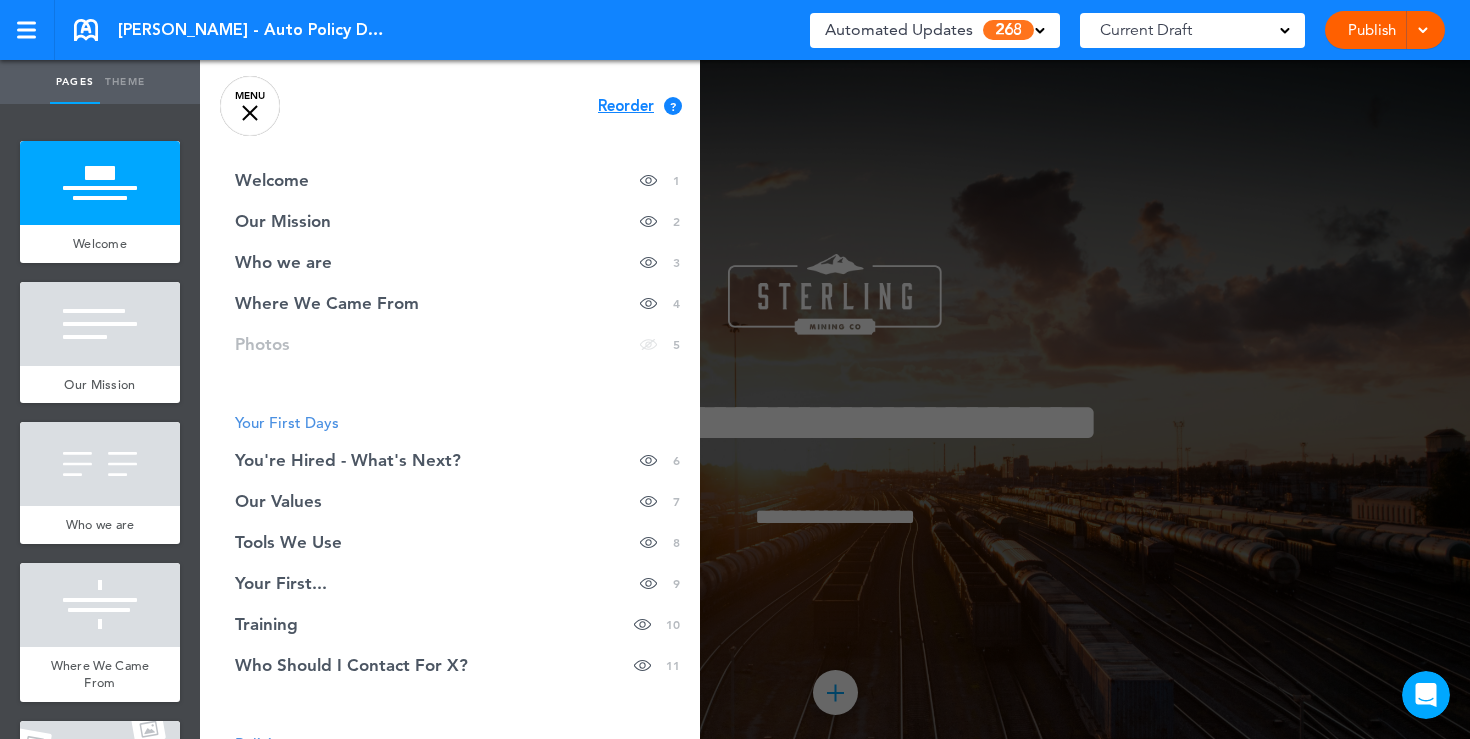 click on "MENU" at bounding box center (250, 106) 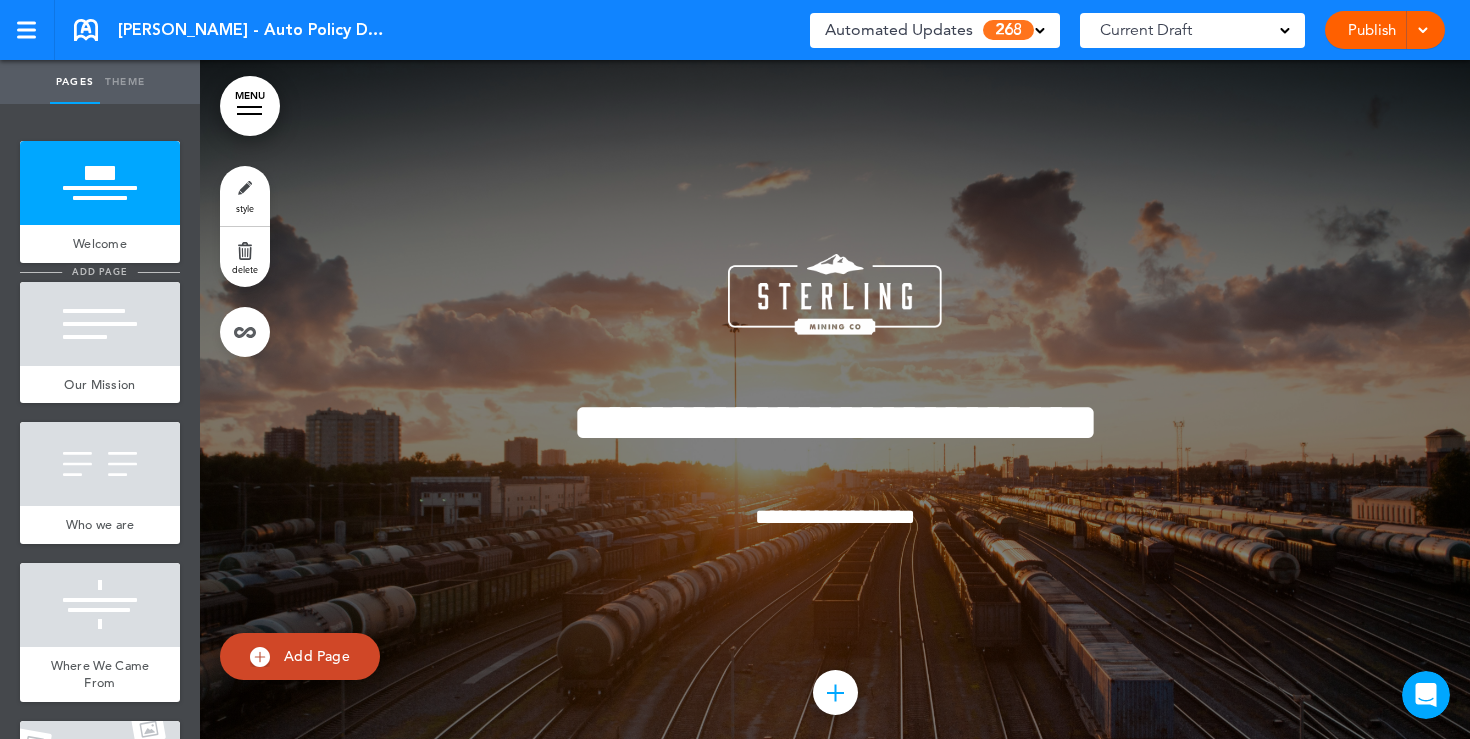 click on "add page" at bounding box center (99, 271) 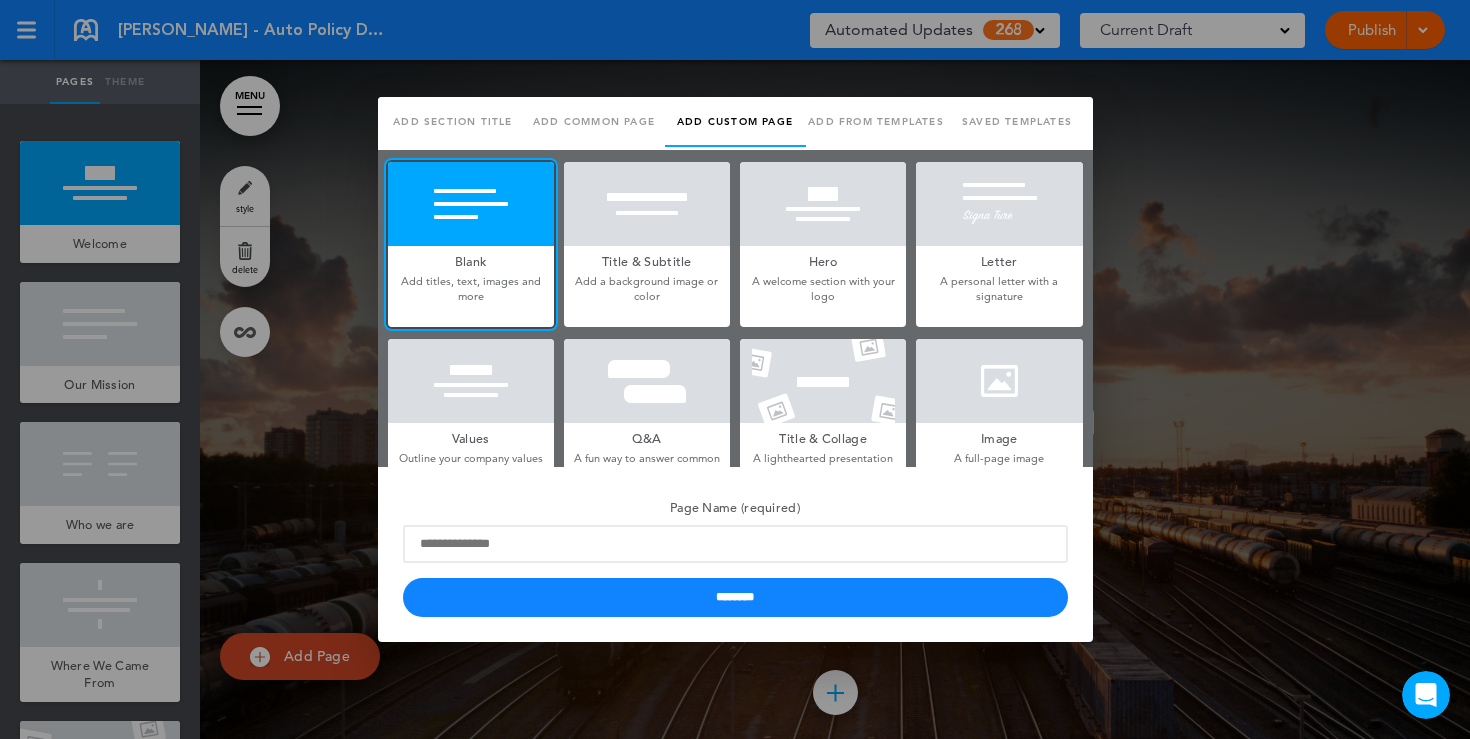 scroll, scrollTop: 0, scrollLeft: 0, axis: both 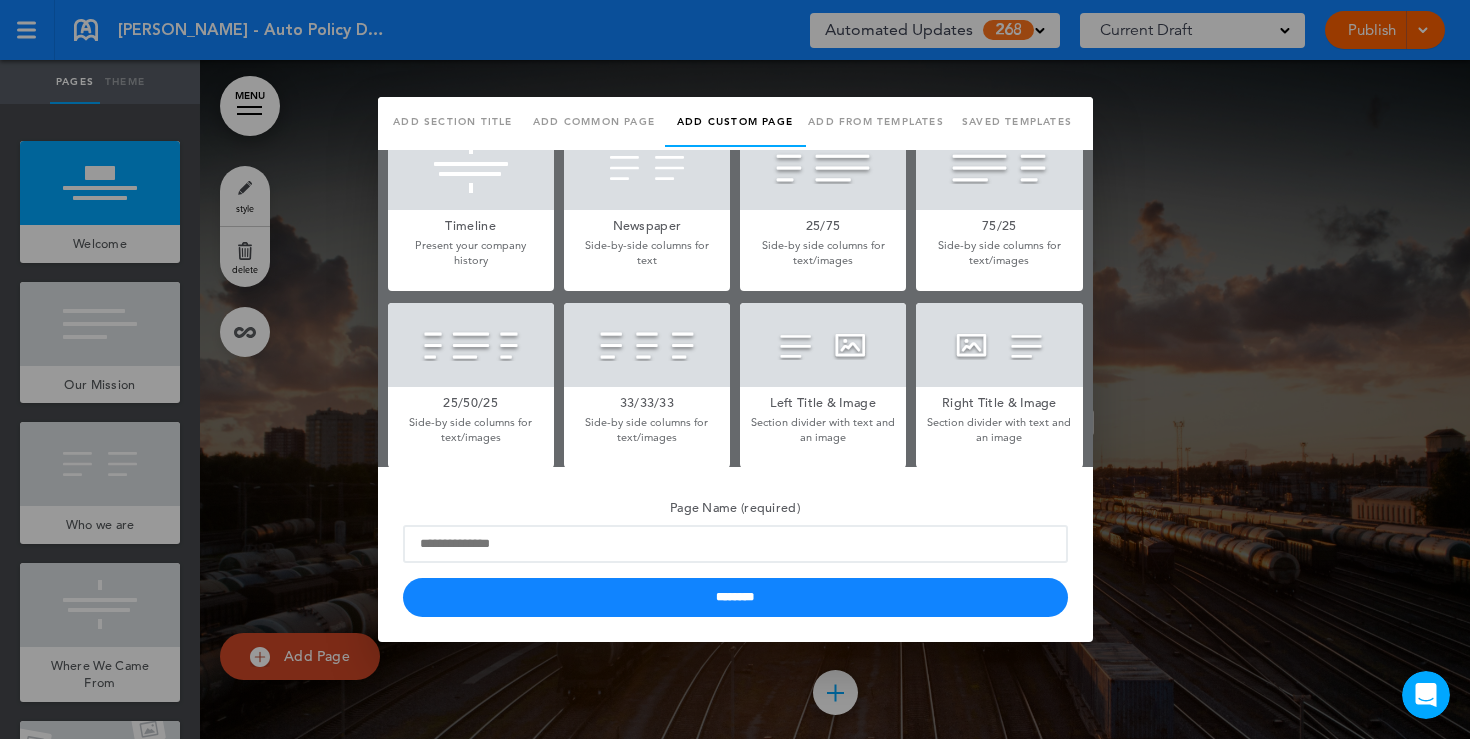 click at bounding box center [823, 345] 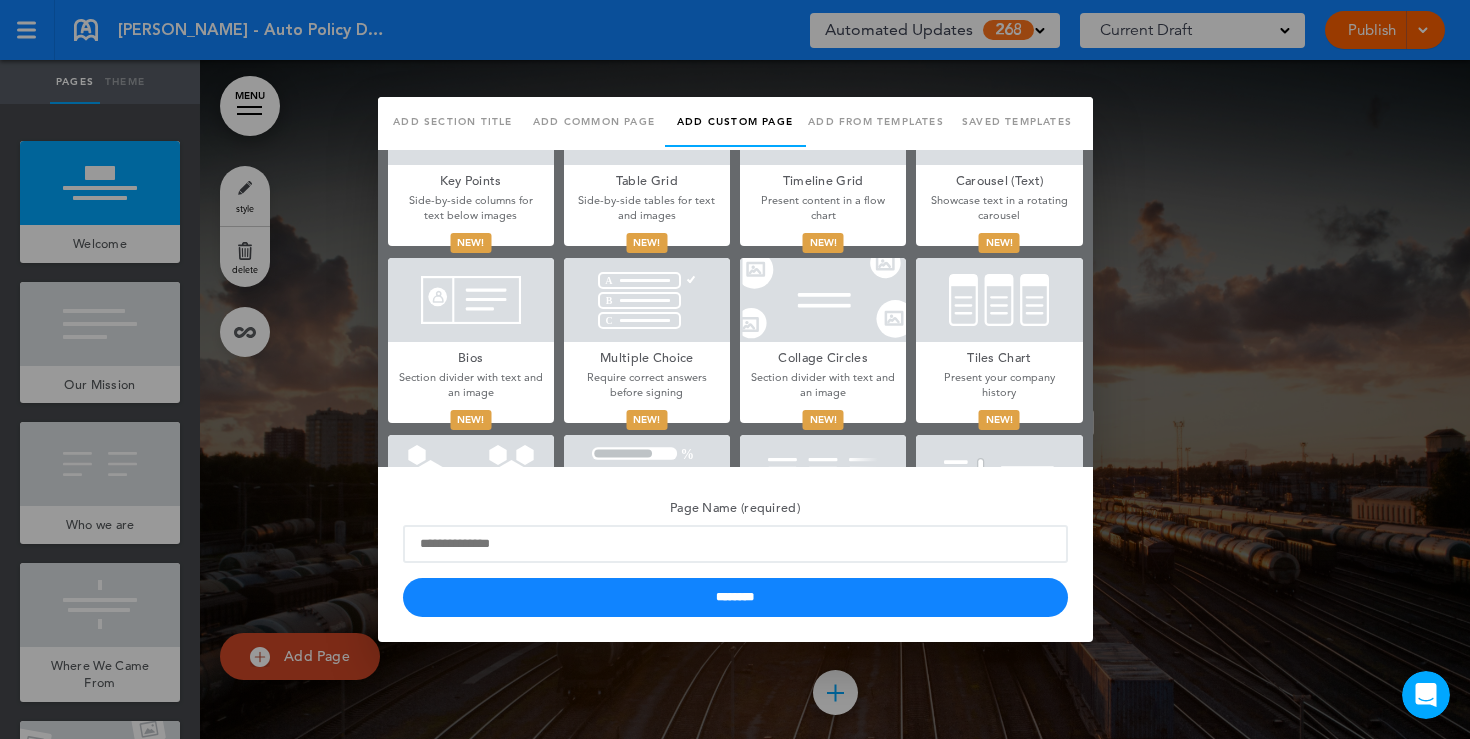 scroll, scrollTop: 824, scrollLeft: 0, axis: vertical 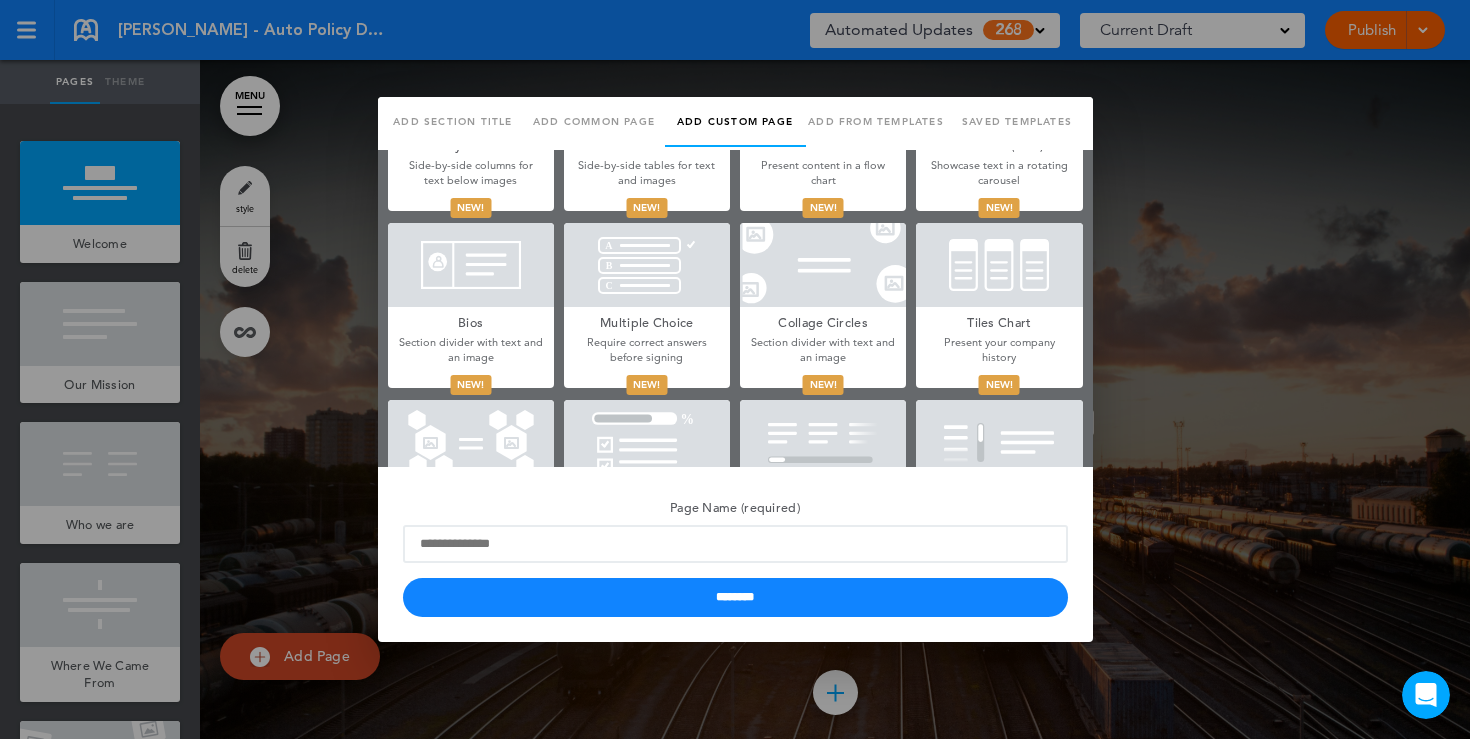 click at bounding box center (735, 369) 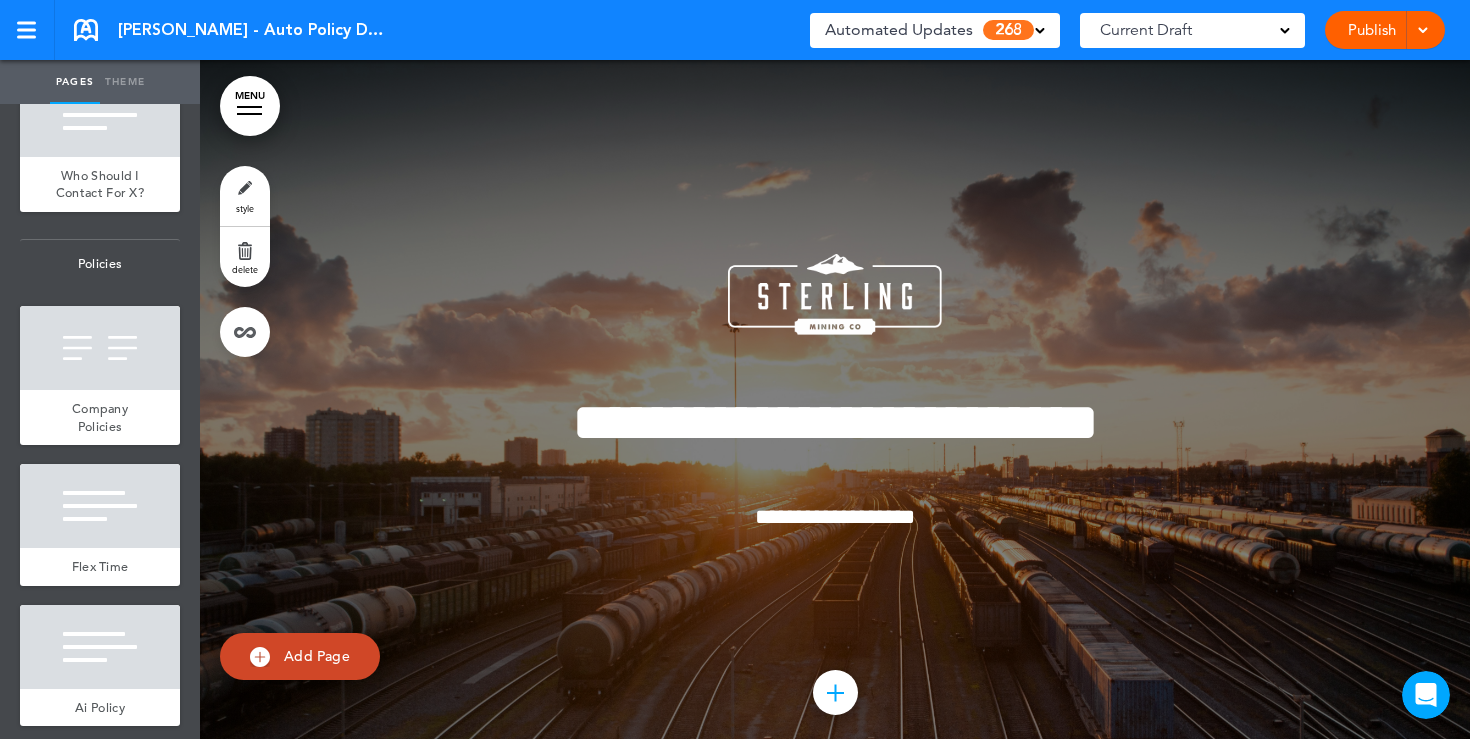 scroll, scrollTop: 1633, scrollLeft: 0, axis: vertical 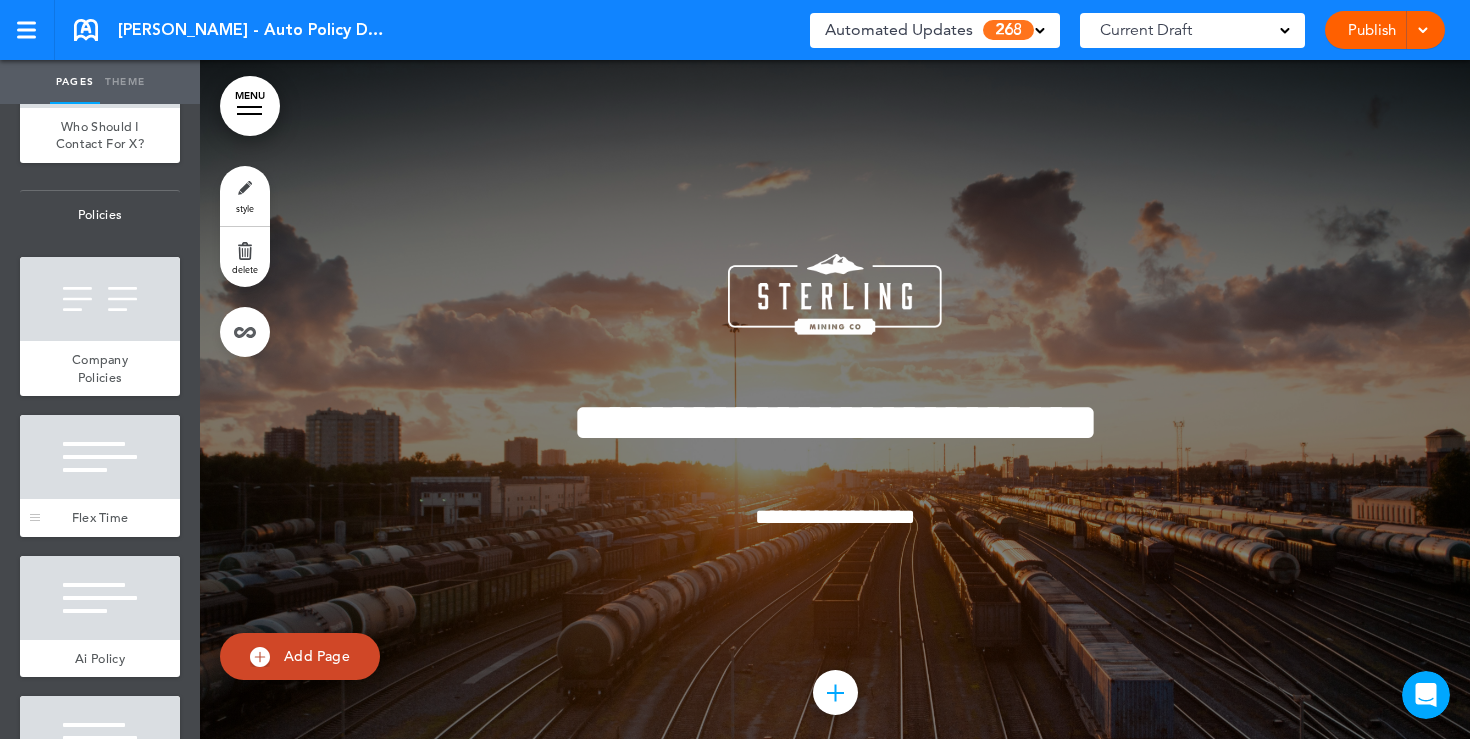 click at bounding box center (100, 457) 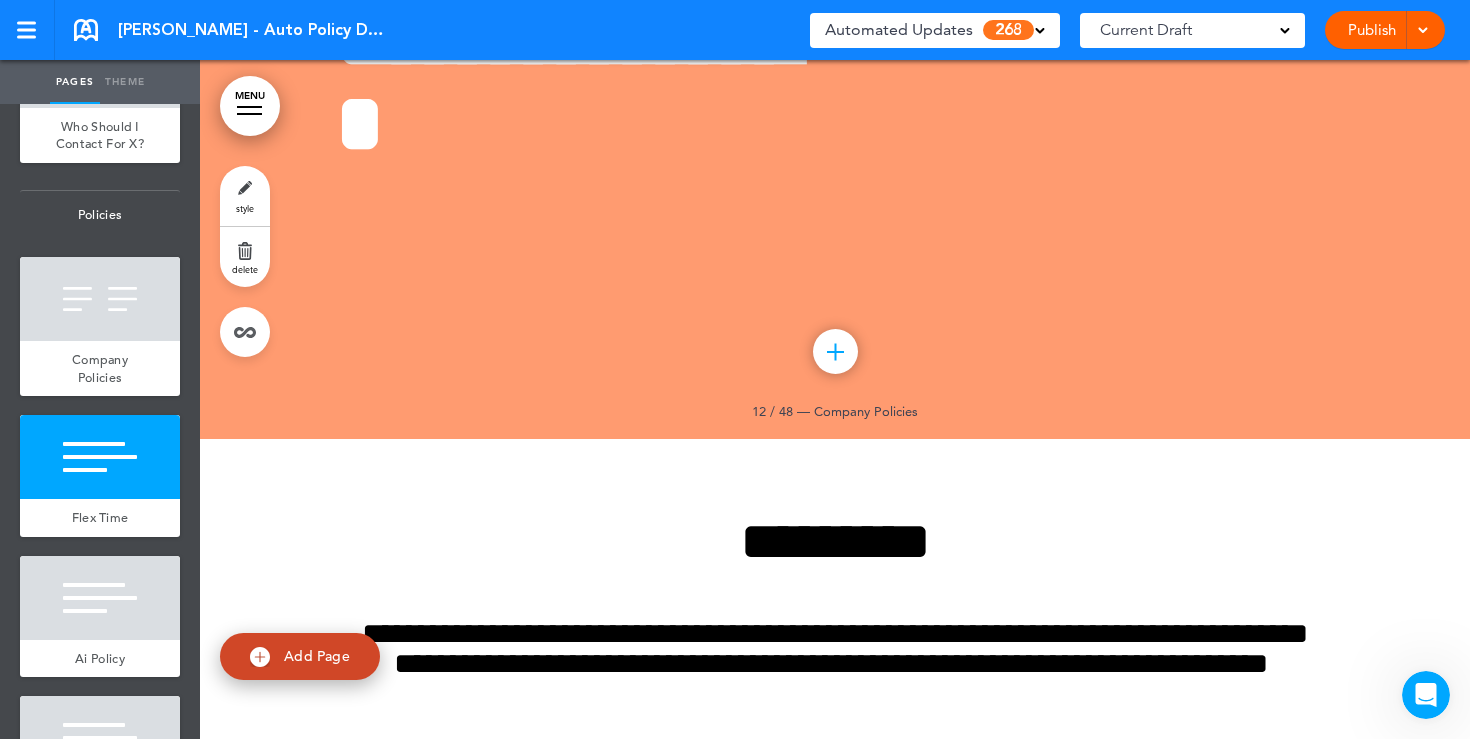 scroll, scrollTop: 13972, scrollLeft: 0, axis: vertical 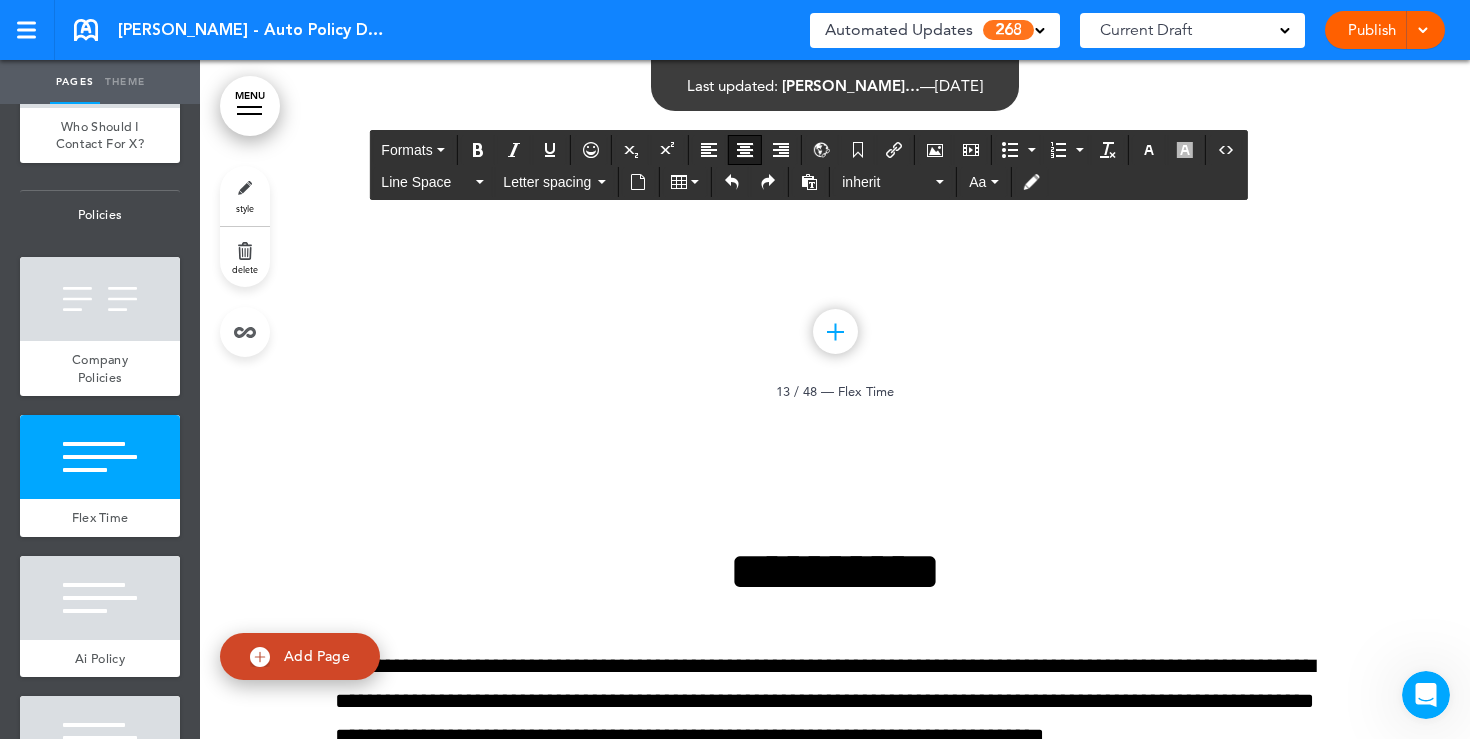 click on "**********" at bounding box center [835, -91] 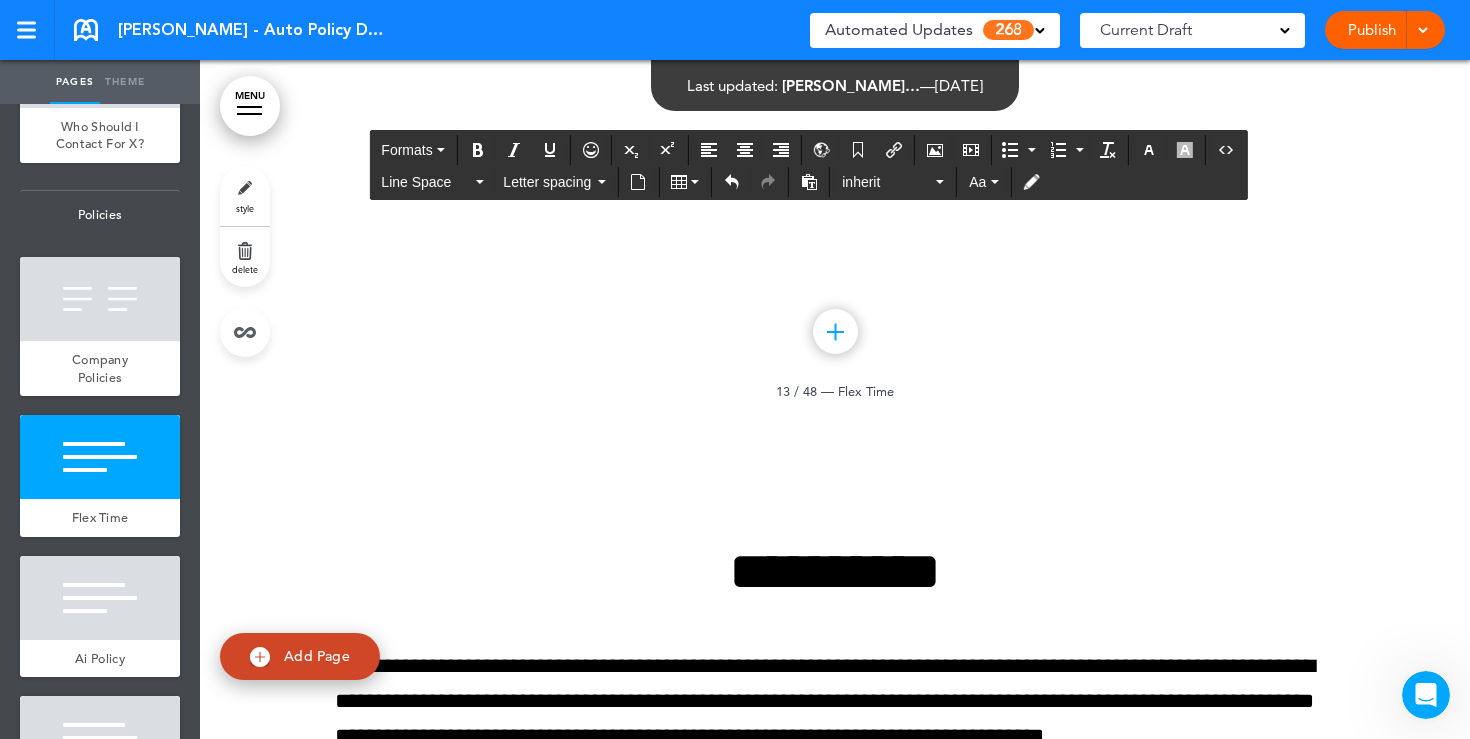type 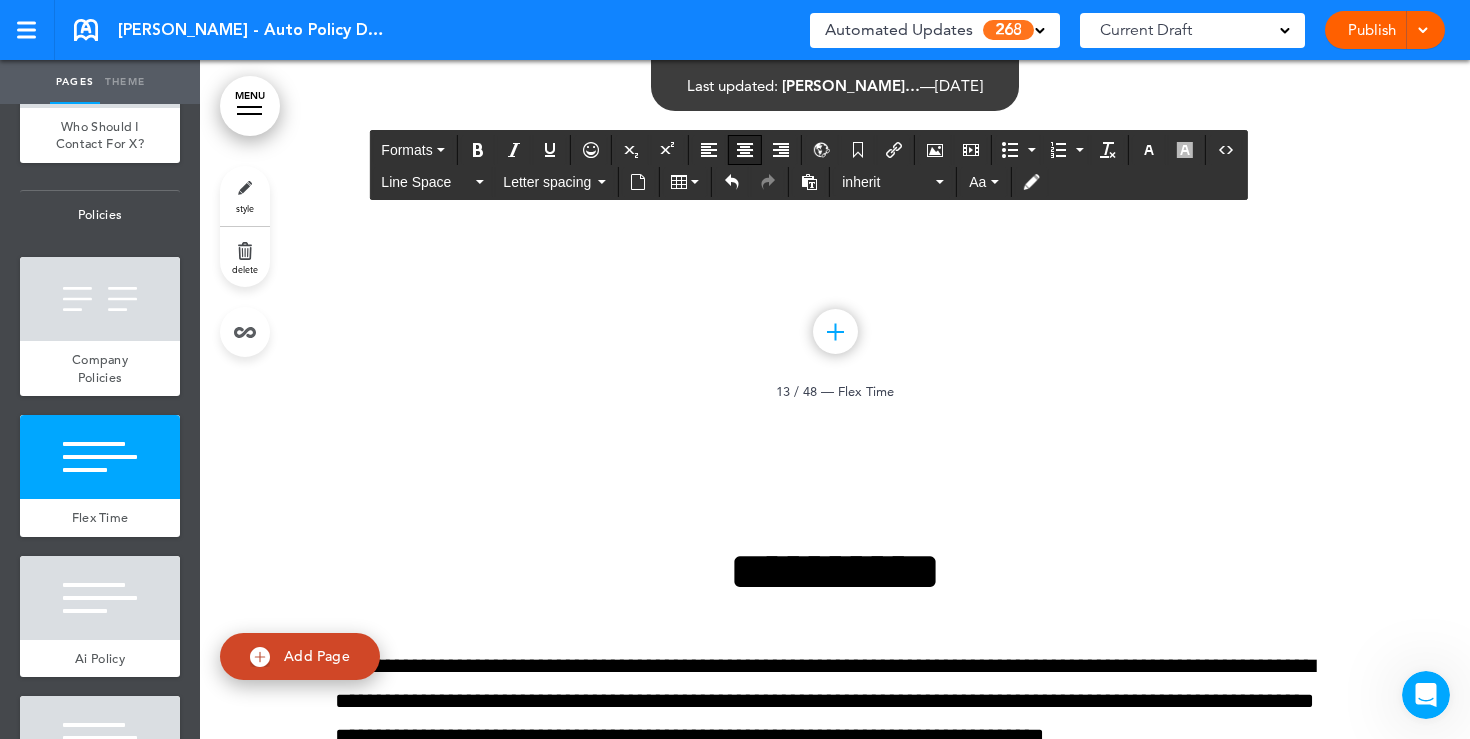 click at bounding box center [745, 150] 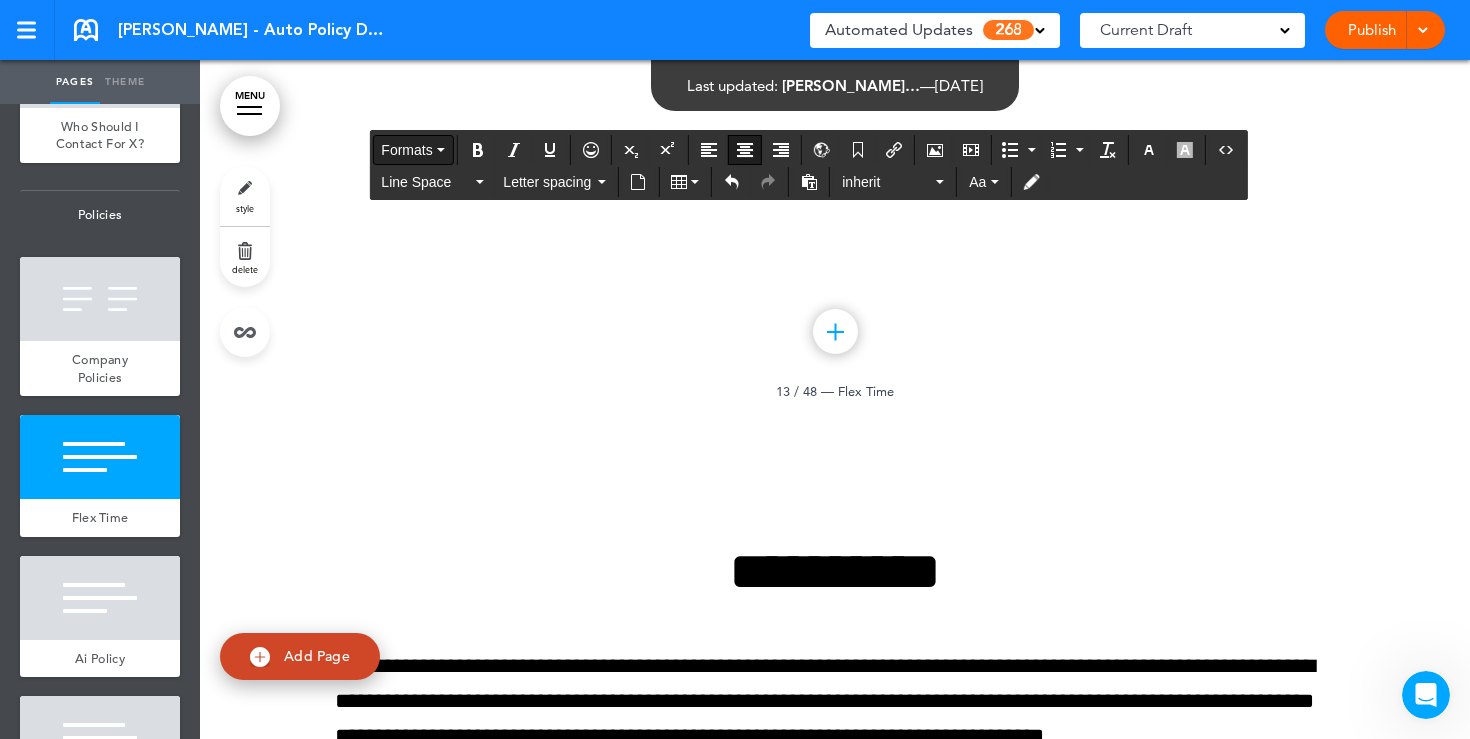 click on "Formats" at bounding box center [406, 150] 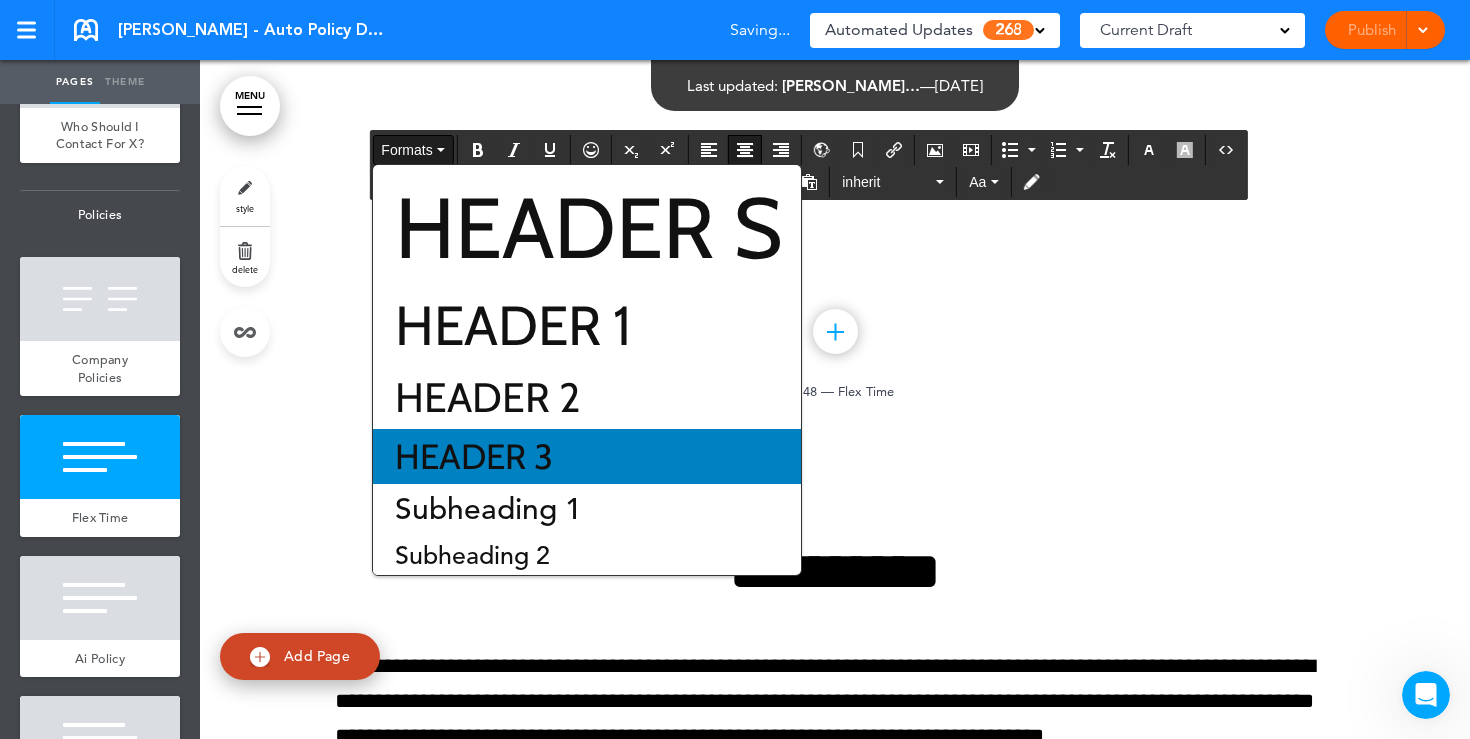 click on "Header 3" at bounding box center (474, 456) 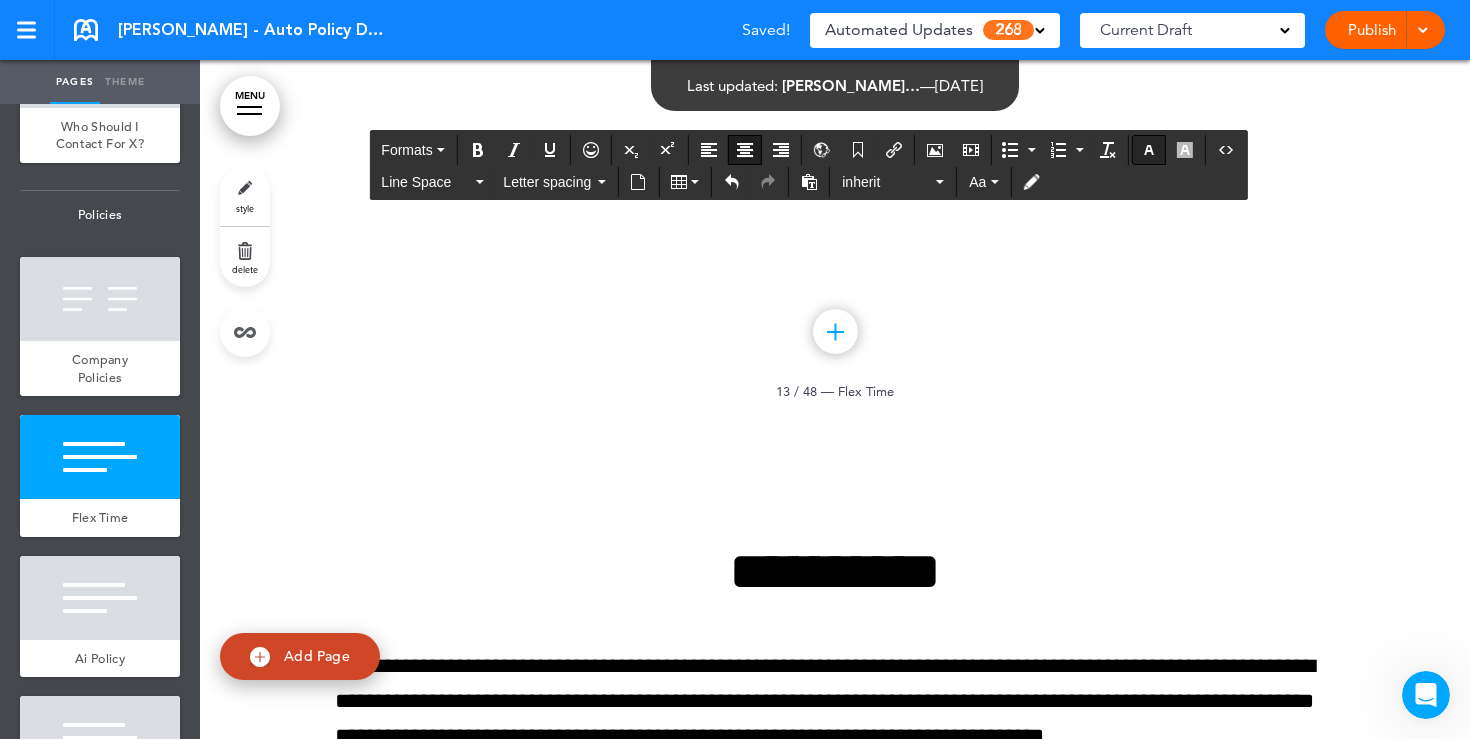 click at bounding box center [1149, 150] 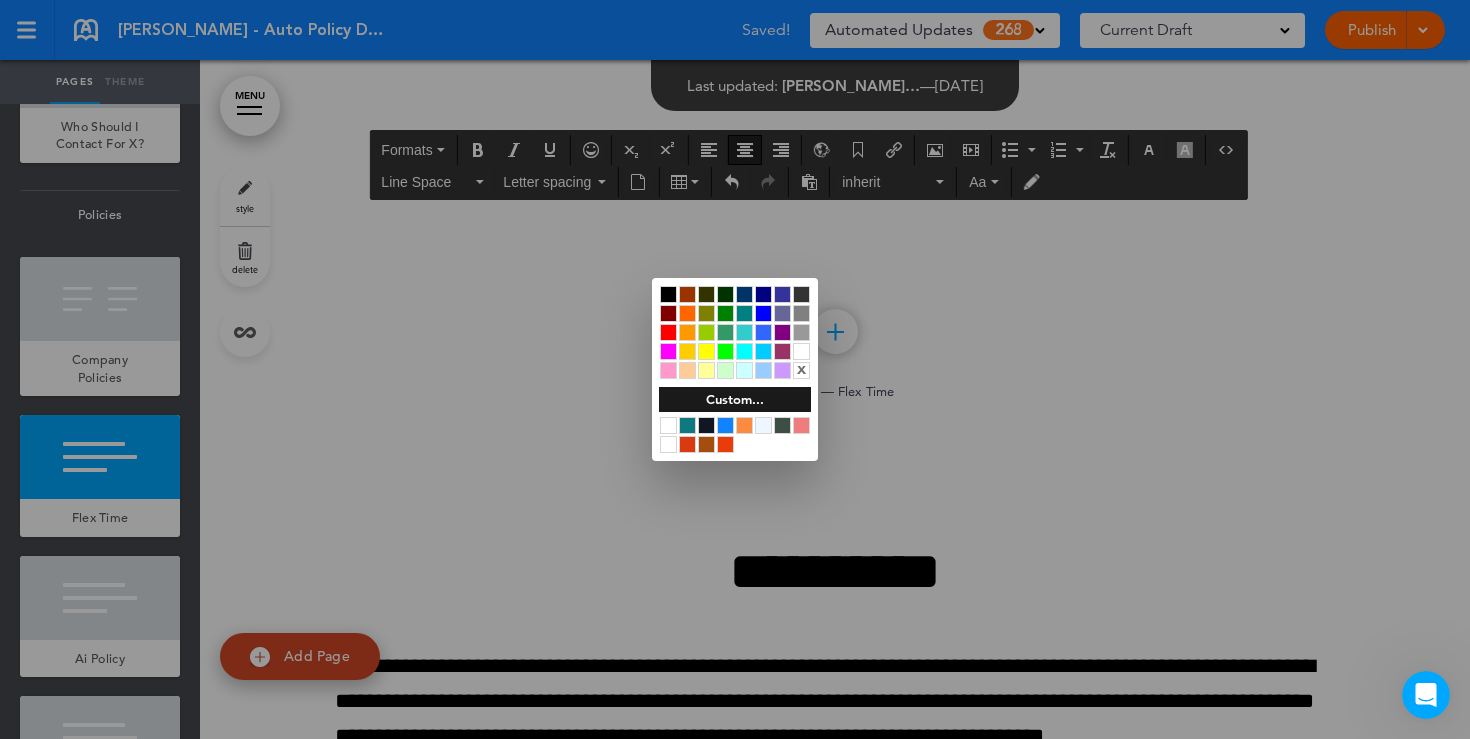 click at bounding box center [668, 313] 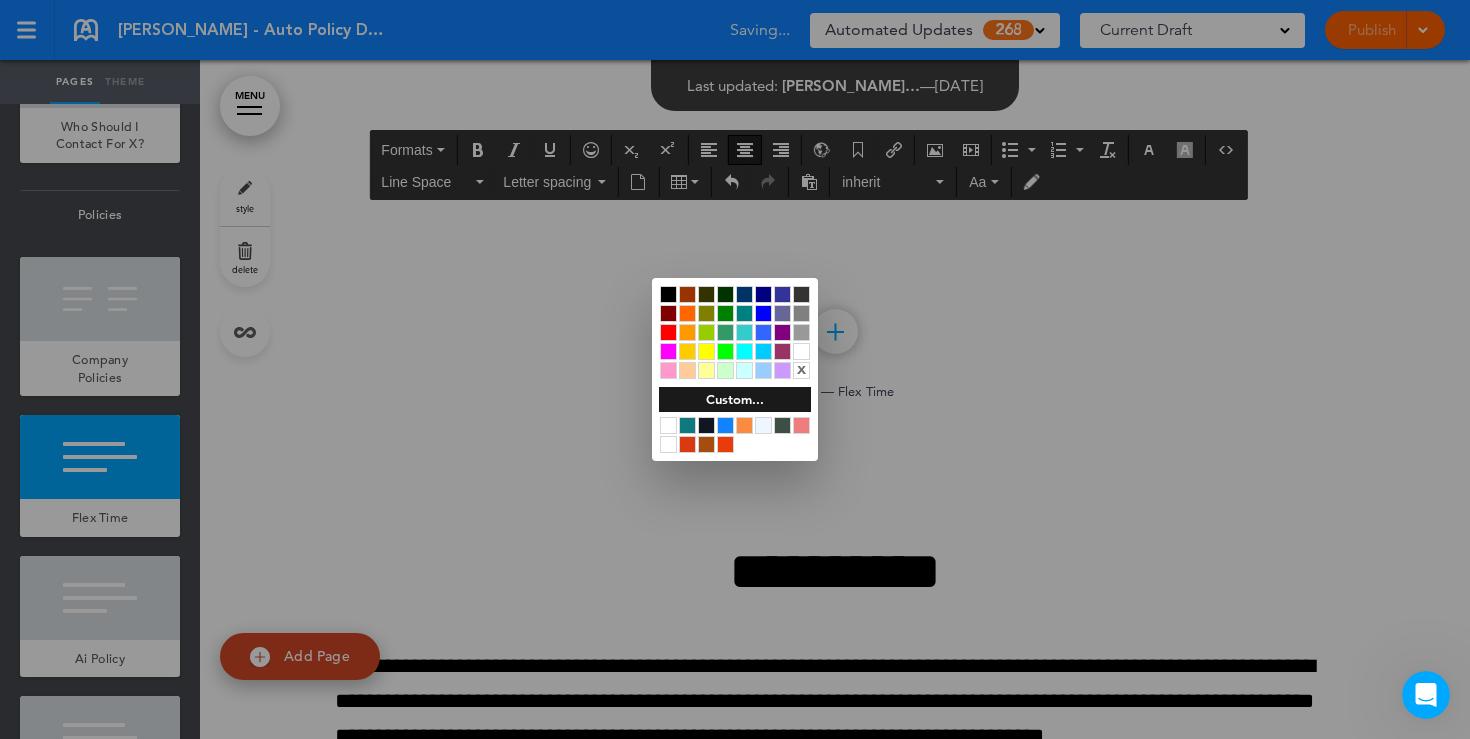 click at bounding box center (735, 369) 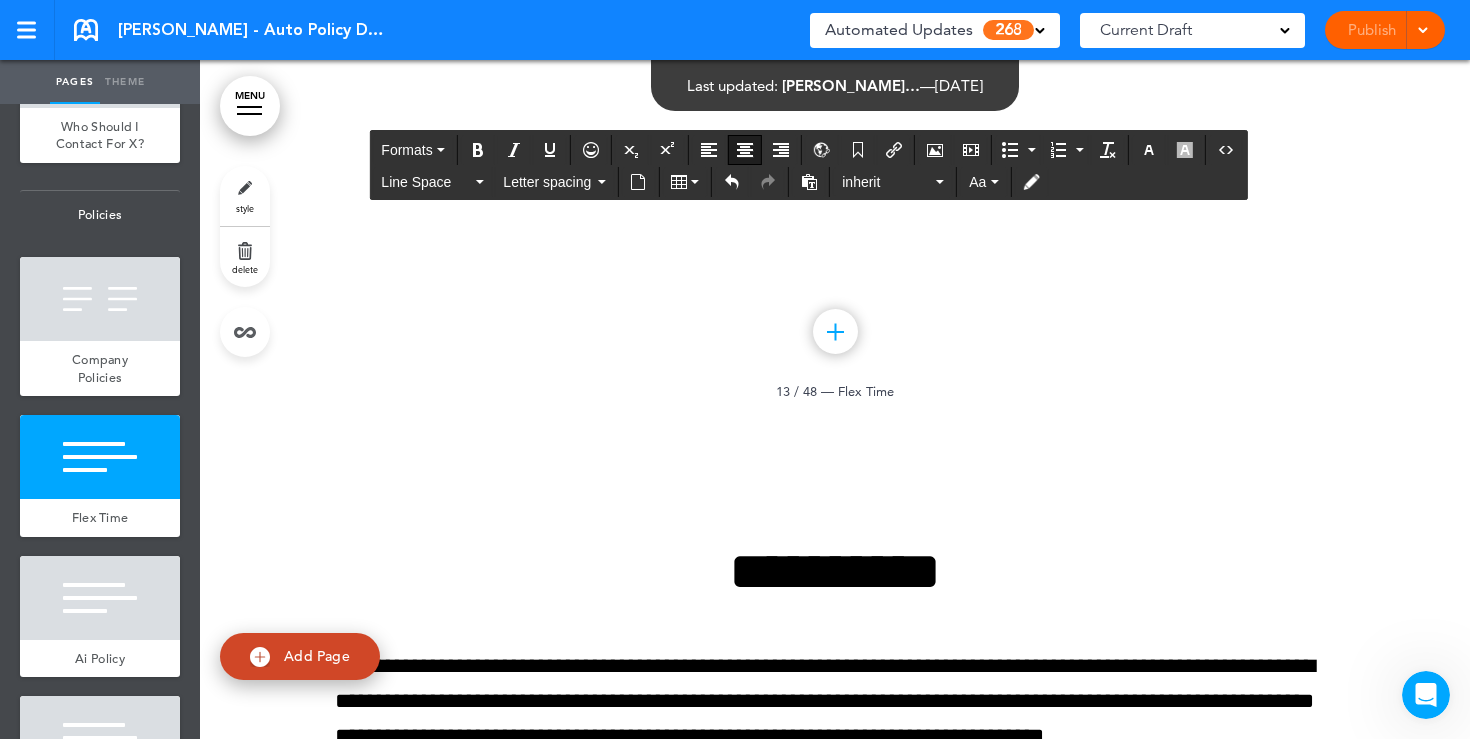 drag, startPoint x: 1003, startPoint y: 369, endPoint x: 919, endPoint y: 370, distance: 84.00595 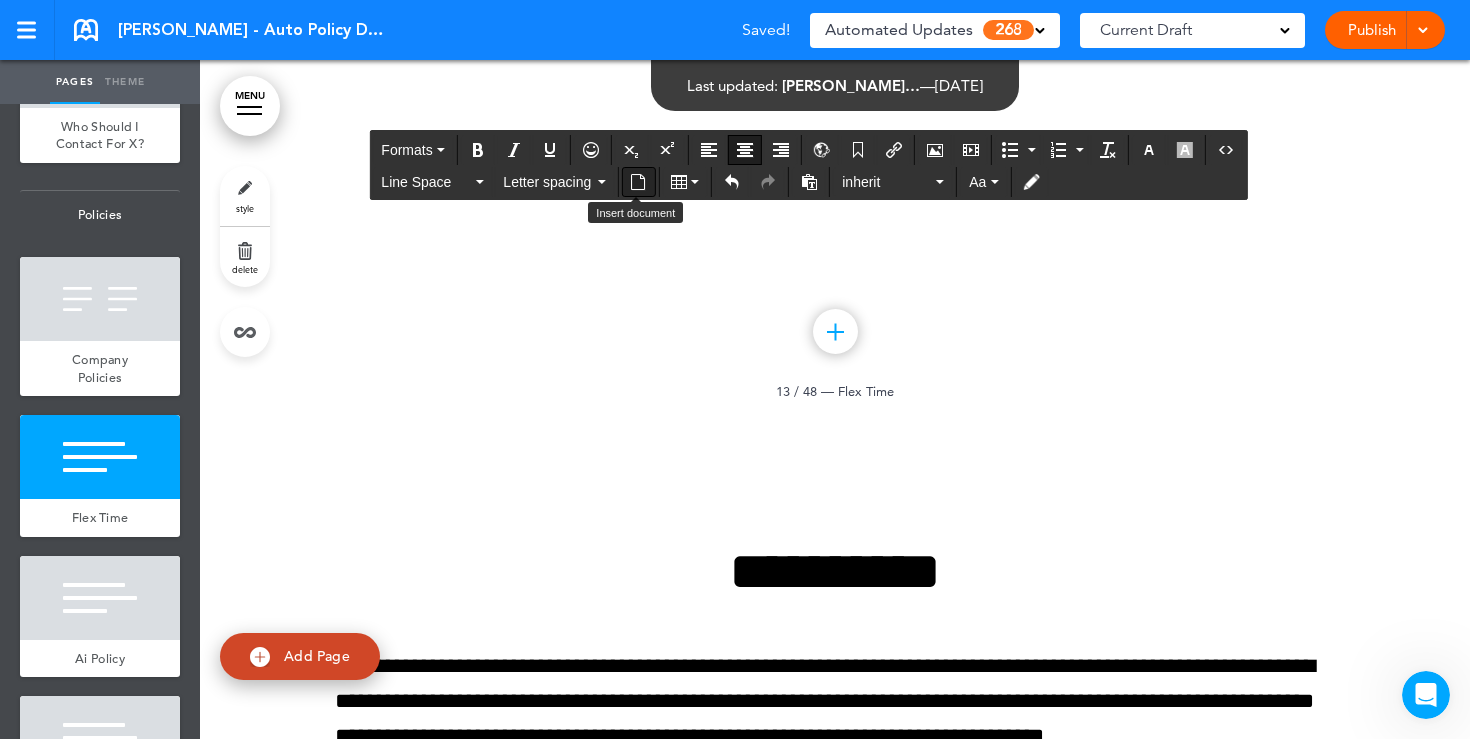 click at bounding box center (638, 182) 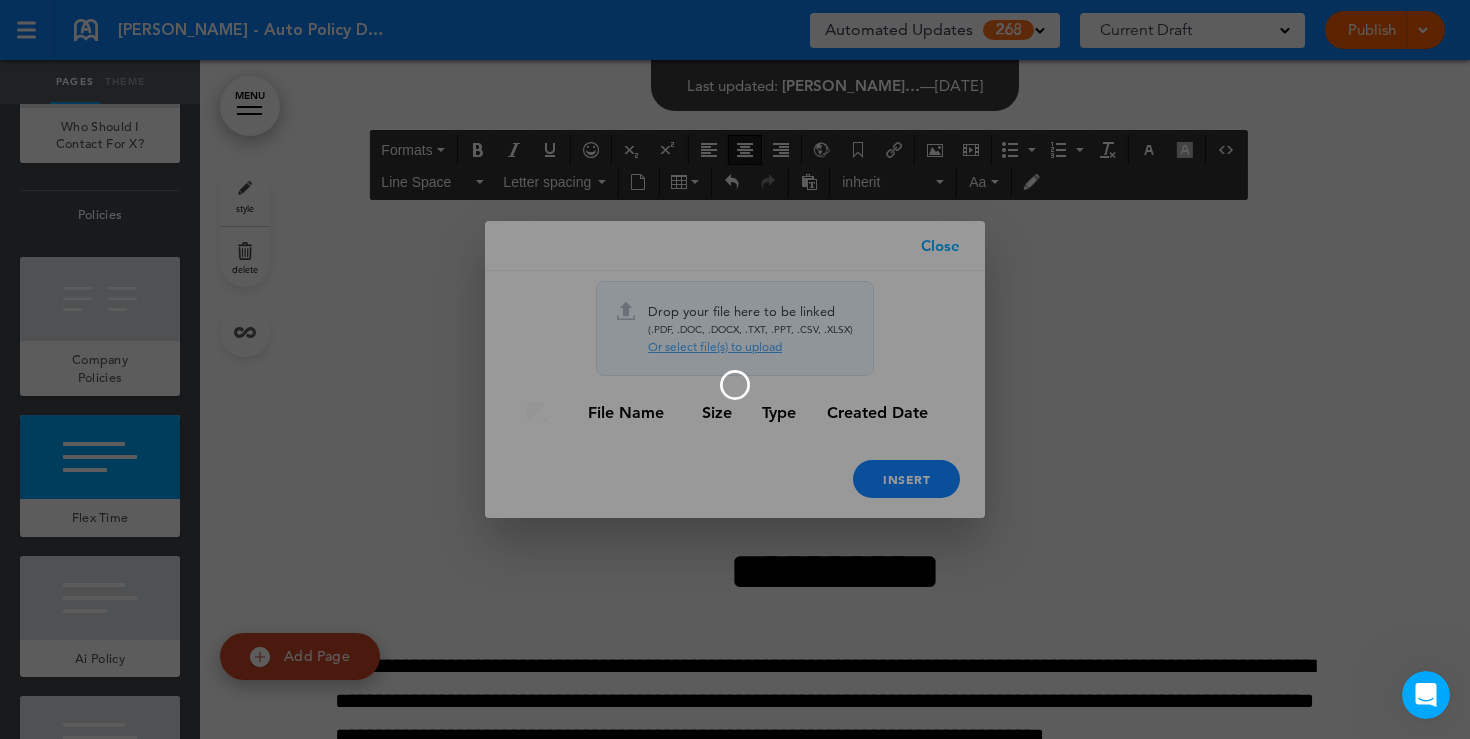 click at bounding box center [735, 369] 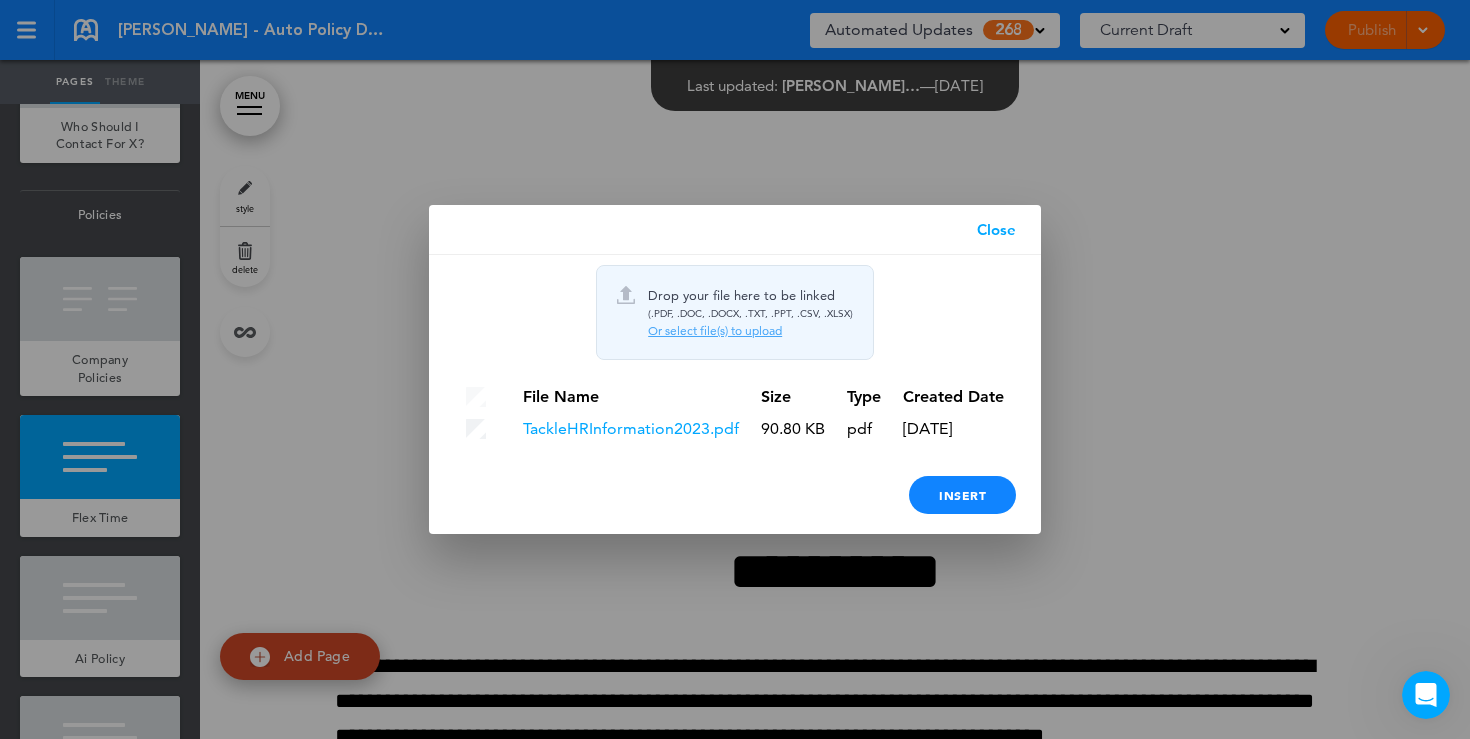click on "Close" at bounding box center (996, 230) 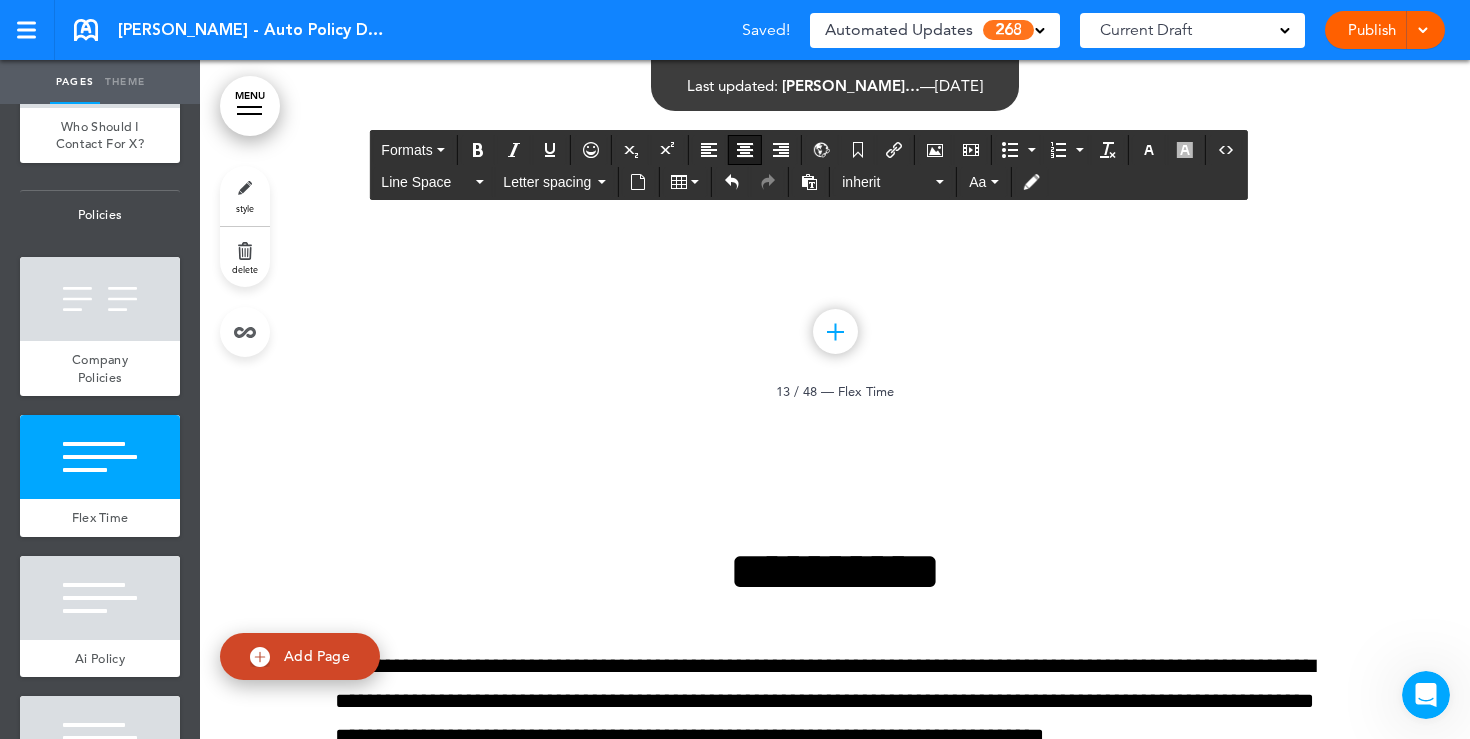 drag, startPoint x: 915, startPoint y: 374, endPoint x: 1001, endPoint y: 374, distance: 86 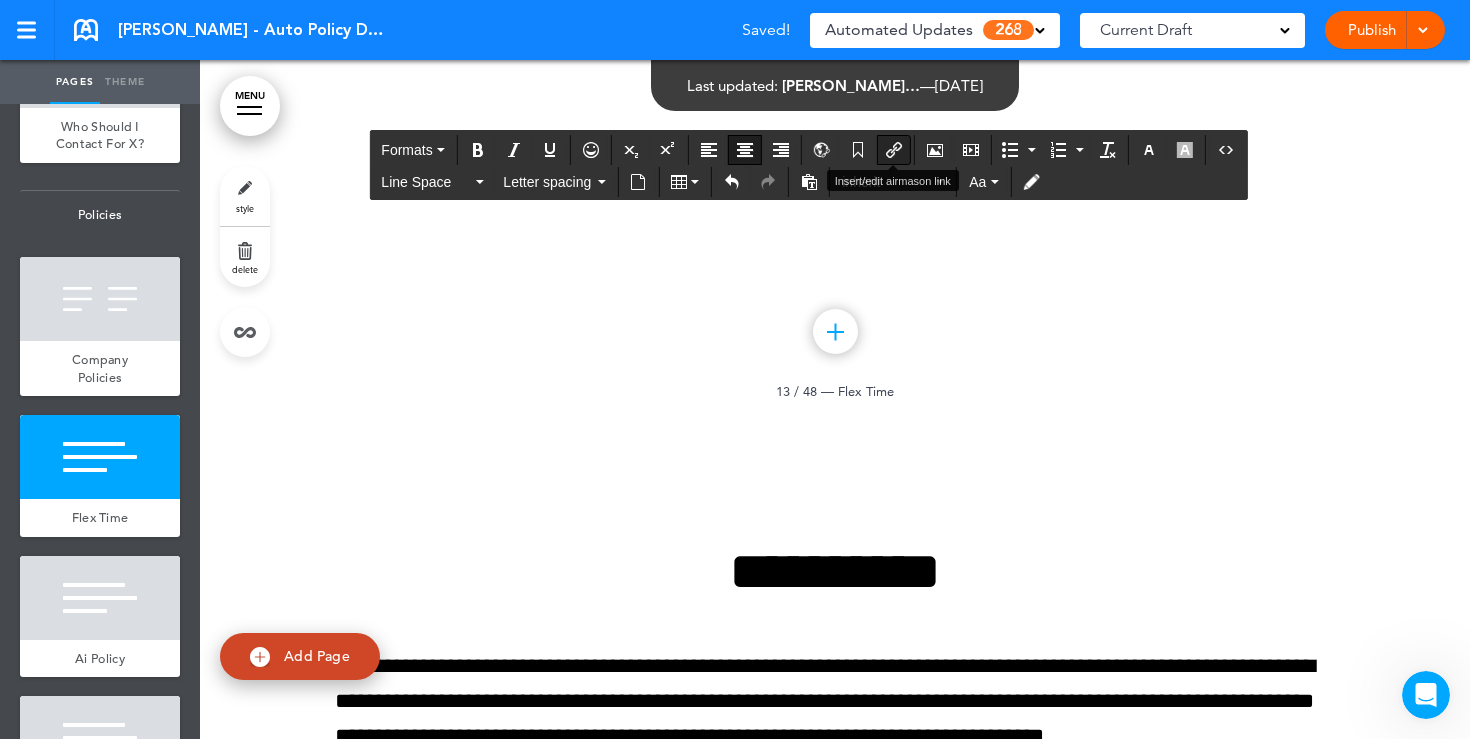 click at bounding box center [894, 150] 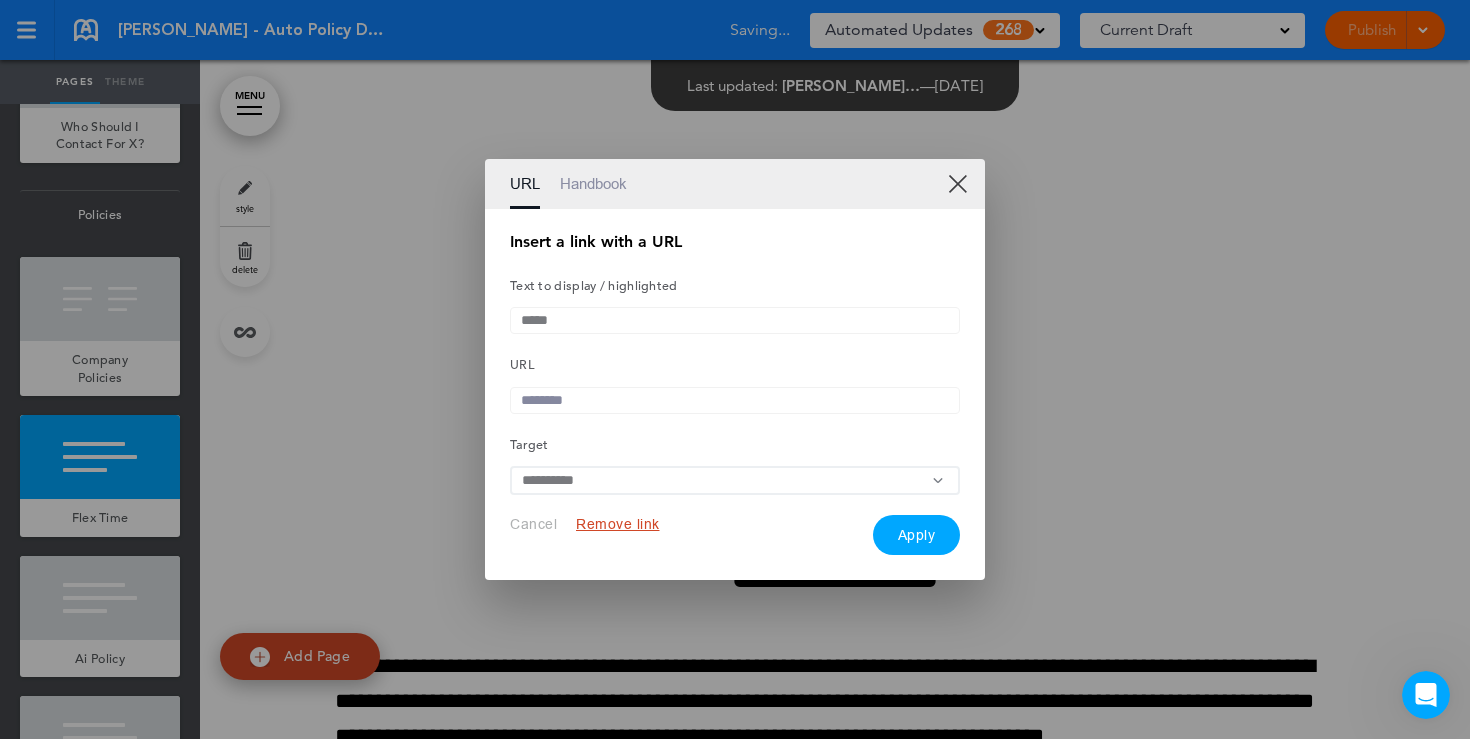 click on "XX" at bounding box center (957, 183) 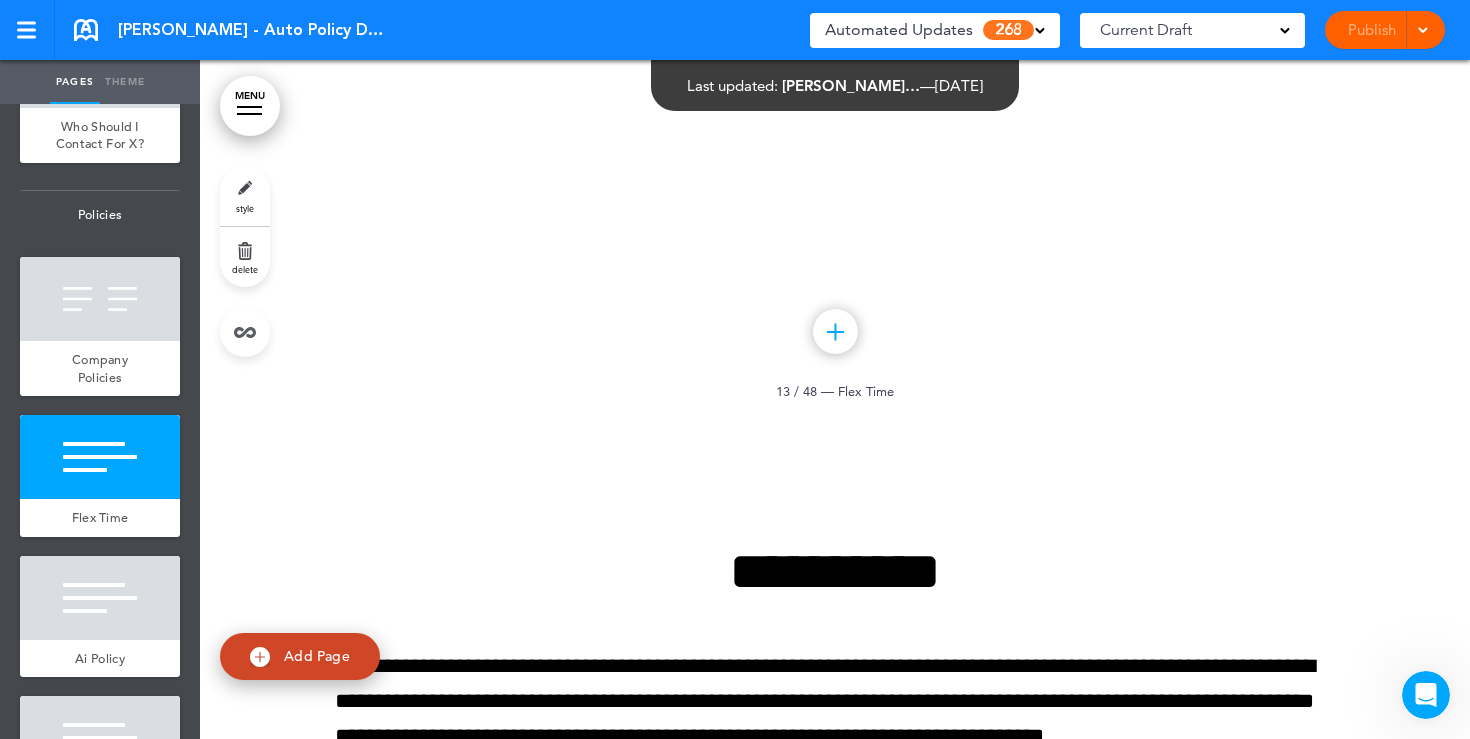 click on "**********" at bounding box center [835, -92] 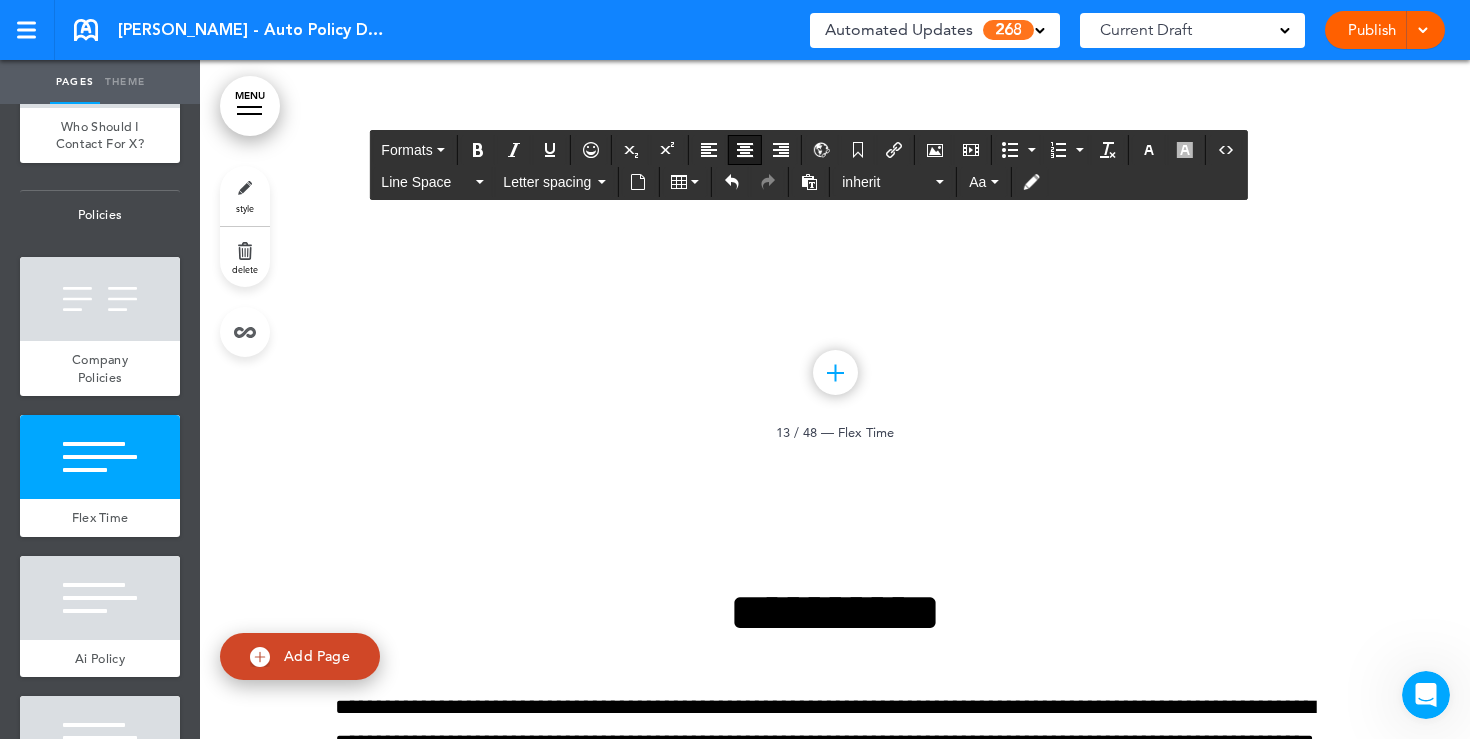 scroll, scrollTop: 13889, scrollLeft: 0, axis: vertical 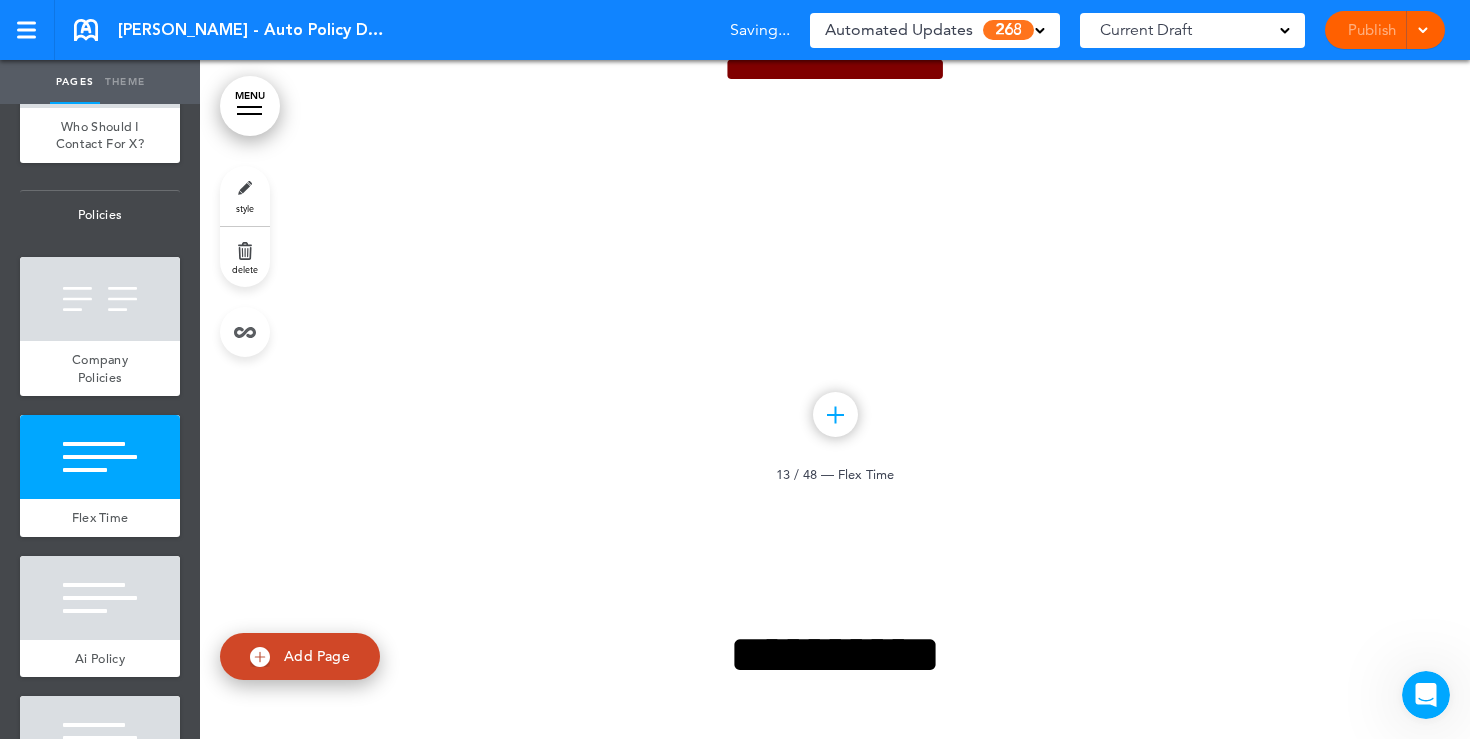 click on "style" at bounding box center (245, 208) 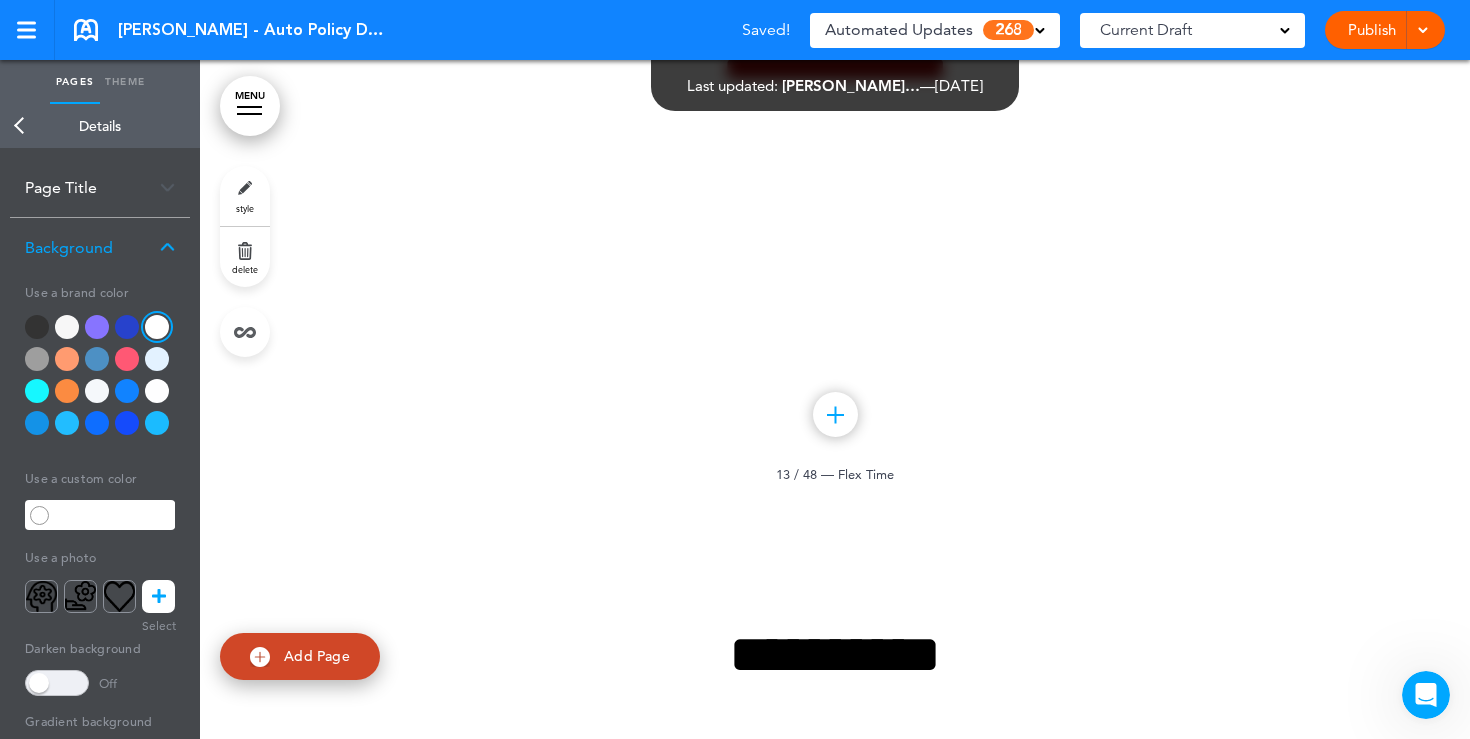 click at bounding box center (67, 359) 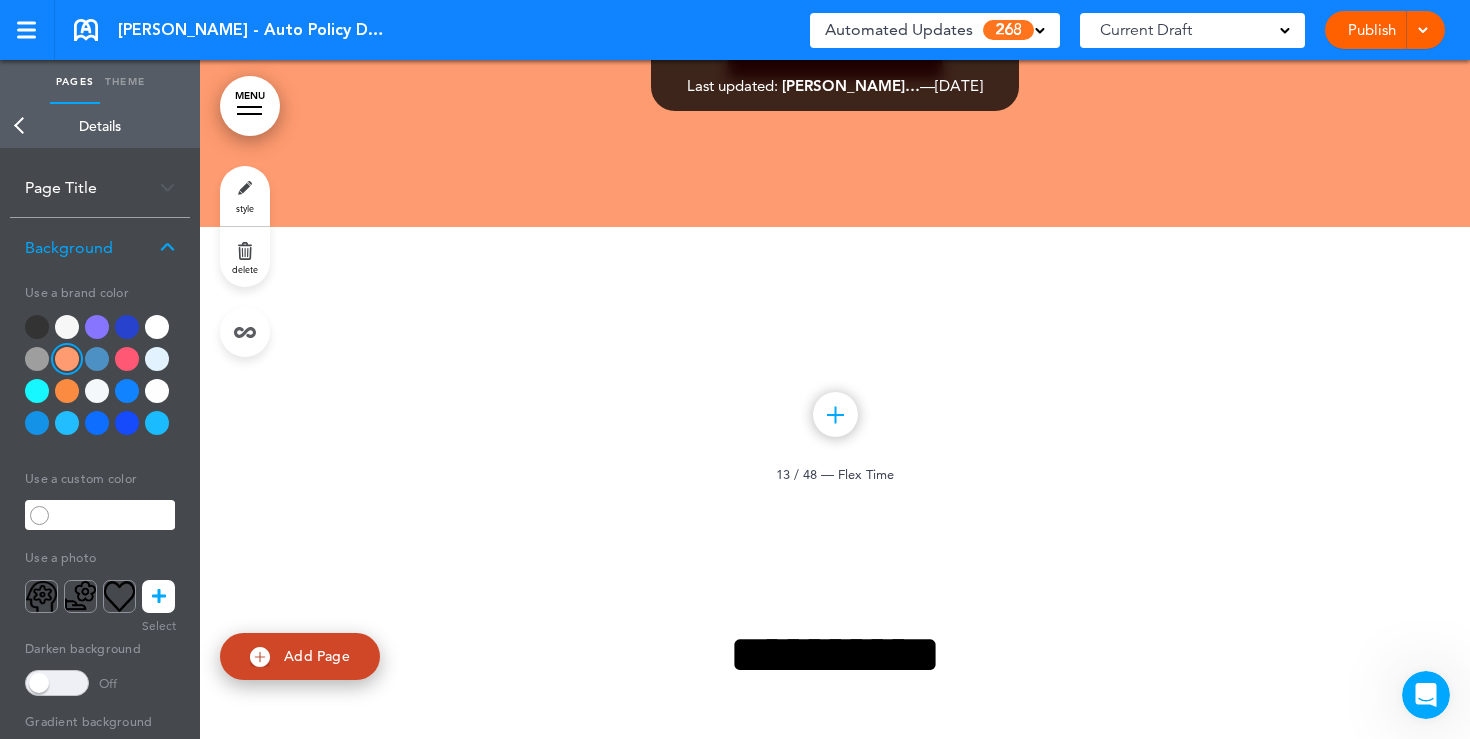 click at bounding box center [67, 391] 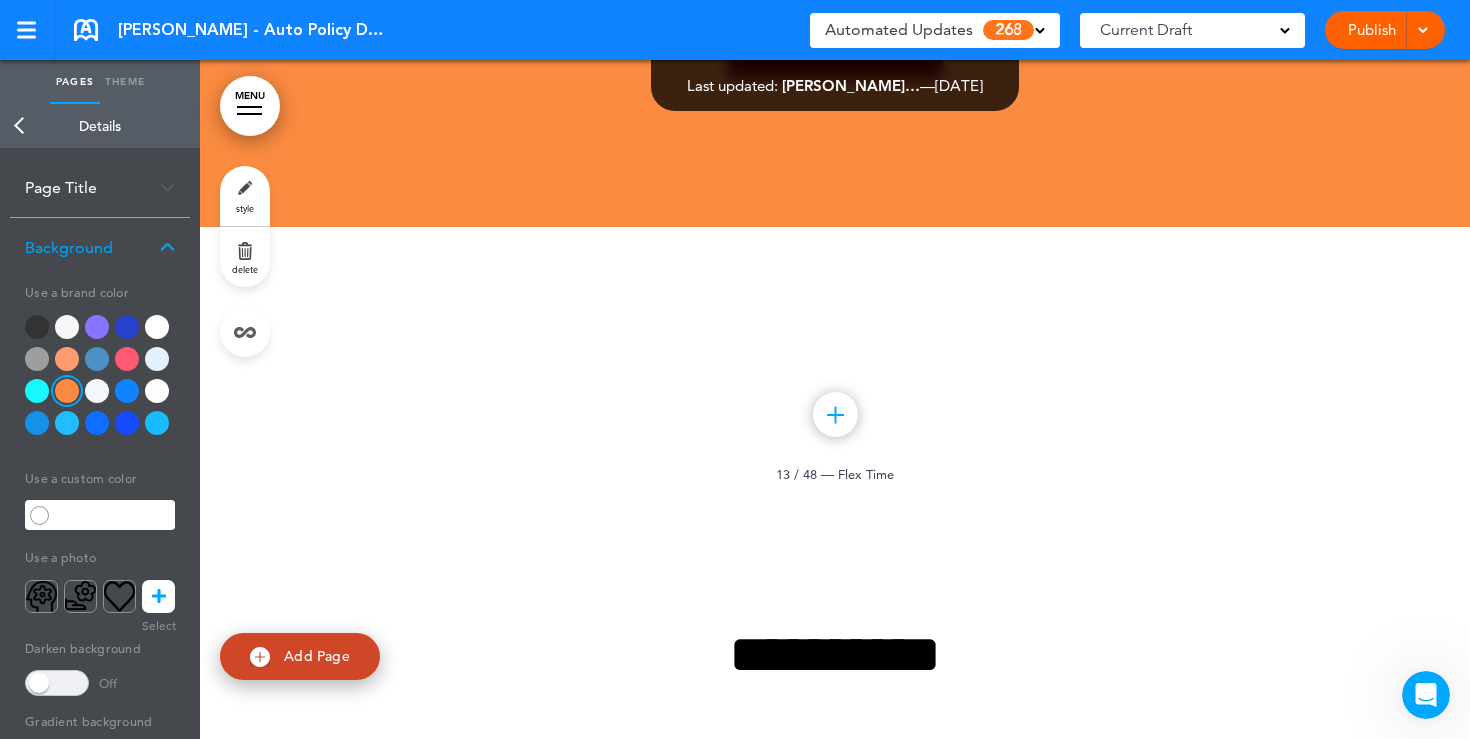 click at bounding box center (97, 327) 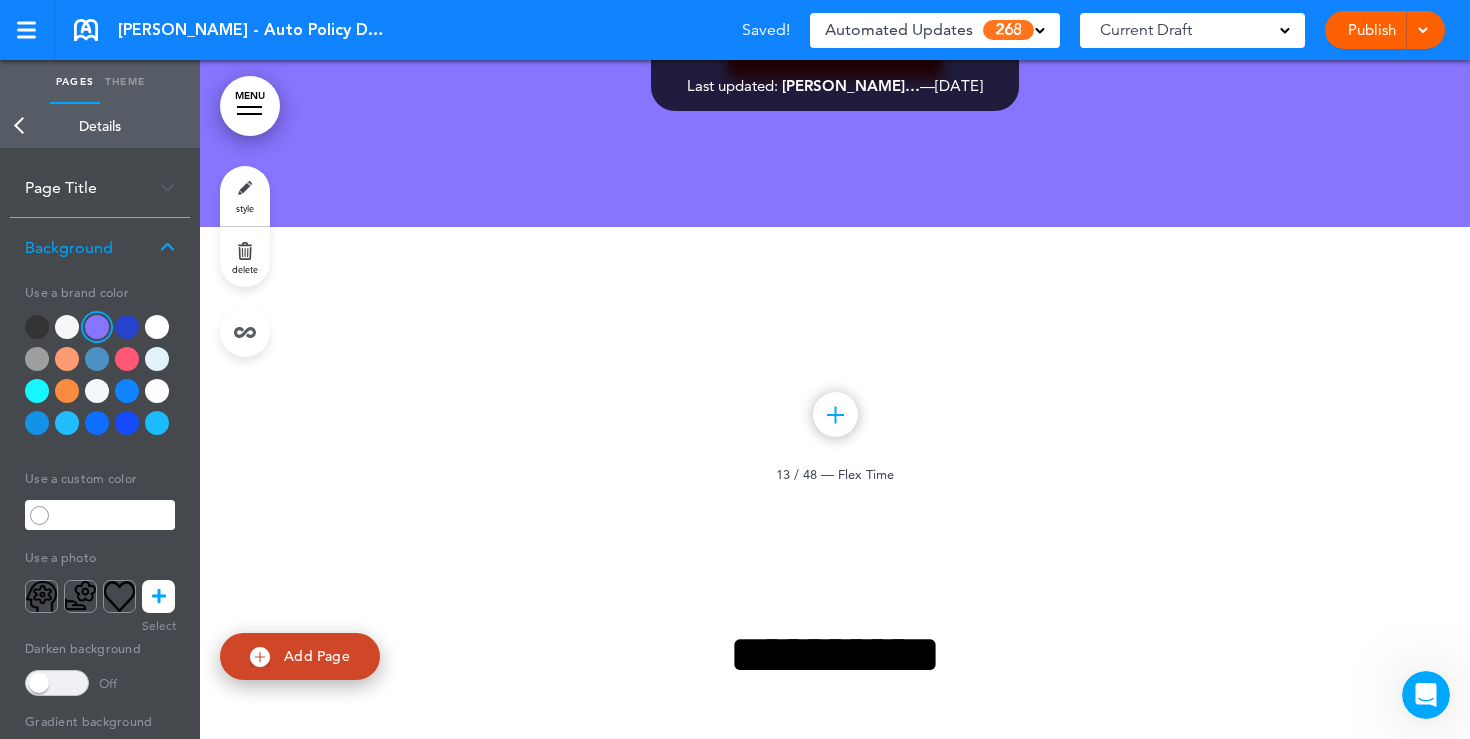 click at bounding box center (127, 327) 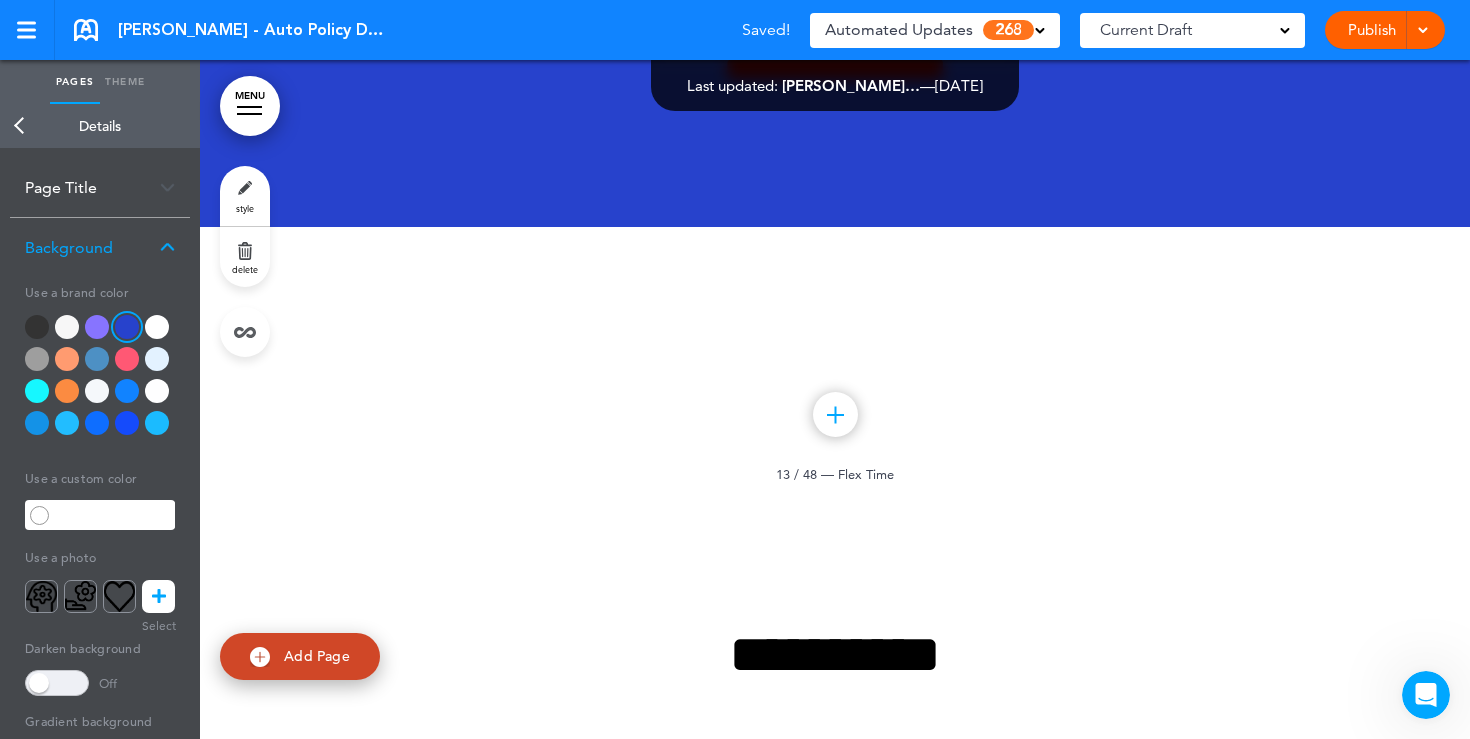 click at bounding box center (159, 596) 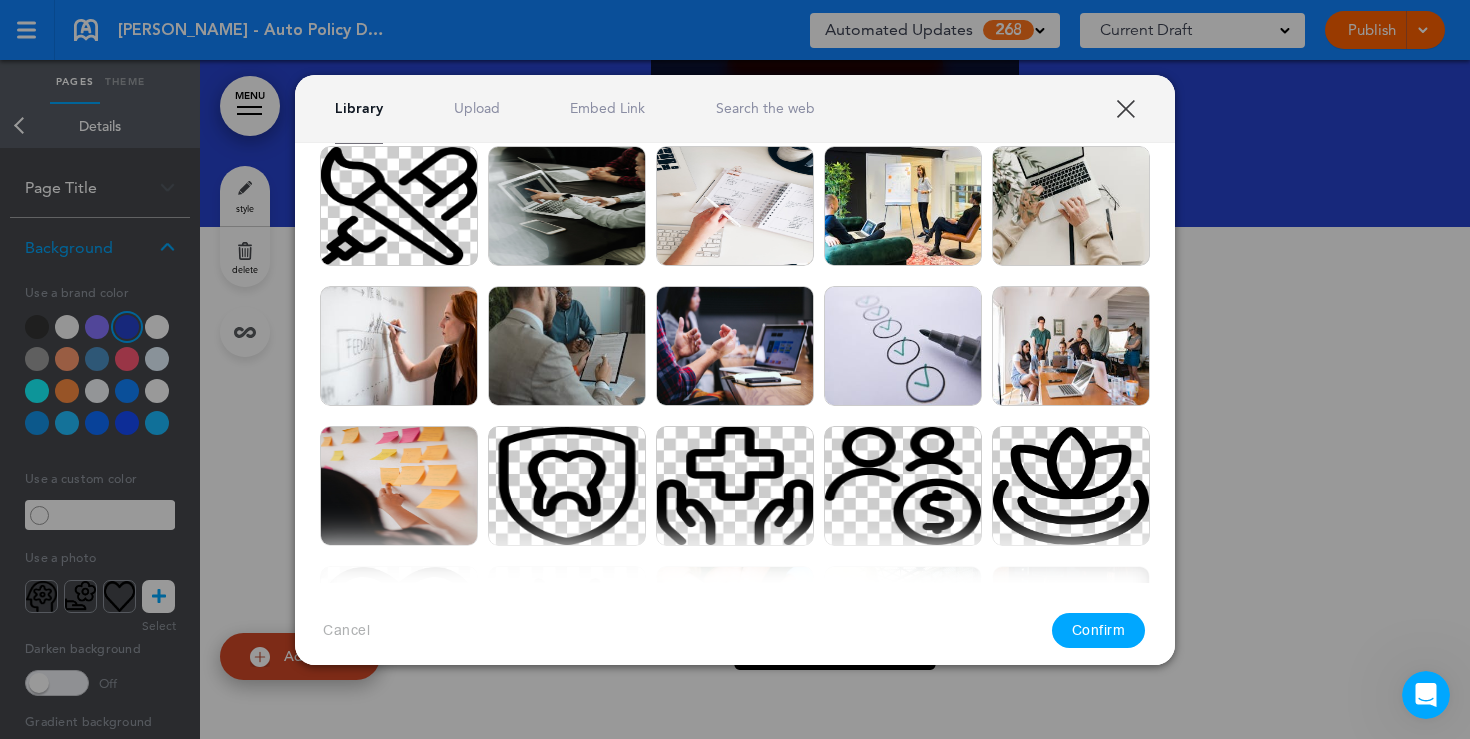scroll, scrollTop: 0, scrollLeft: 0, axis: both 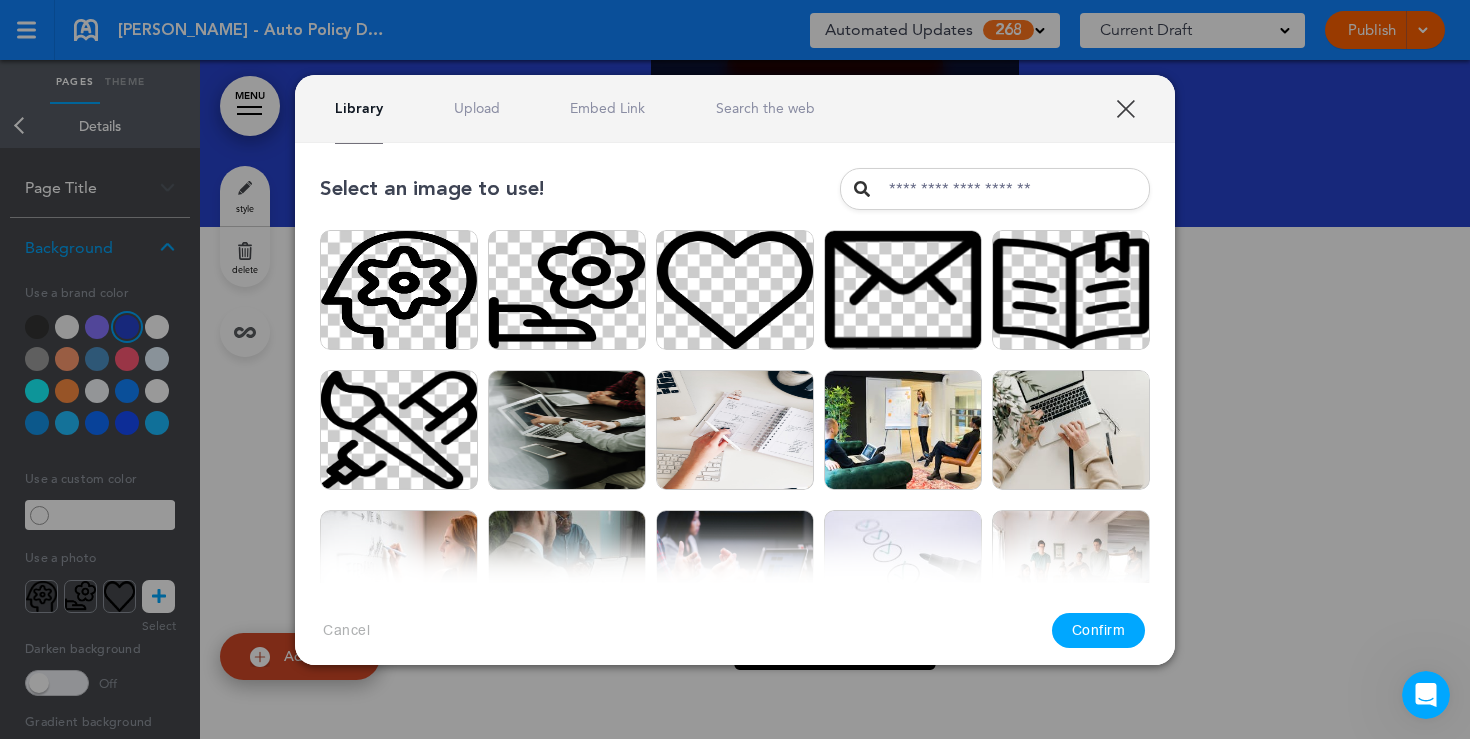 click on "Upload" at bounding box center [477, 108] 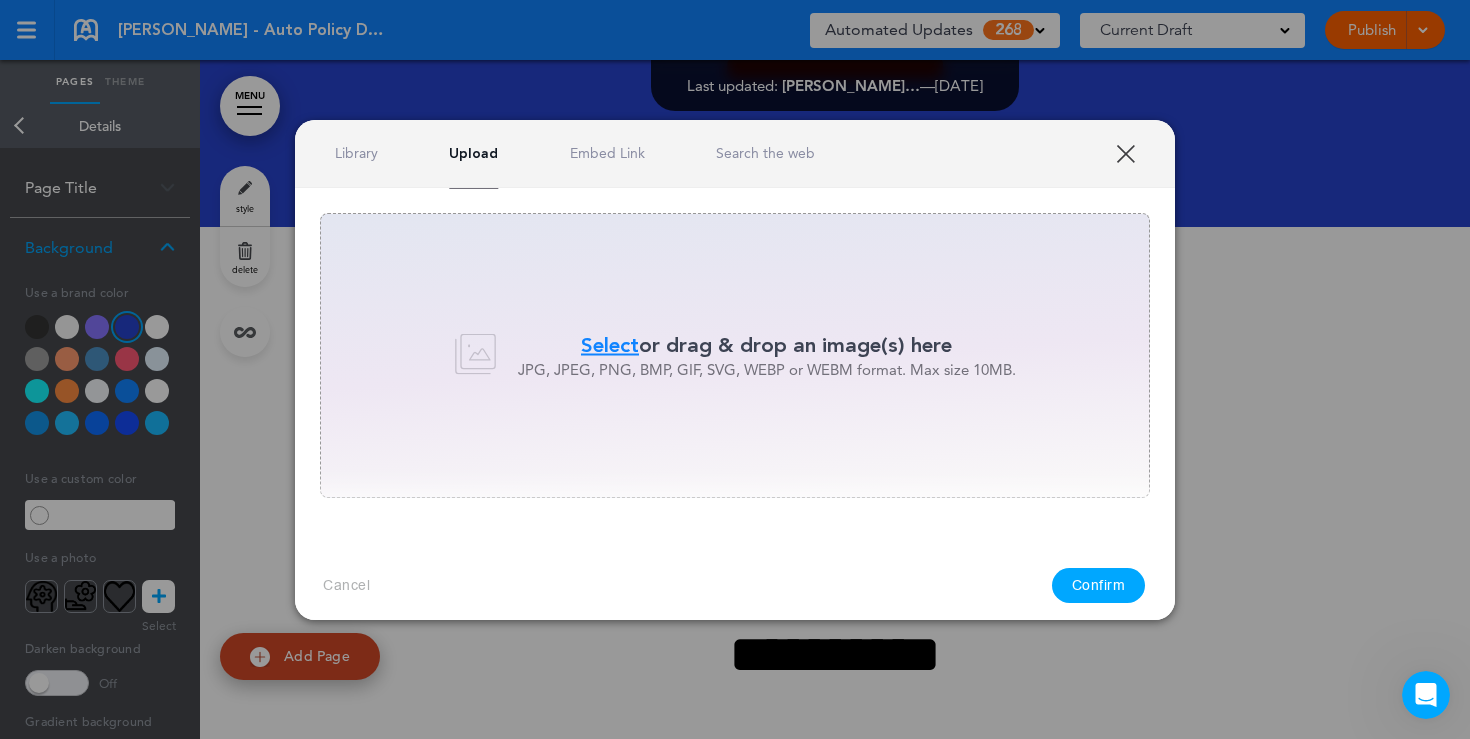 click on "Library
Upload
Embed Link
Search the web" at bounding box center [735, 154] 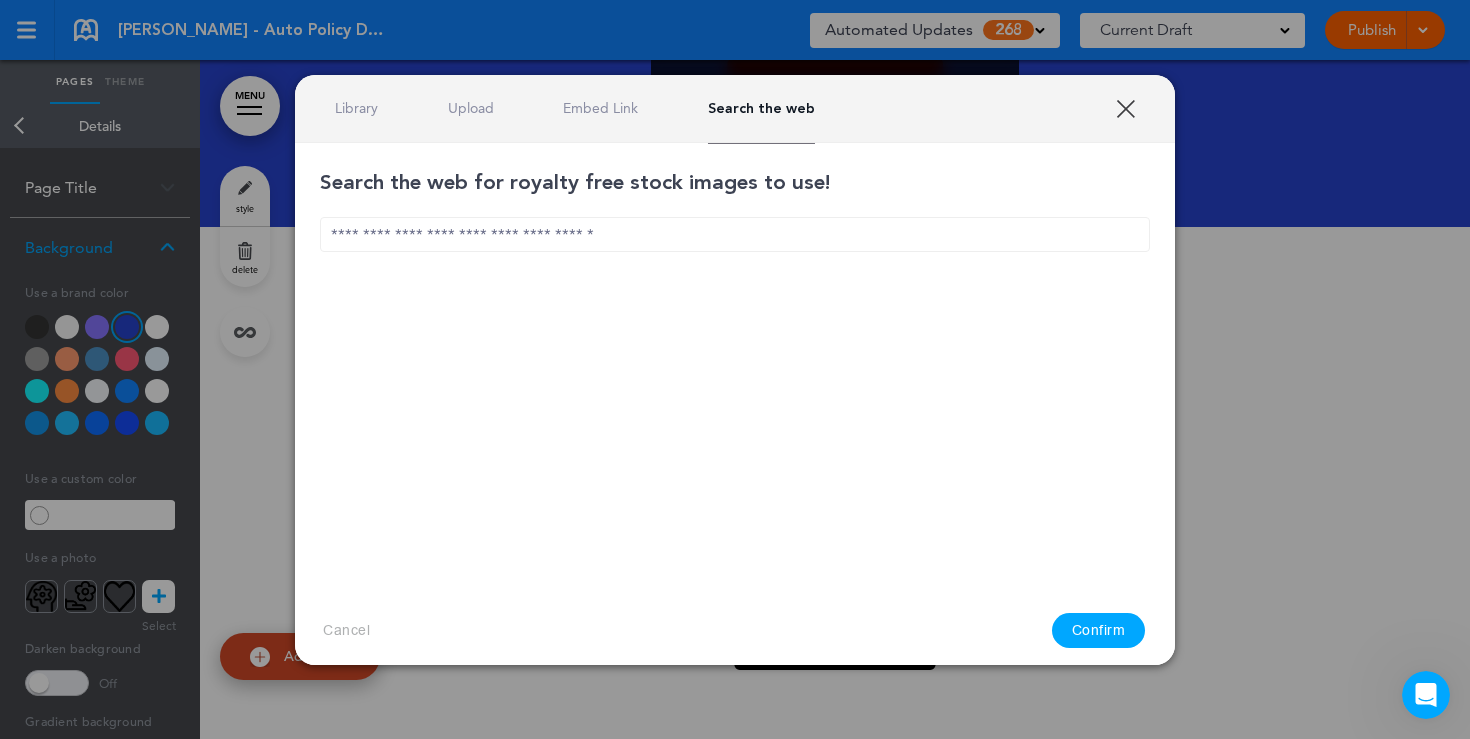 click on "Library" at bounding box center [356, 108] 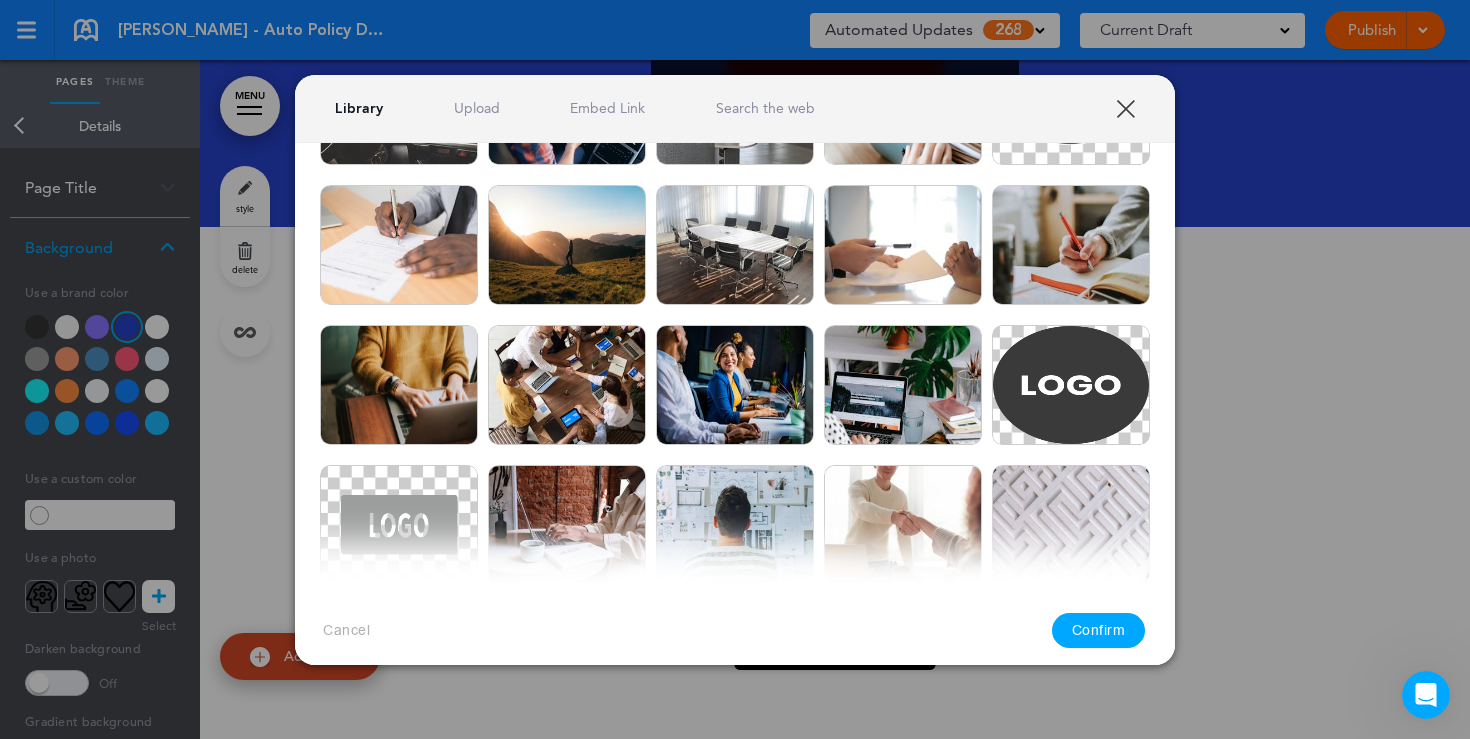 scroll, scrollTop: 1101, scrollLeft: 0, axis: vertical 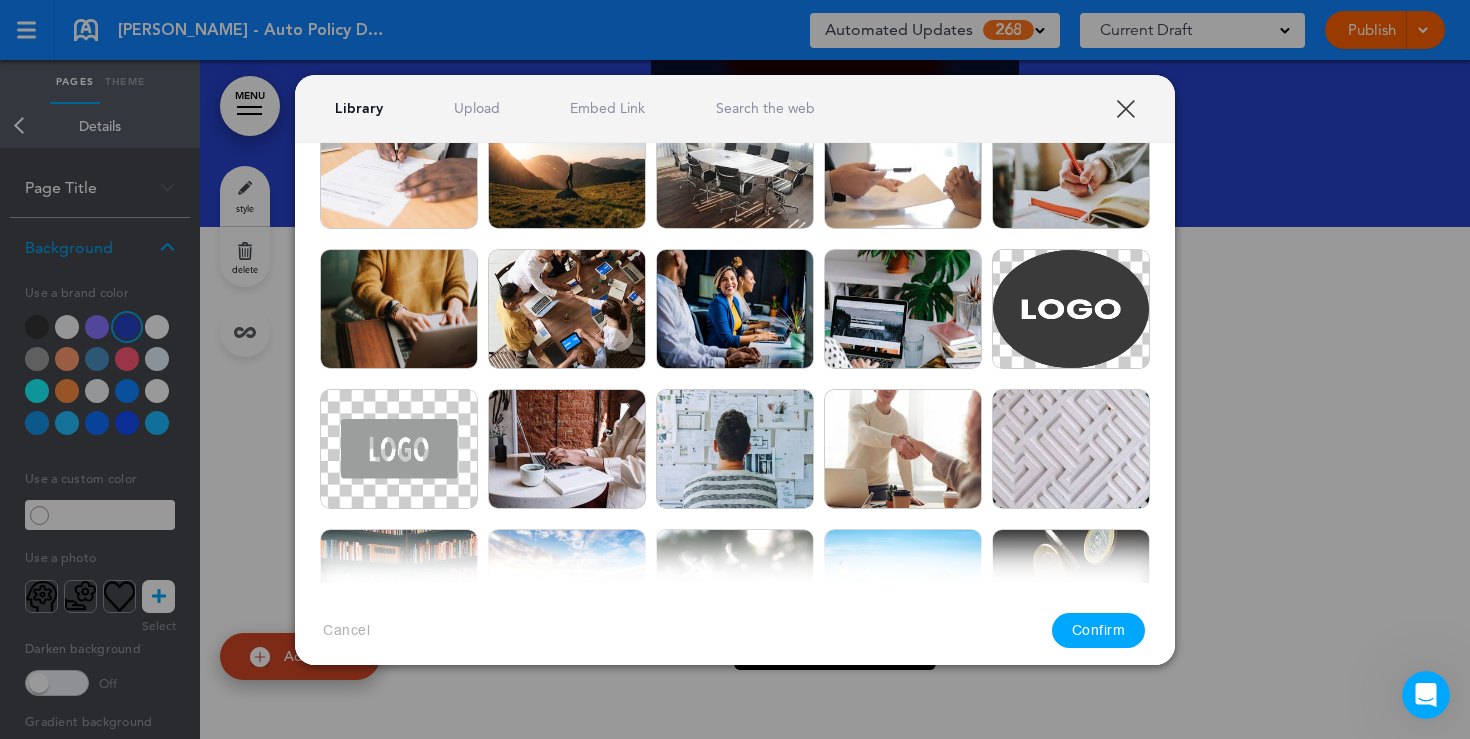 click at bounding box center [567, 169] 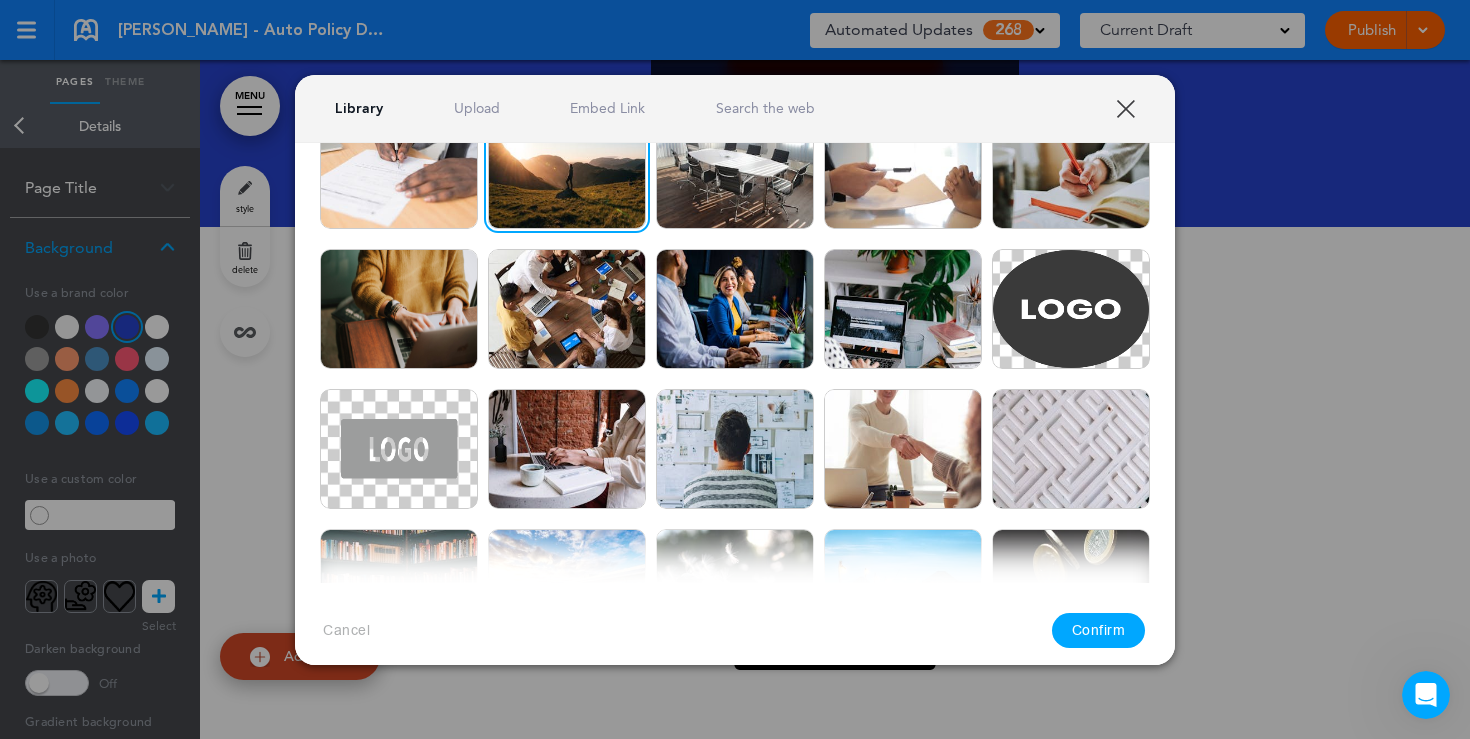 click on "Confirm" at bounding box center [1099, 630] 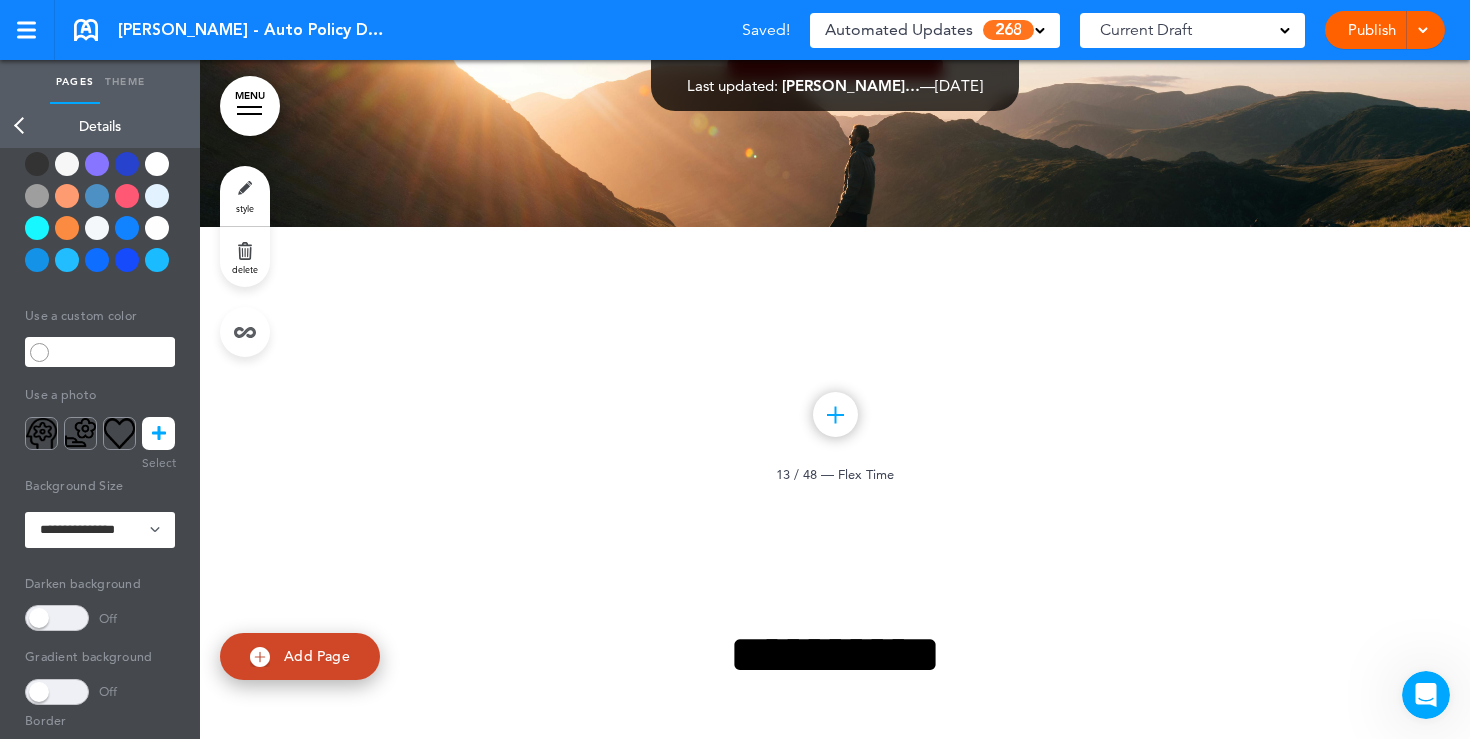scroll, scrollTop: 222, scrollLeft: 0, axis: vertical 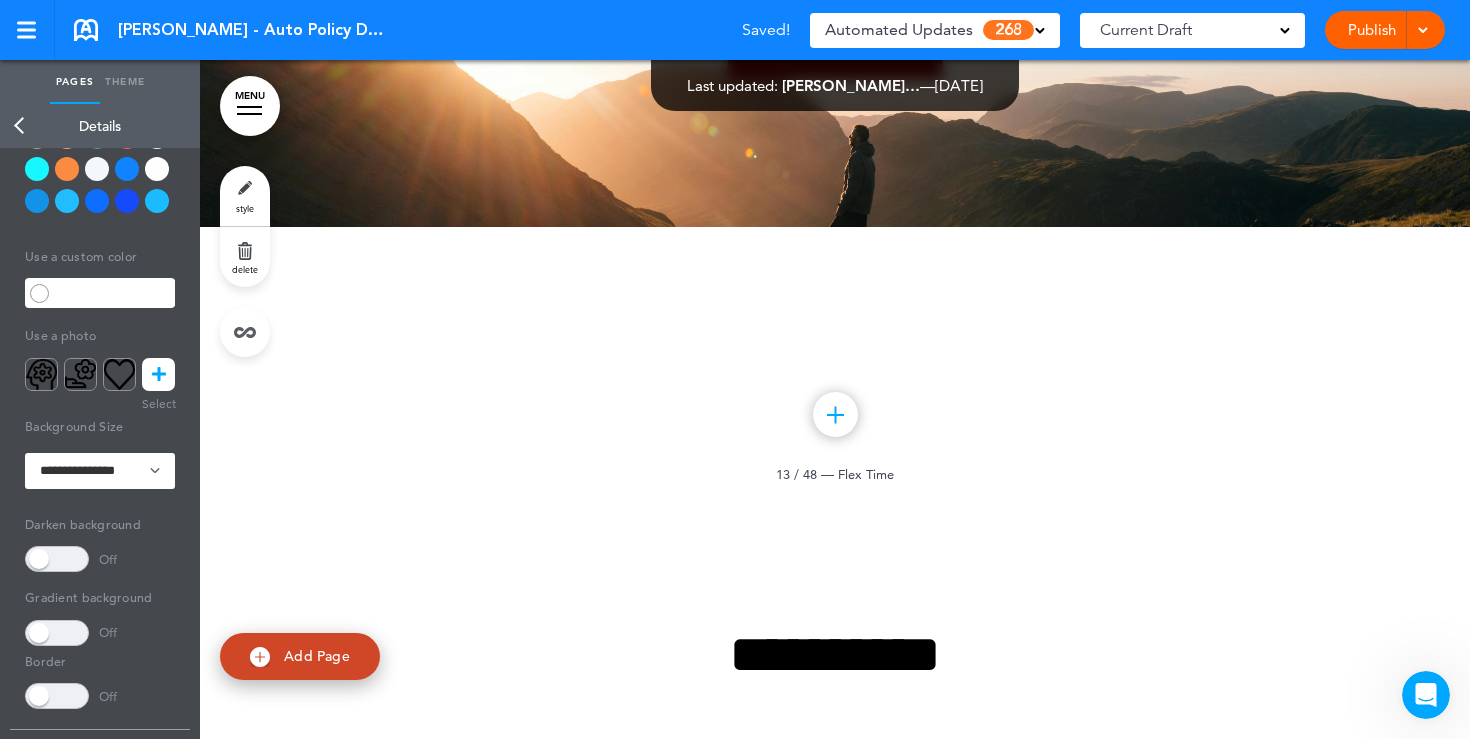 click at bounding box center [57, 559] 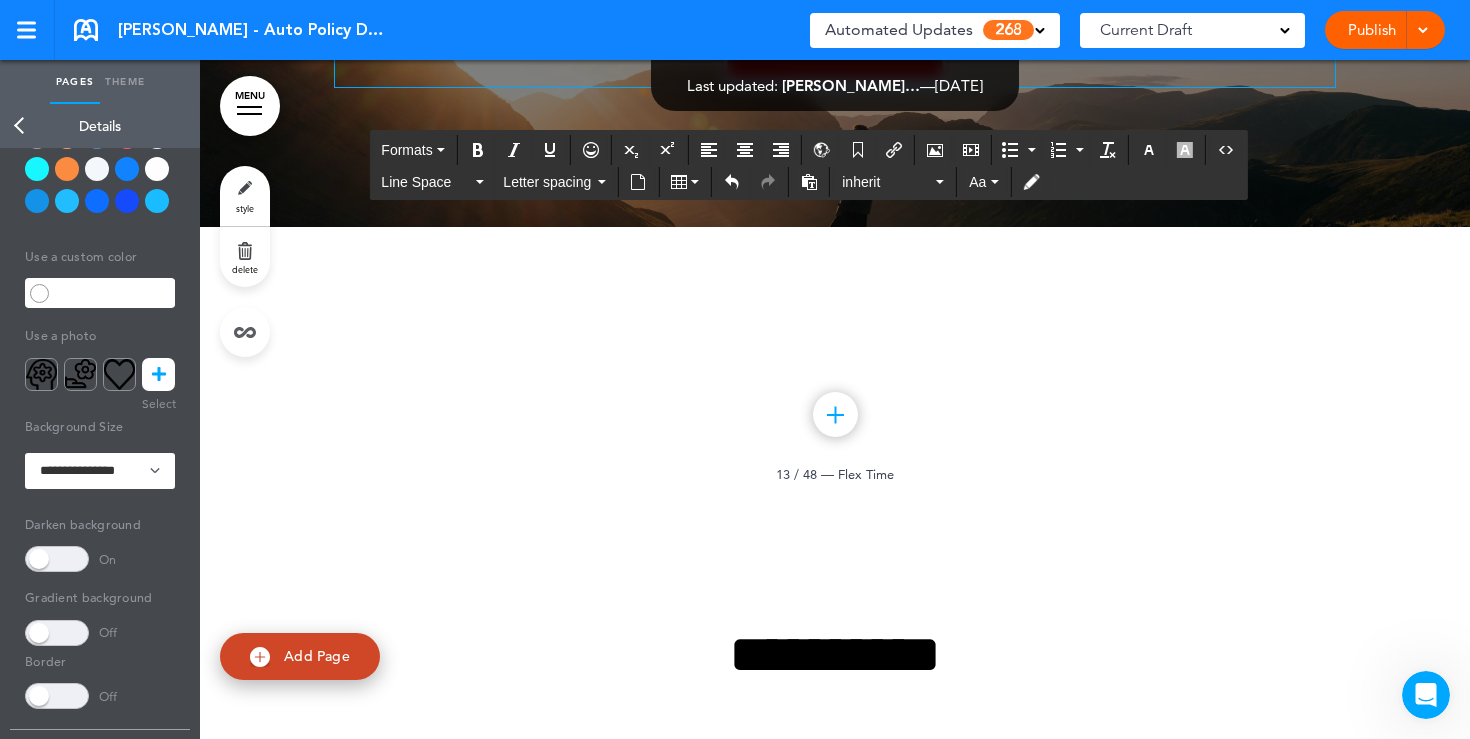 drag, startPoint x: 1018, startPoint y: 460, endPoint x: 705, endPoint y: 258, distance: 372.5225 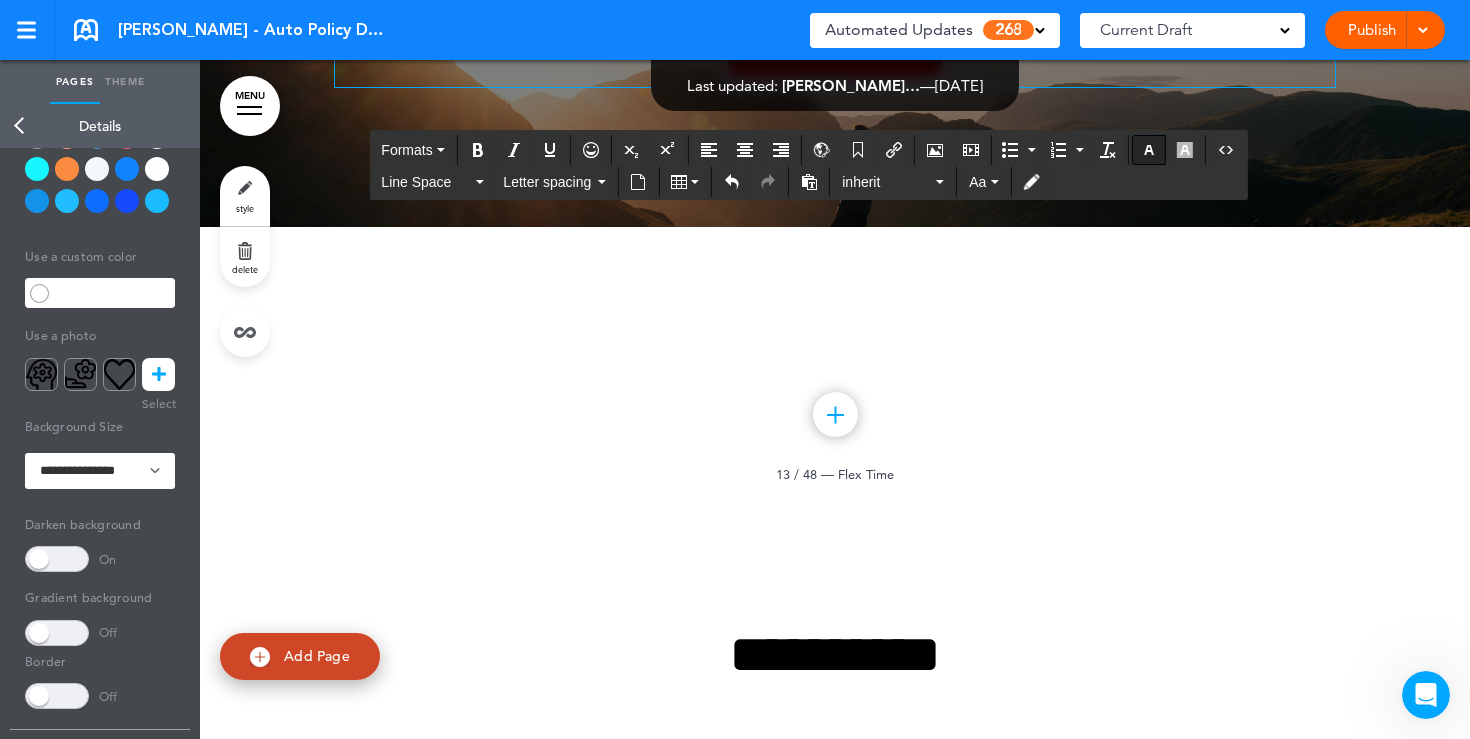 click at bounding box center [1149, 150] 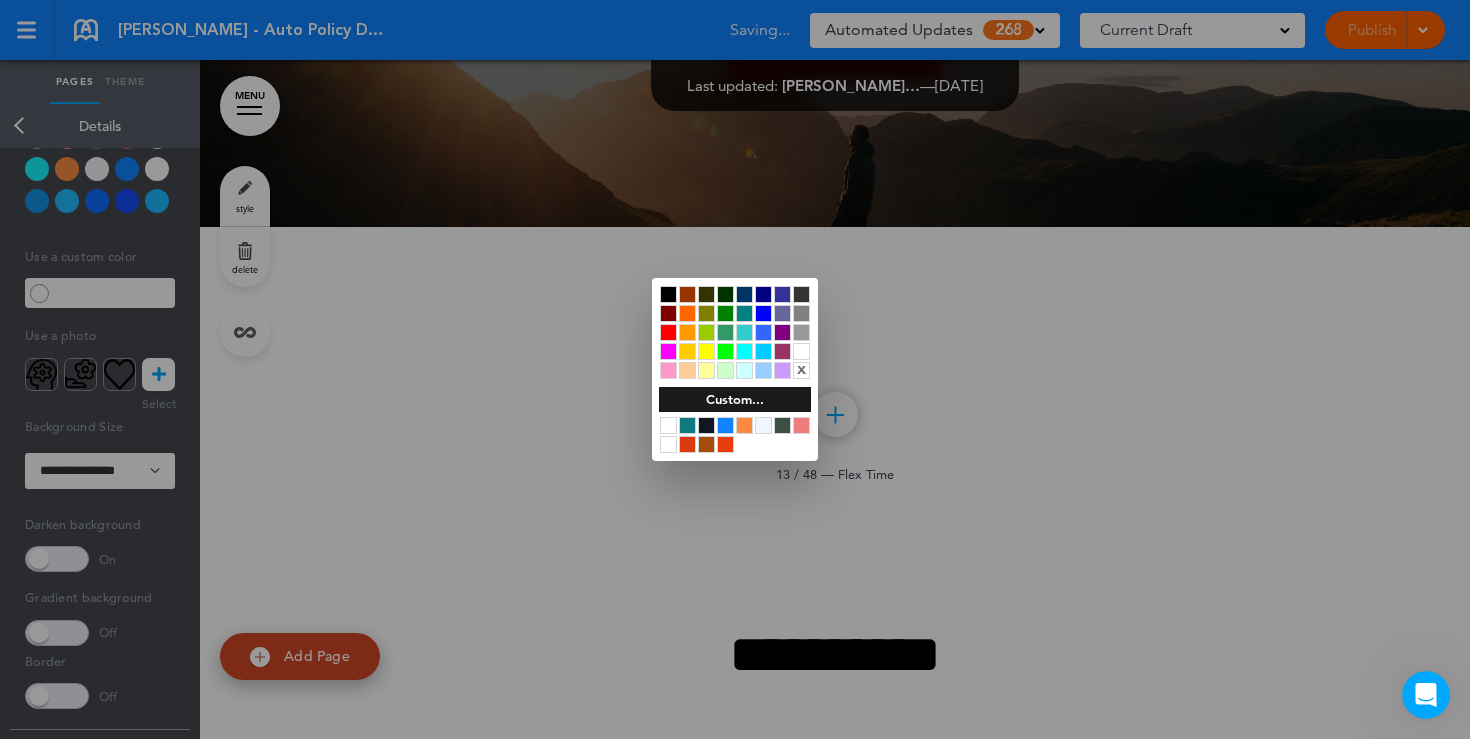 click at bounding box center (801, 351) 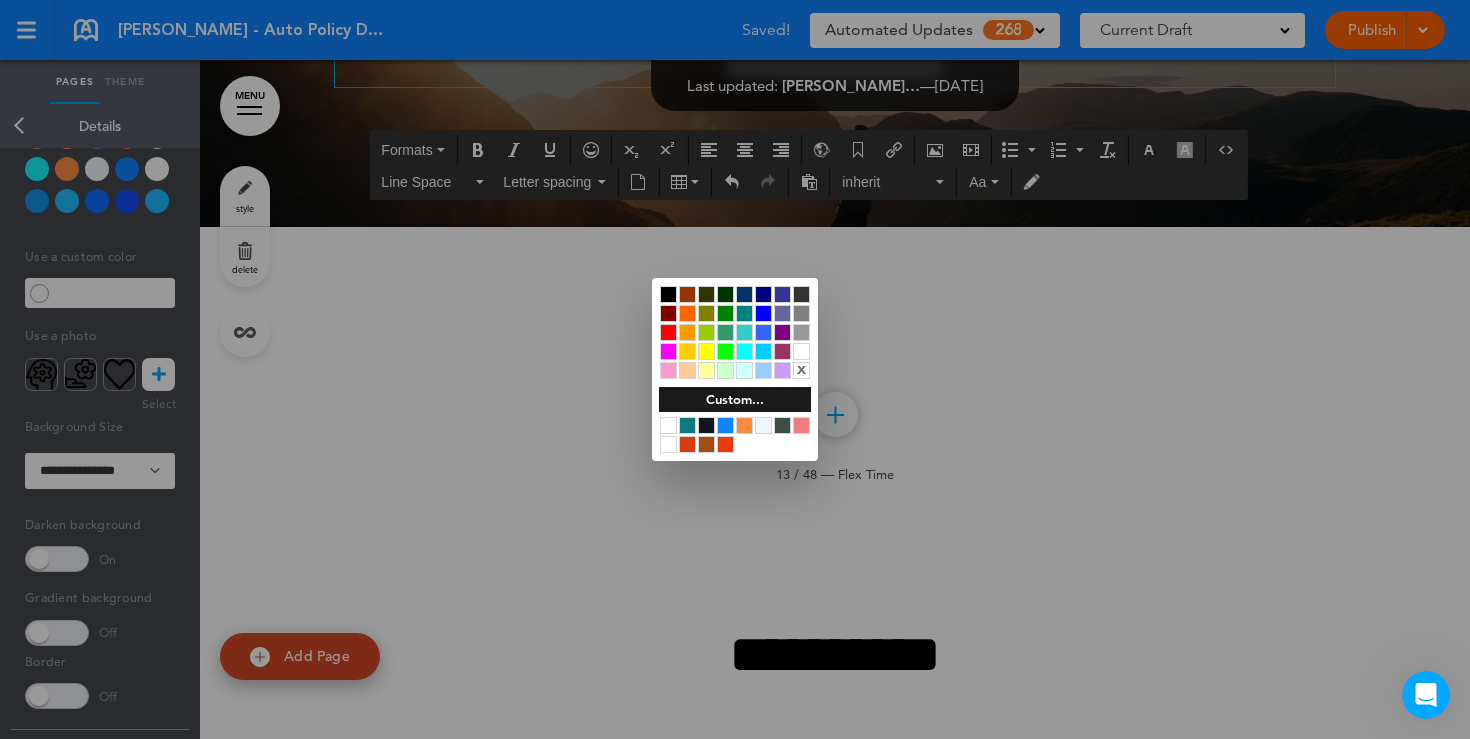 click at bounding box center [735, 369] 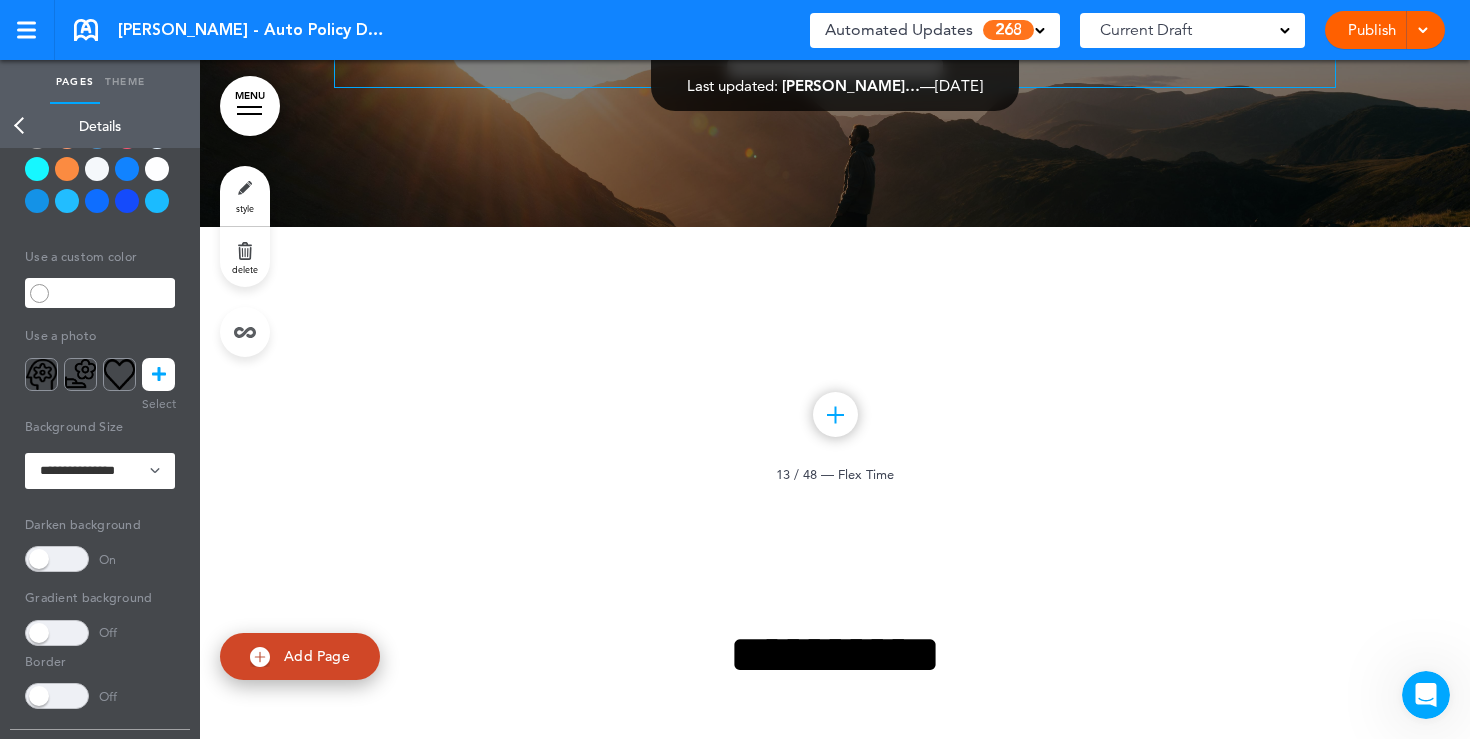 click on "**********" at bounding box center (835, 69) 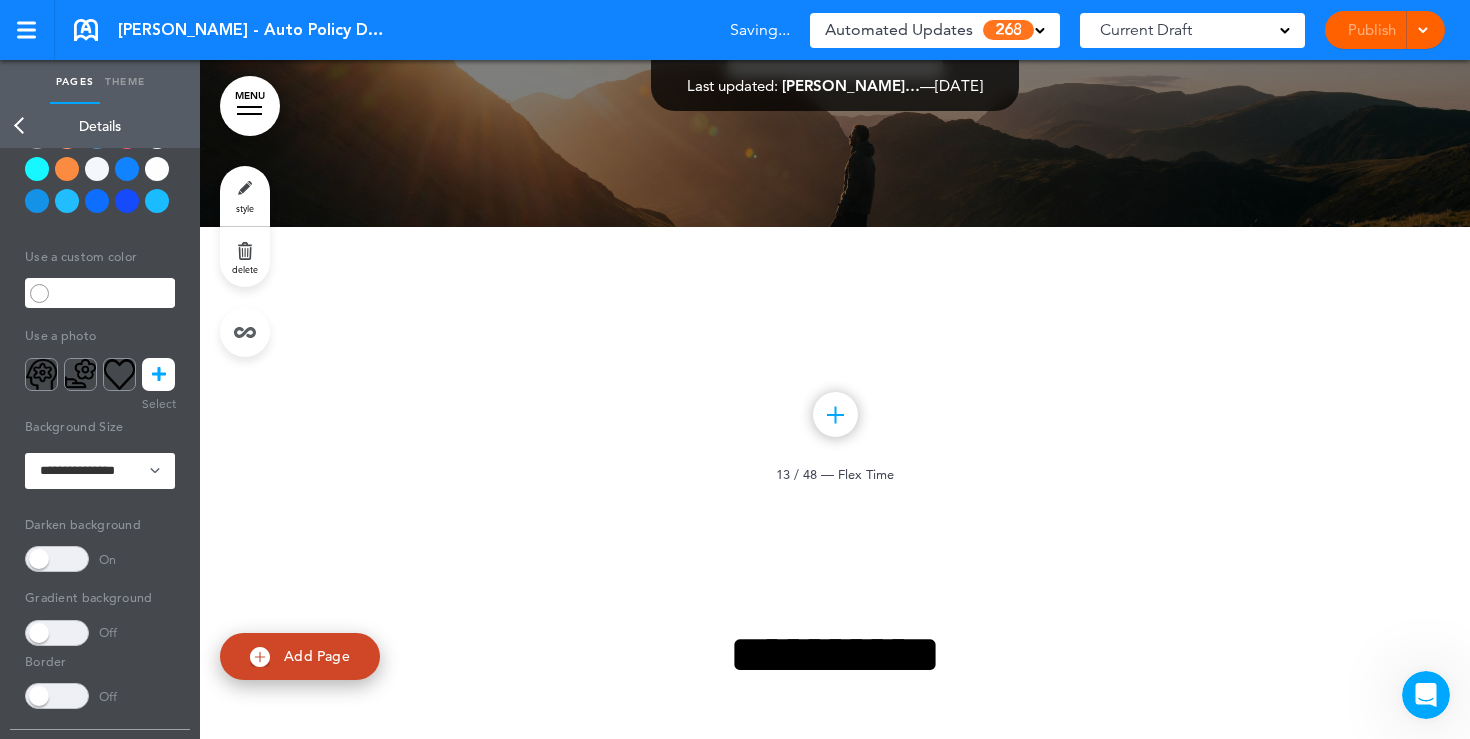 click on "Back" at bounding box center [20, 126] 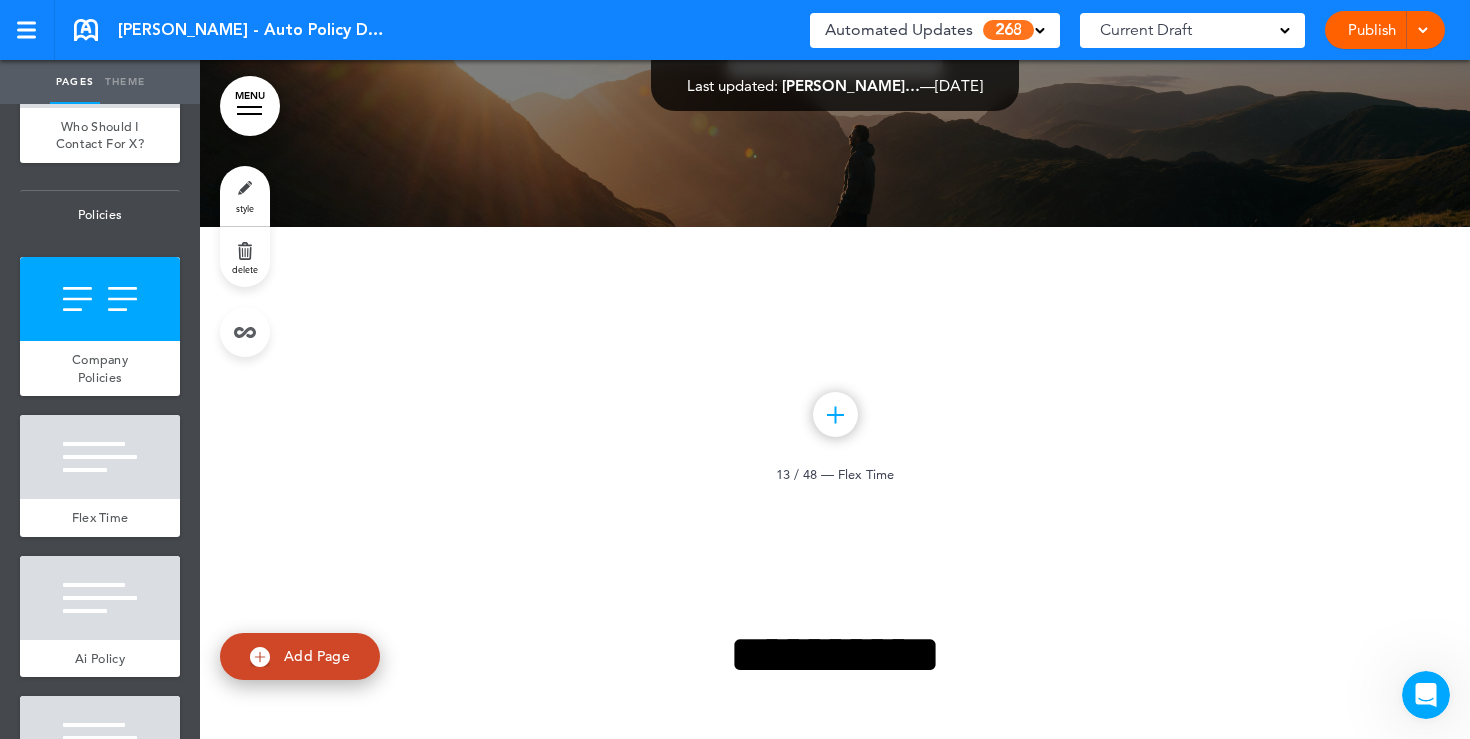 click on "Publish" at bounding box center [1371, 30] 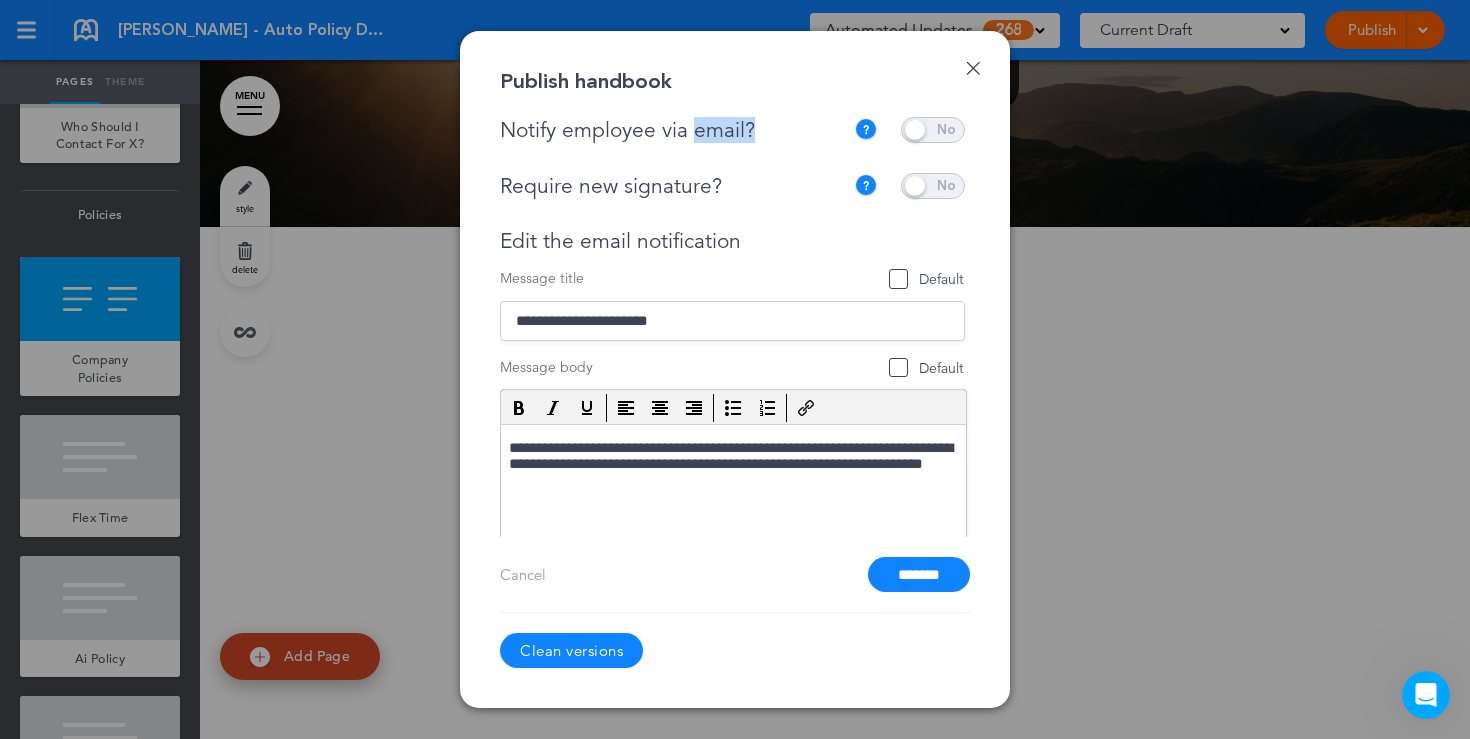 drag, startPoint x: 757, startPoint y: 130, endPoint x: 695, endPoint y: 127, distance: 62.072536 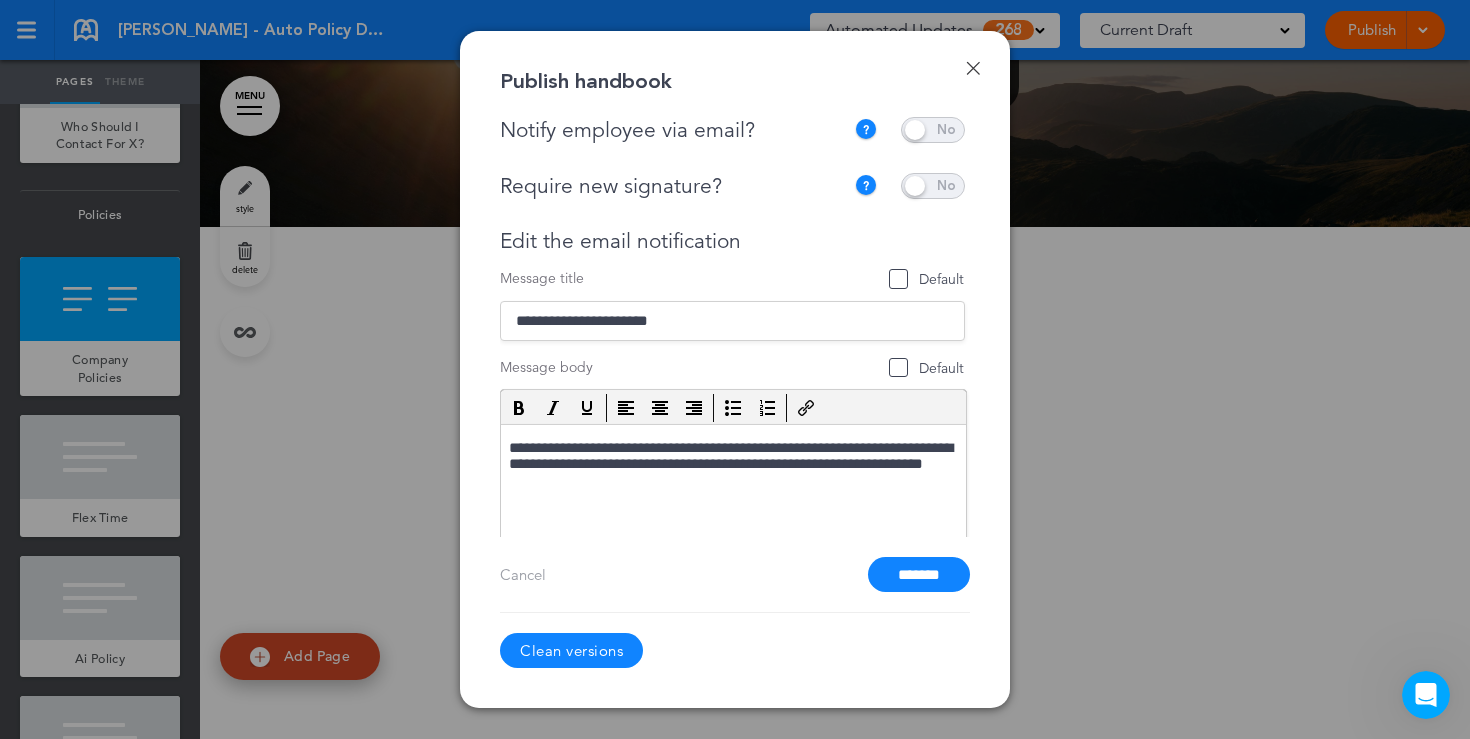 click at bounding box center (933, 130) 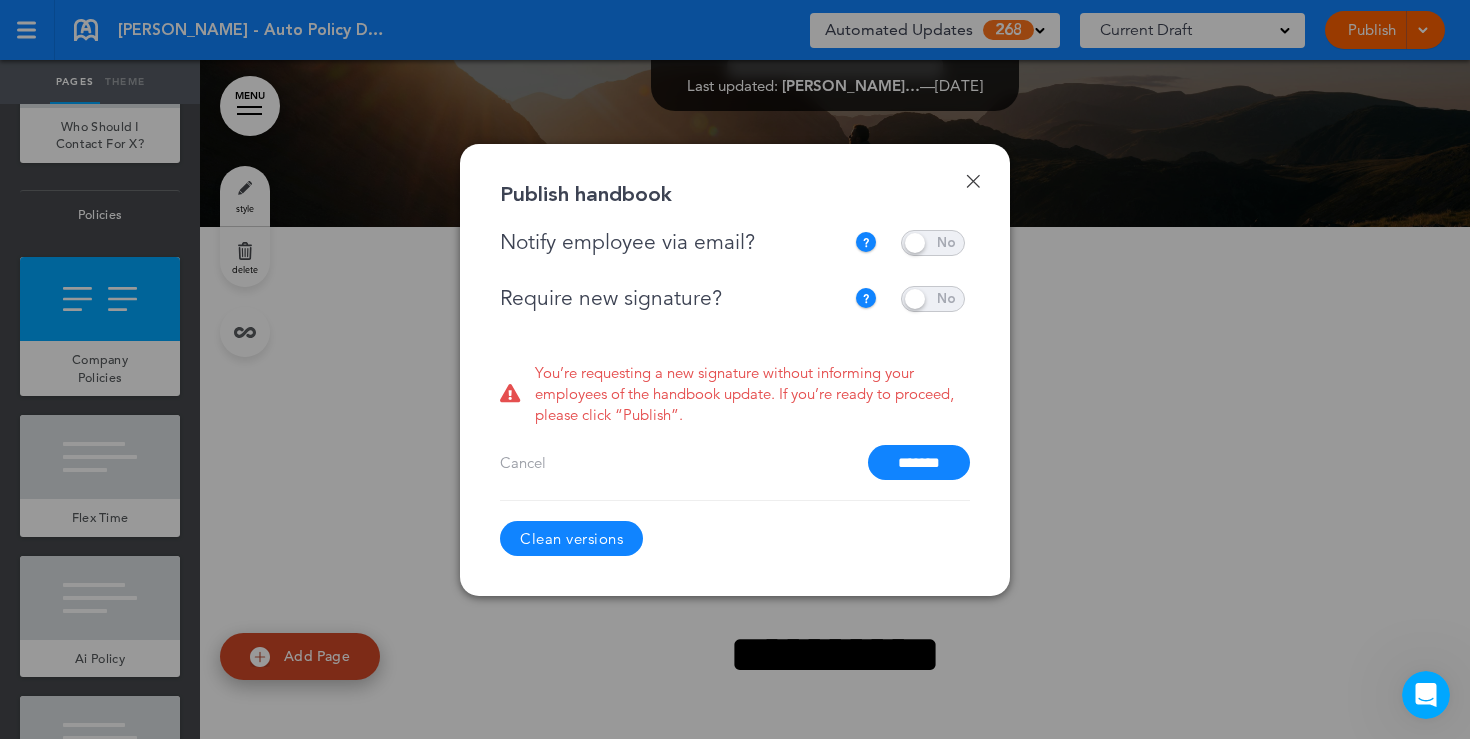 click at bounding box center [933, 299] 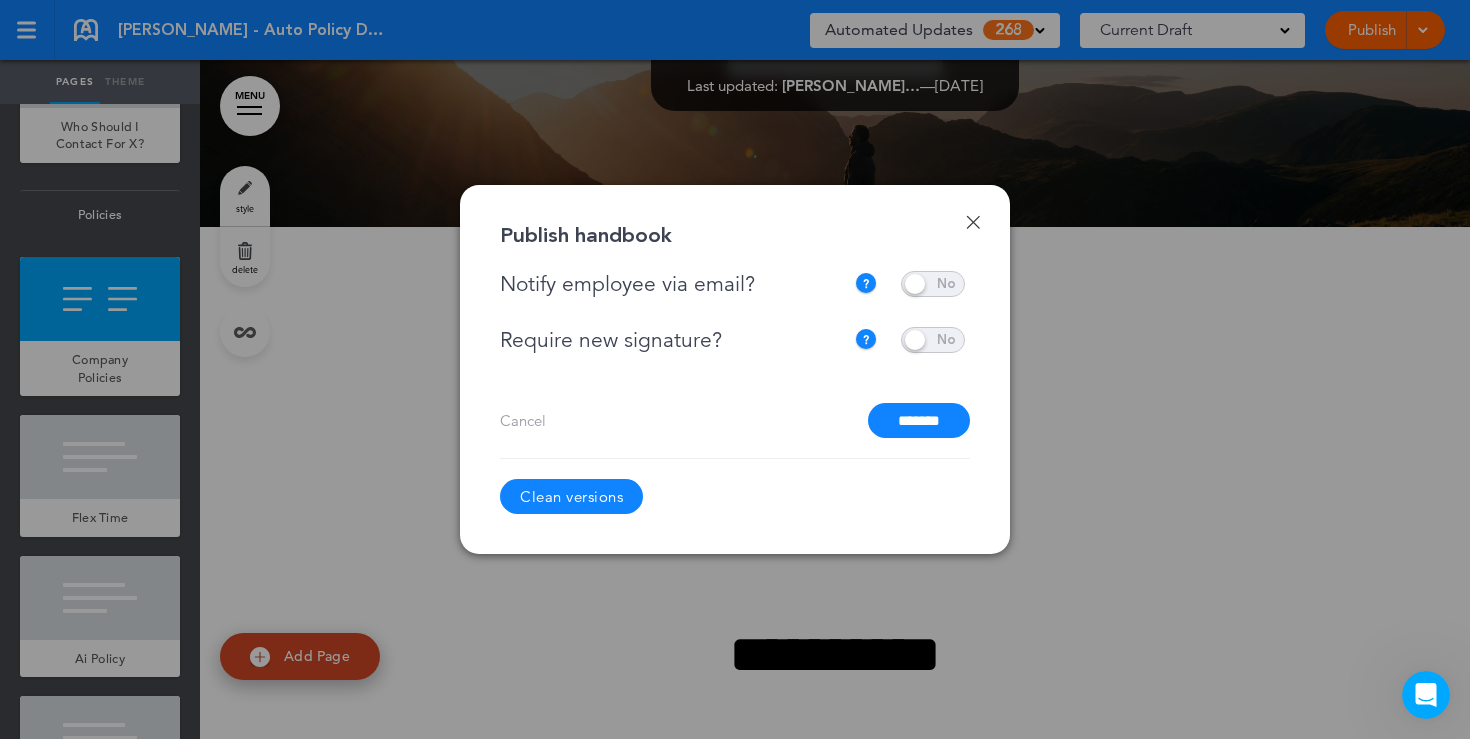 click at bounding box center [933, 284] 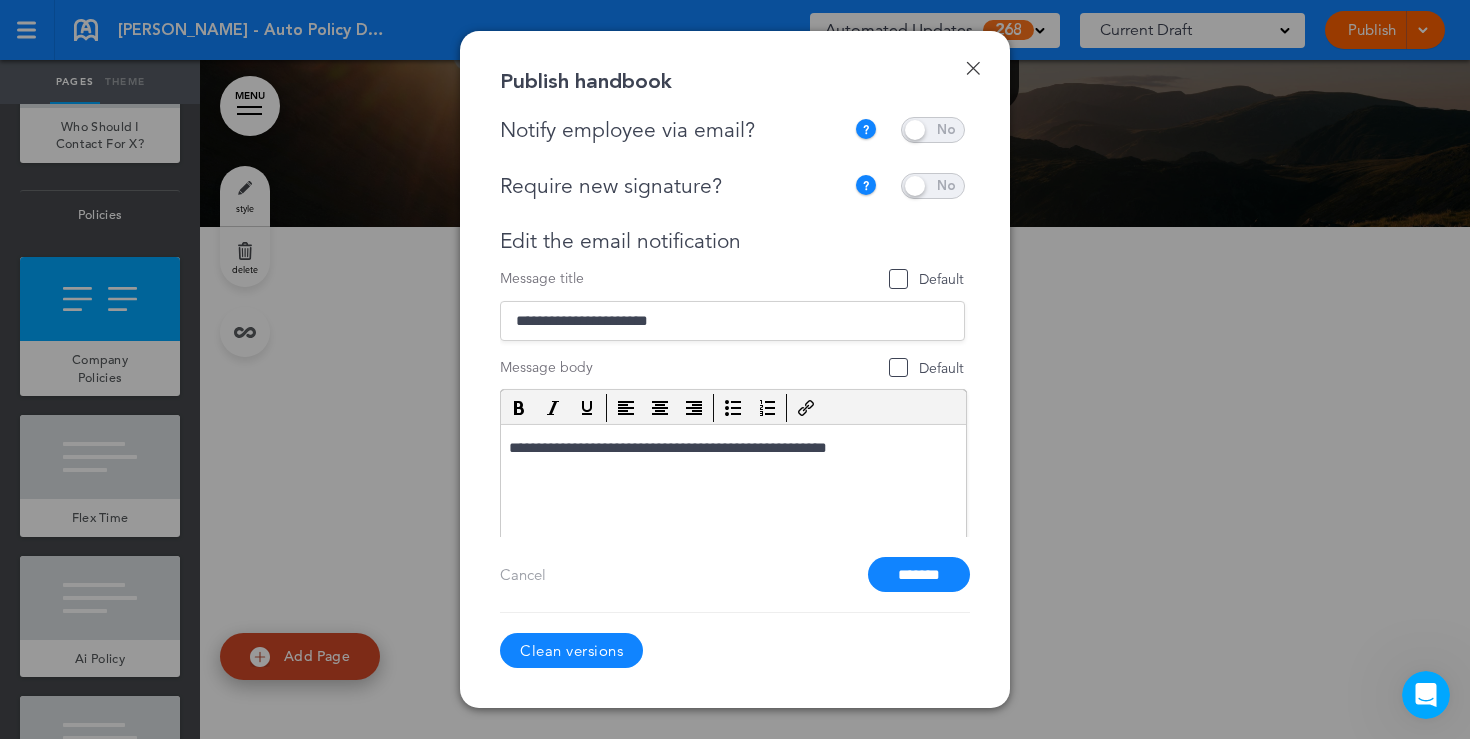 click at bounding box center [933, 186] 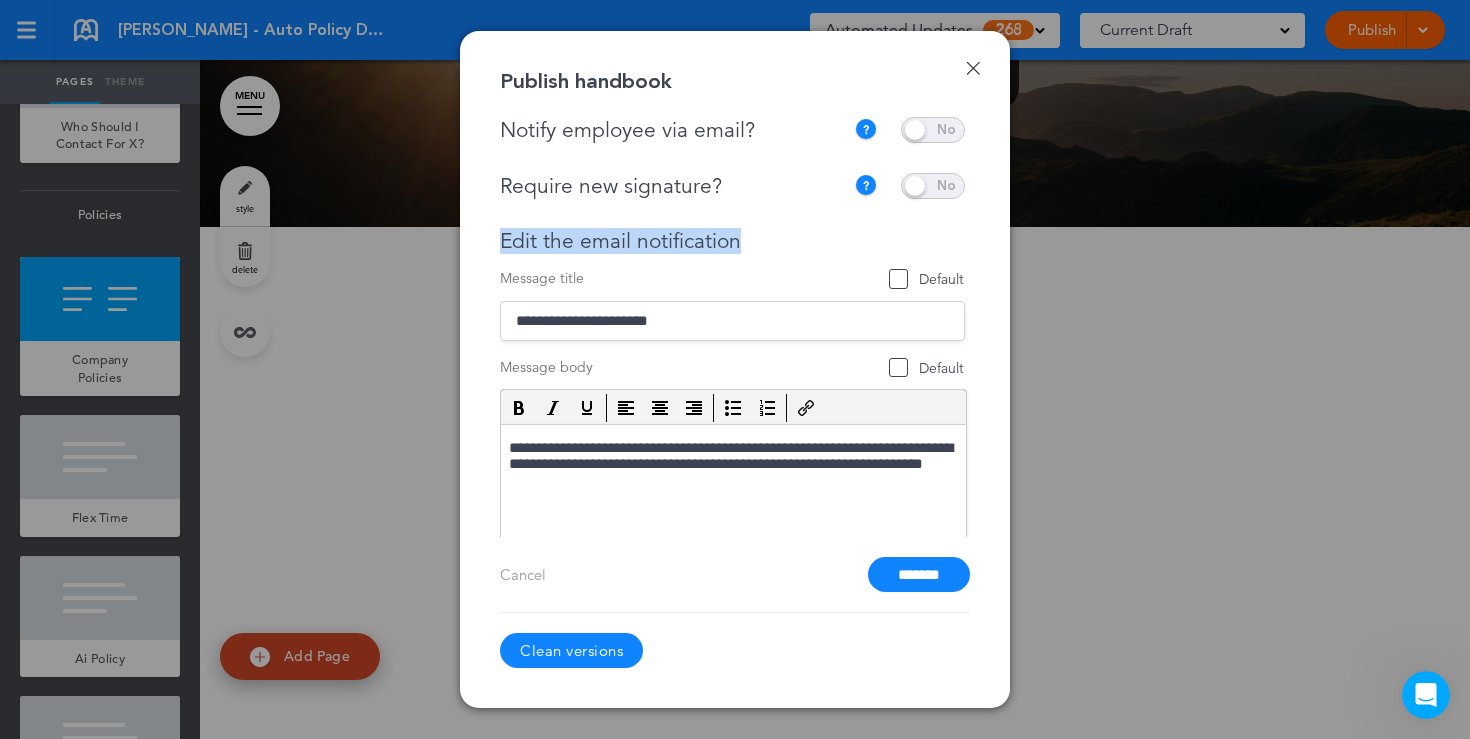 drag, startPoint x: 750, startPoint y: 239, endPoint x: 530, endPoint y: 225, distance: 220.445 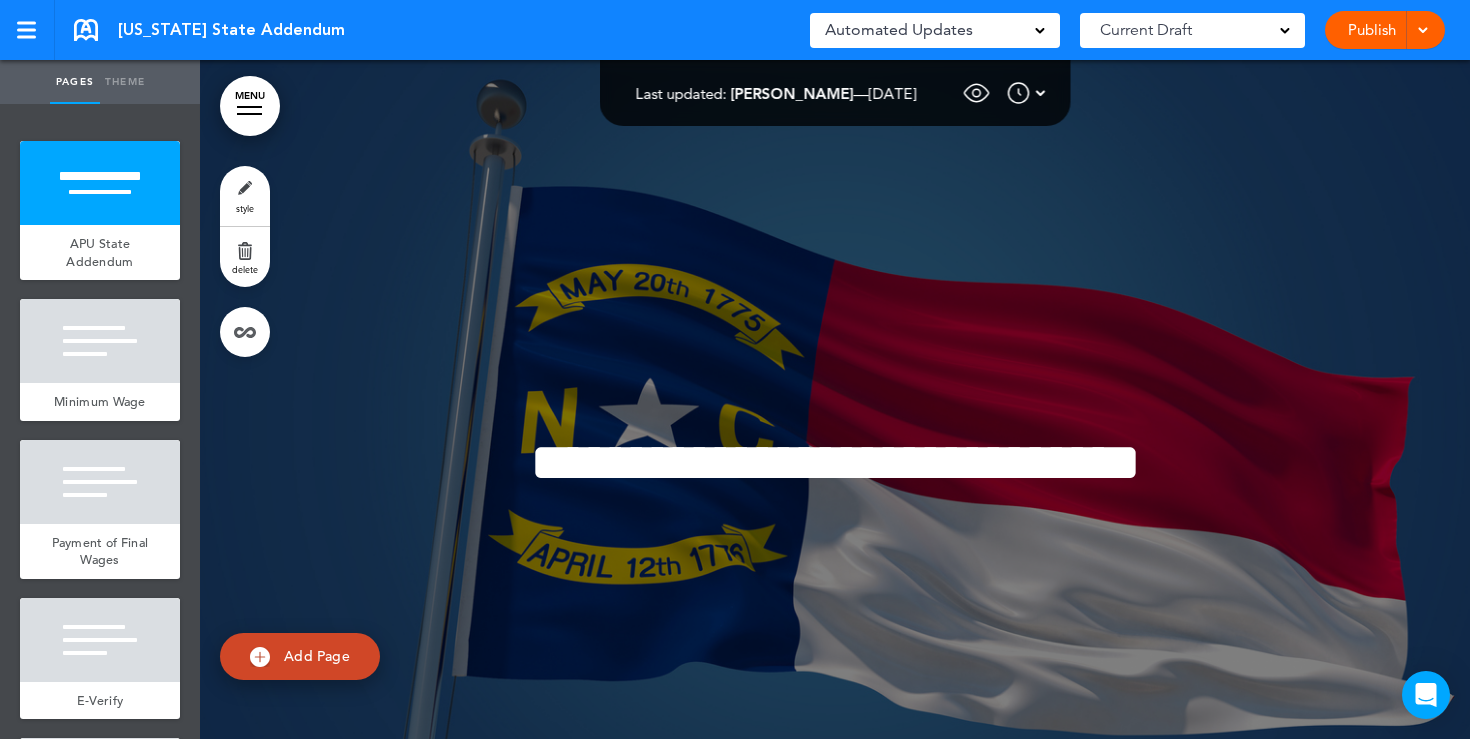 scroll, scrollTop: 0, scrollLeft: 0, axis: both 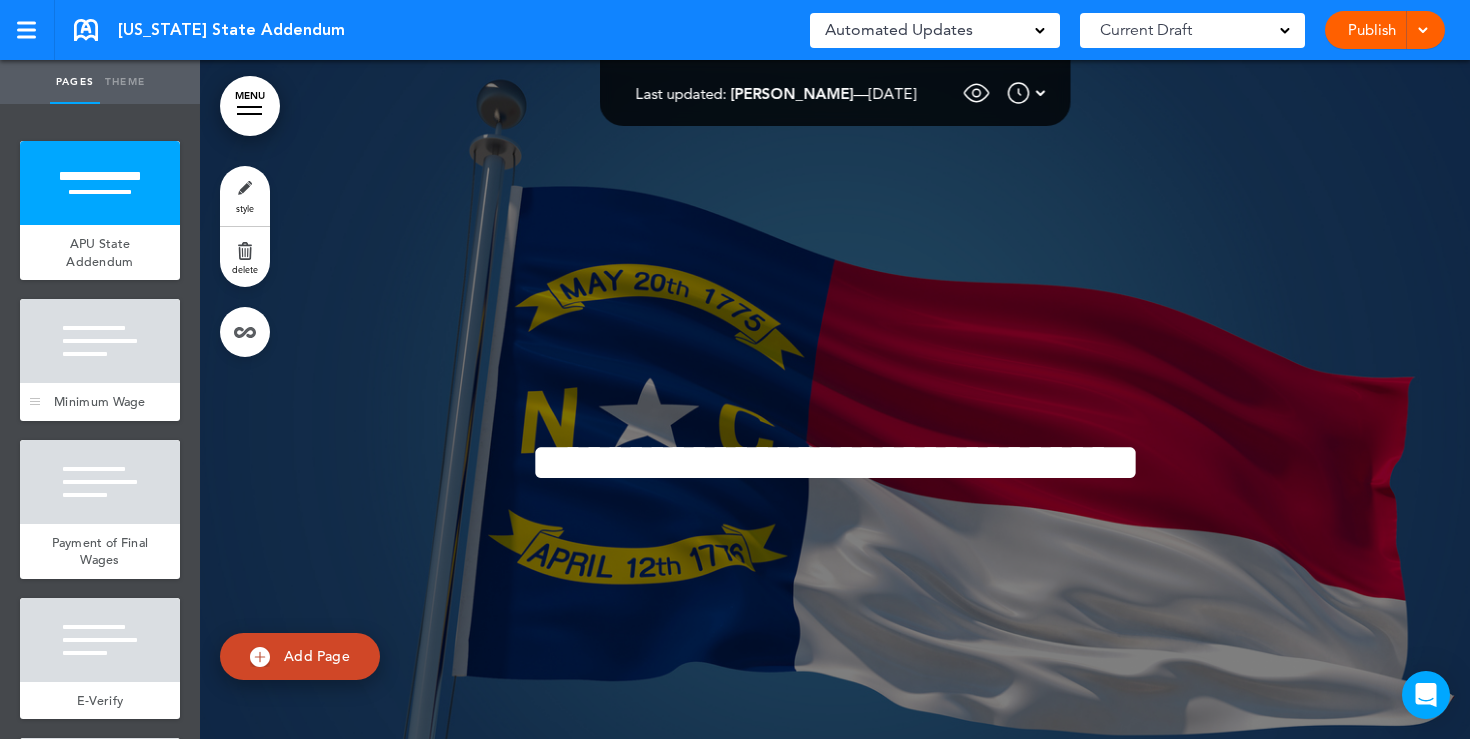 click at bounding box center (100, 341) 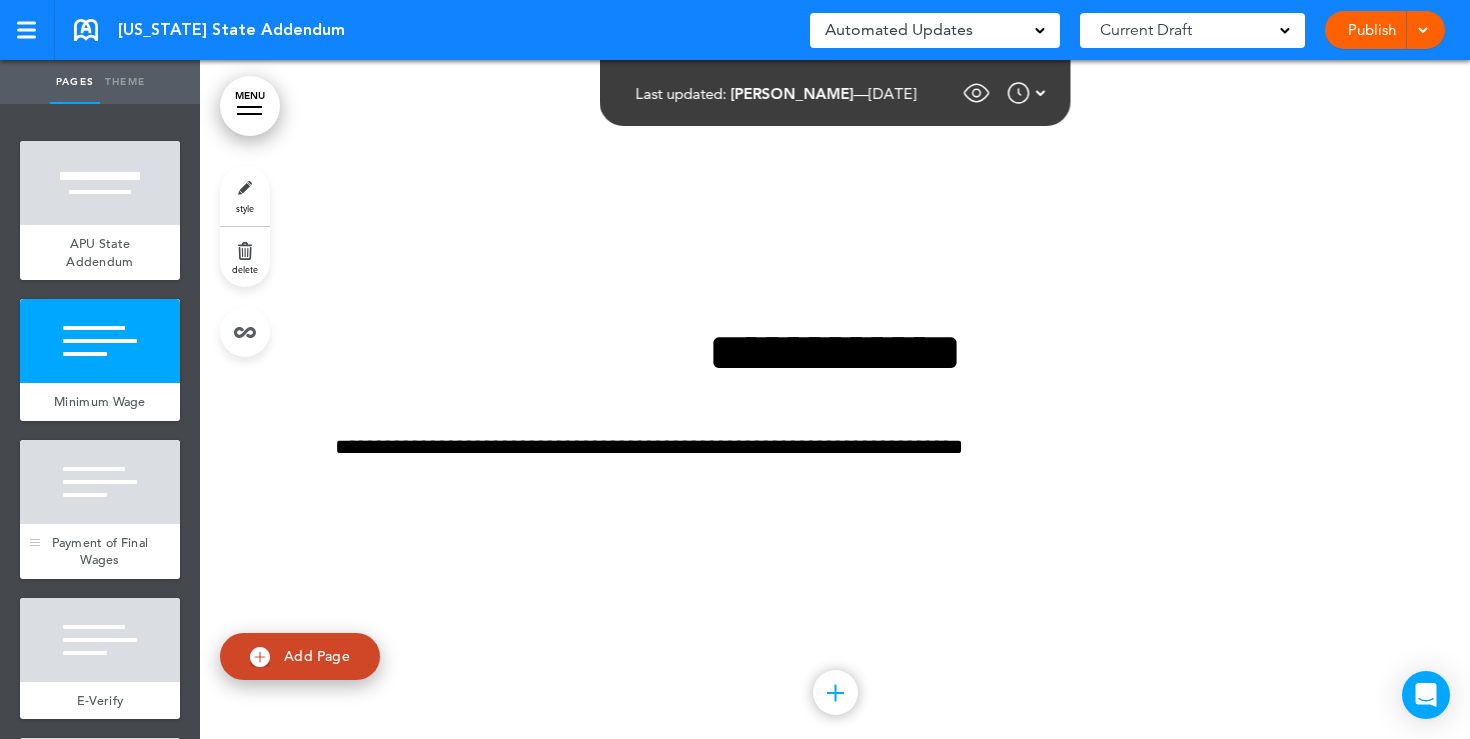 click at bounding box center (100, 482) 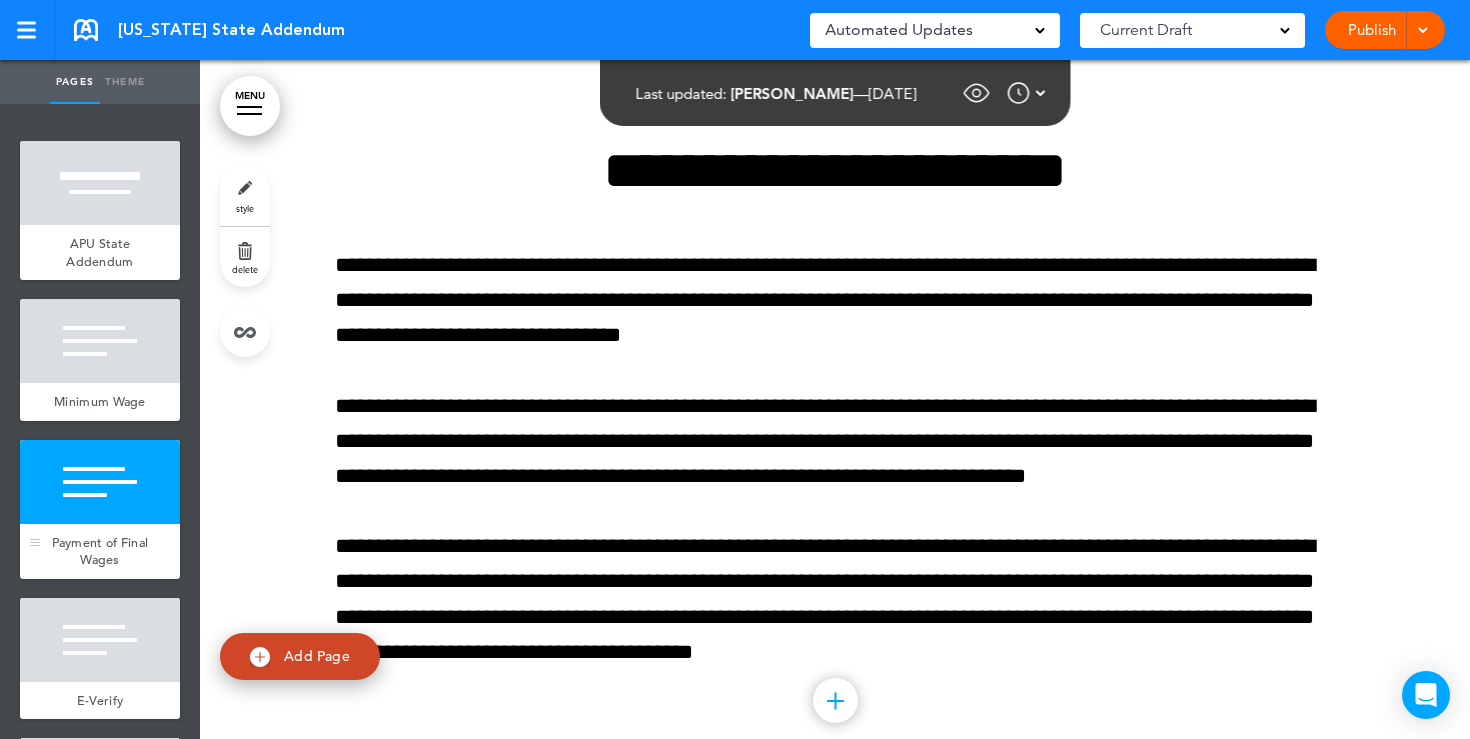 scroll, scrollTop: 1440, scrollLeft: 0, axis: vertical 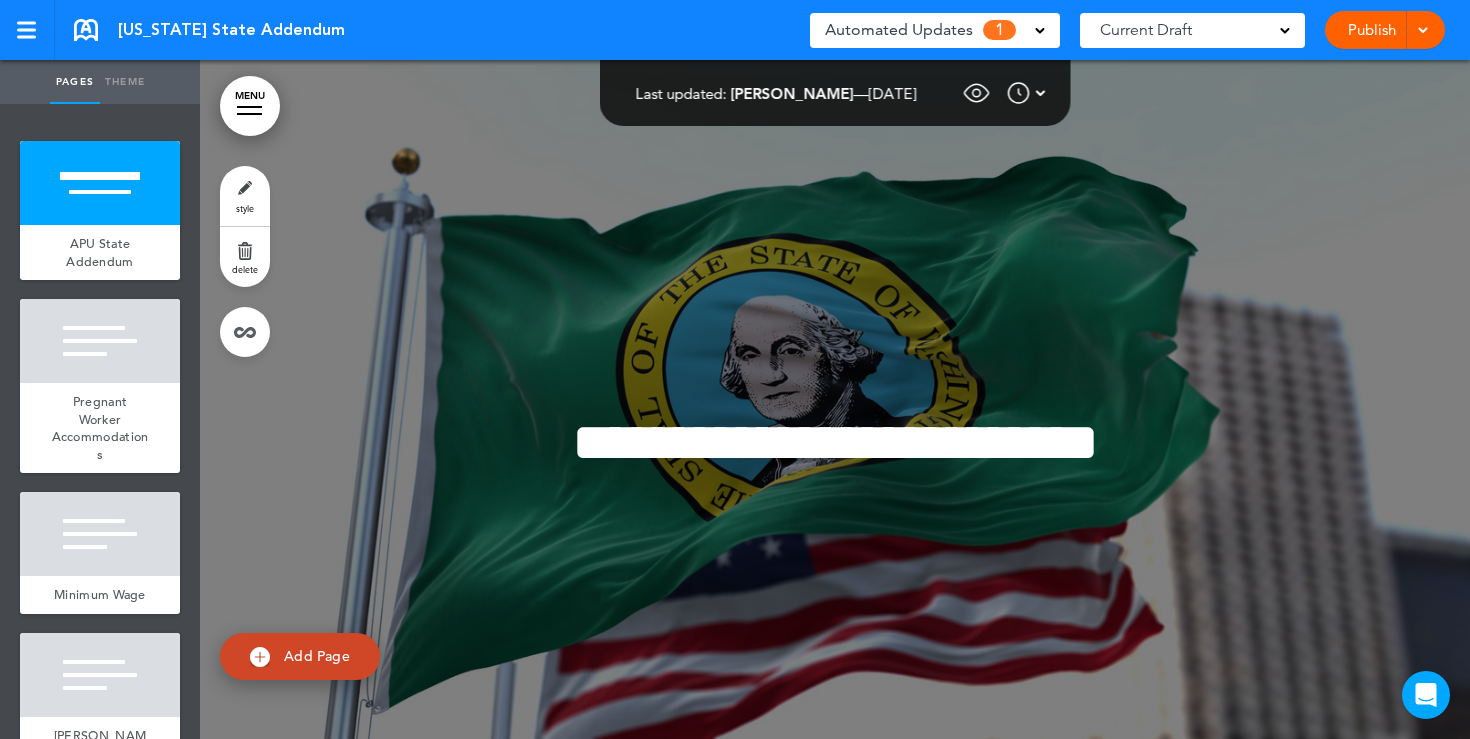 click on "Automated Updates
1" at bounding box center (935, 30) 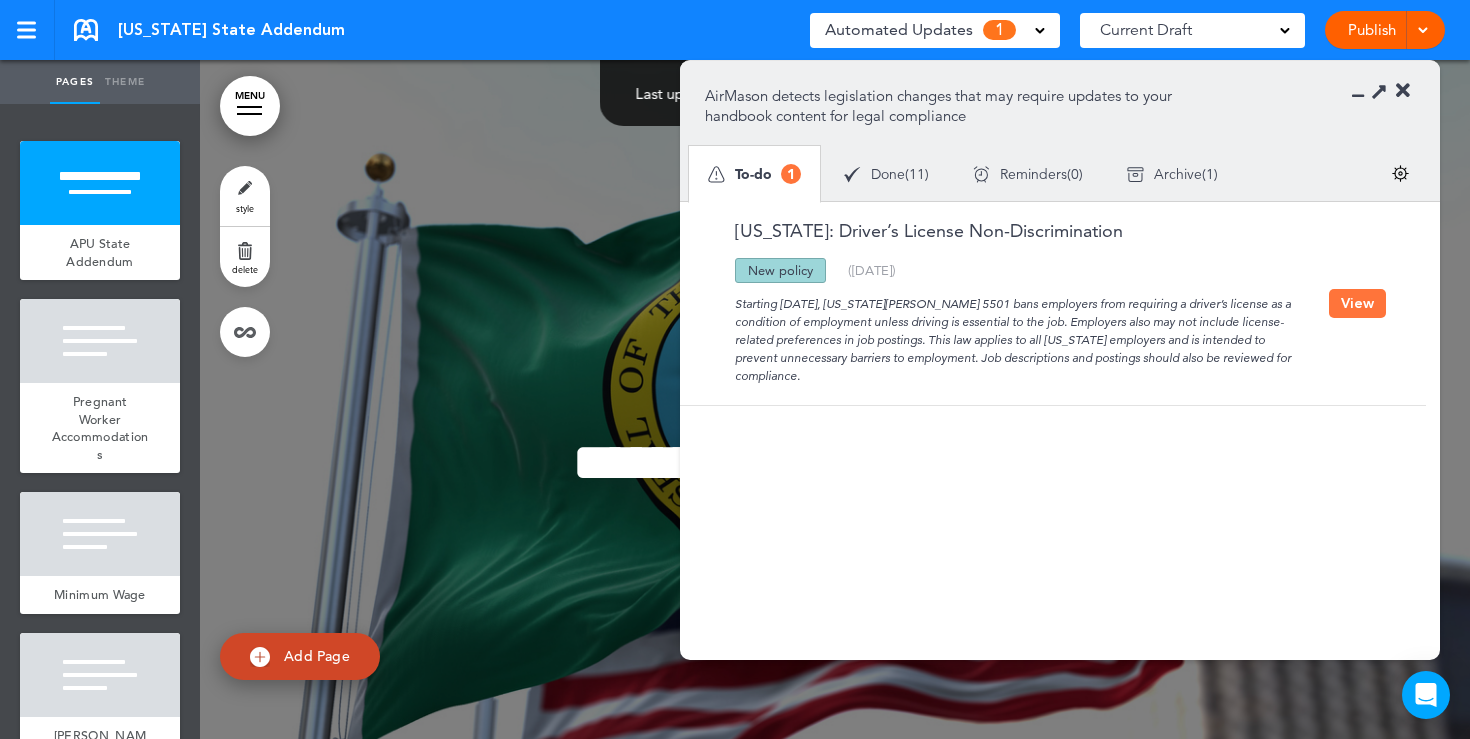 click on "Done  ( 11 )" at bounding box center (886, 174) 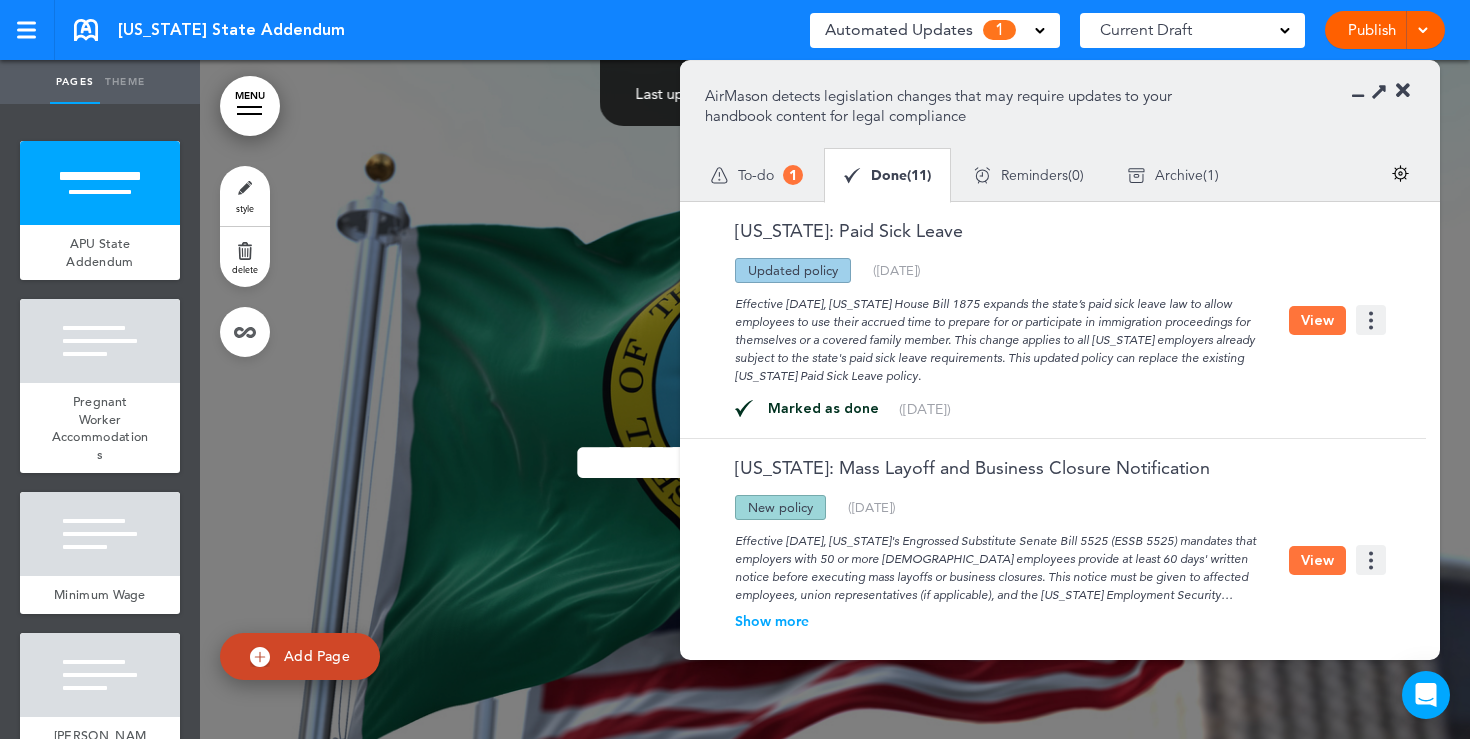 click on "To-do" at bounding box center [756, 175] 